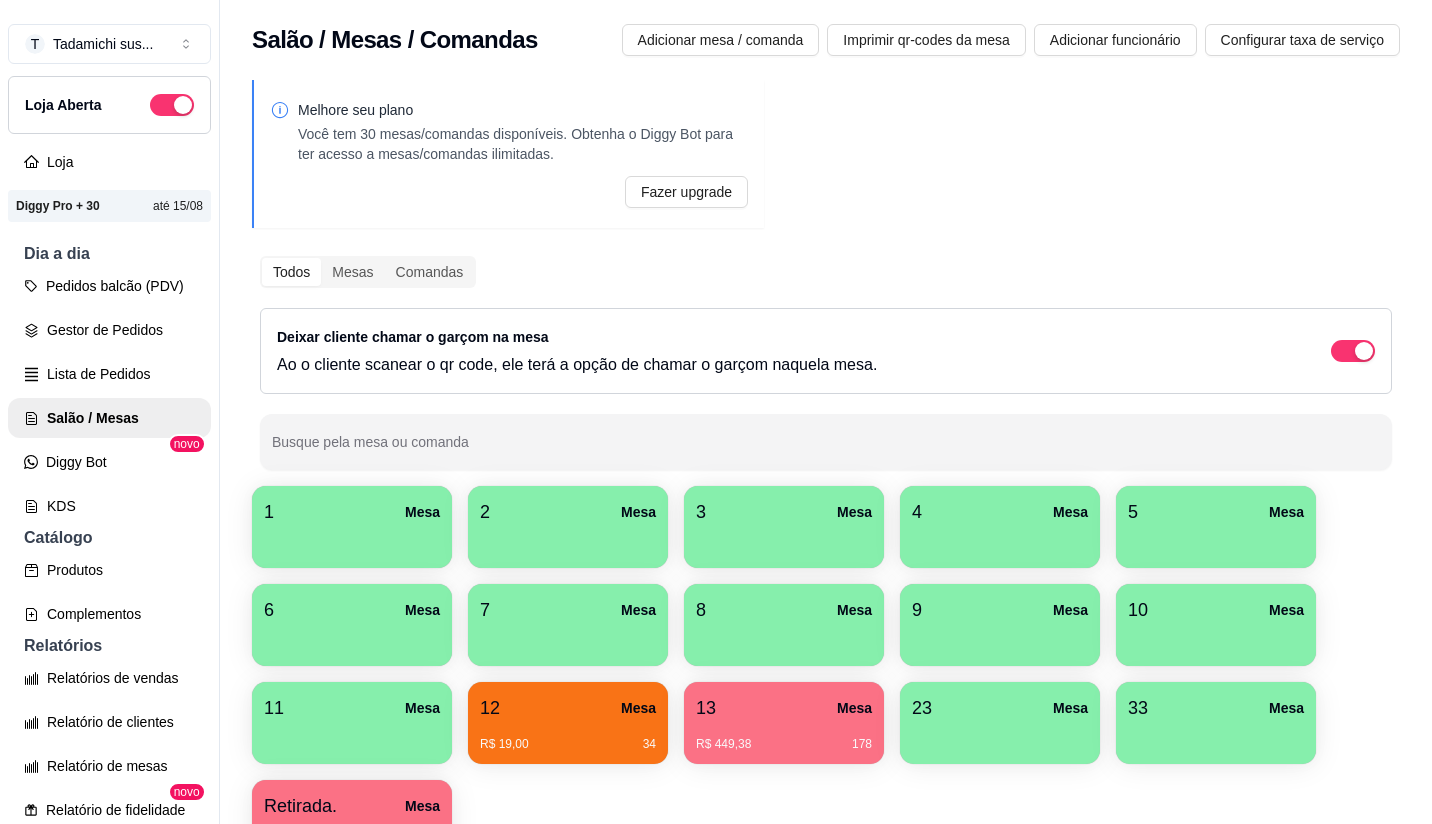 scroll, scrollTop: 0, scrollLeft: 0, axis: both 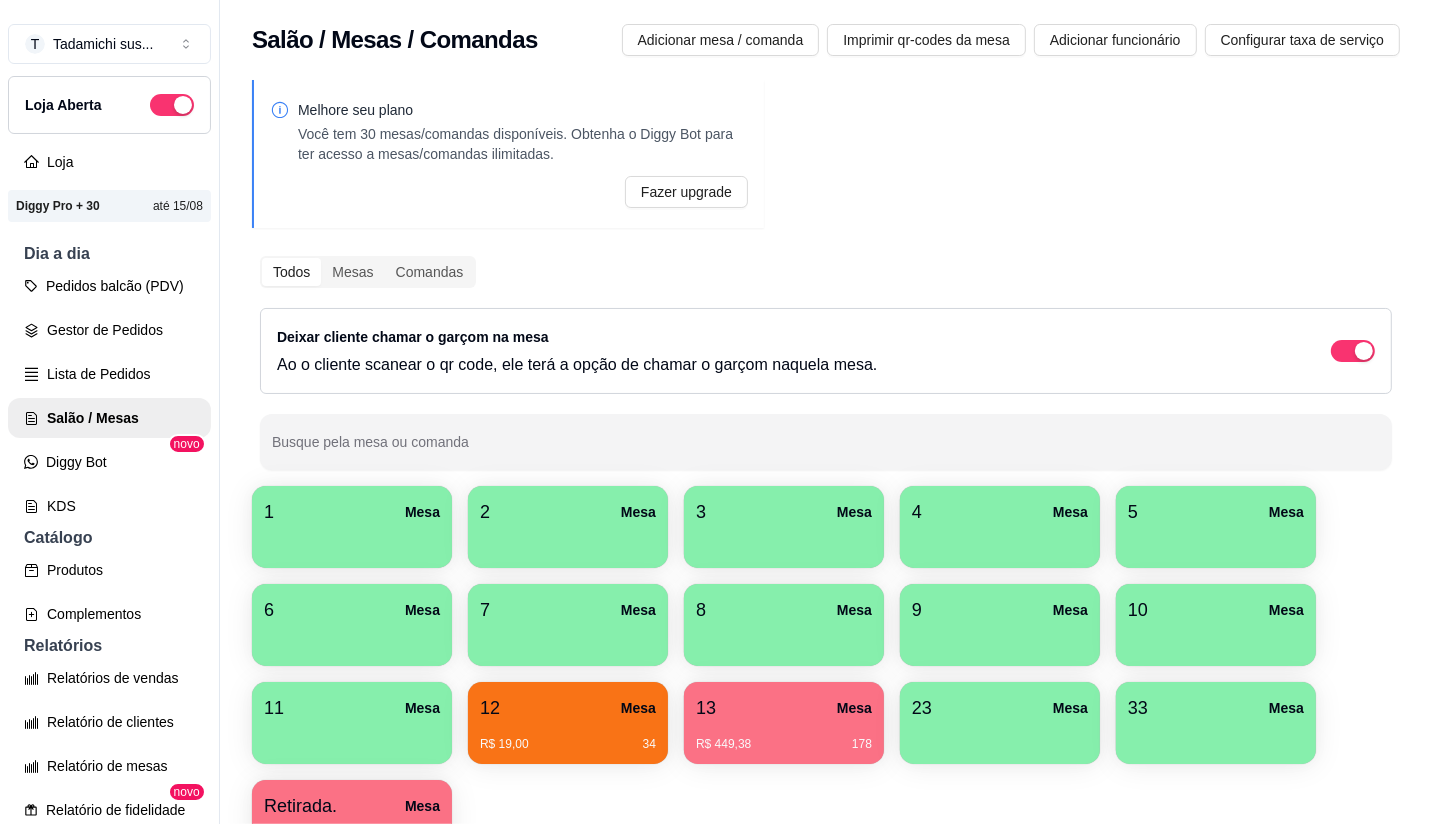 click on "12 Mesa R$ 19,00 34" at bounding box center [568, 723] 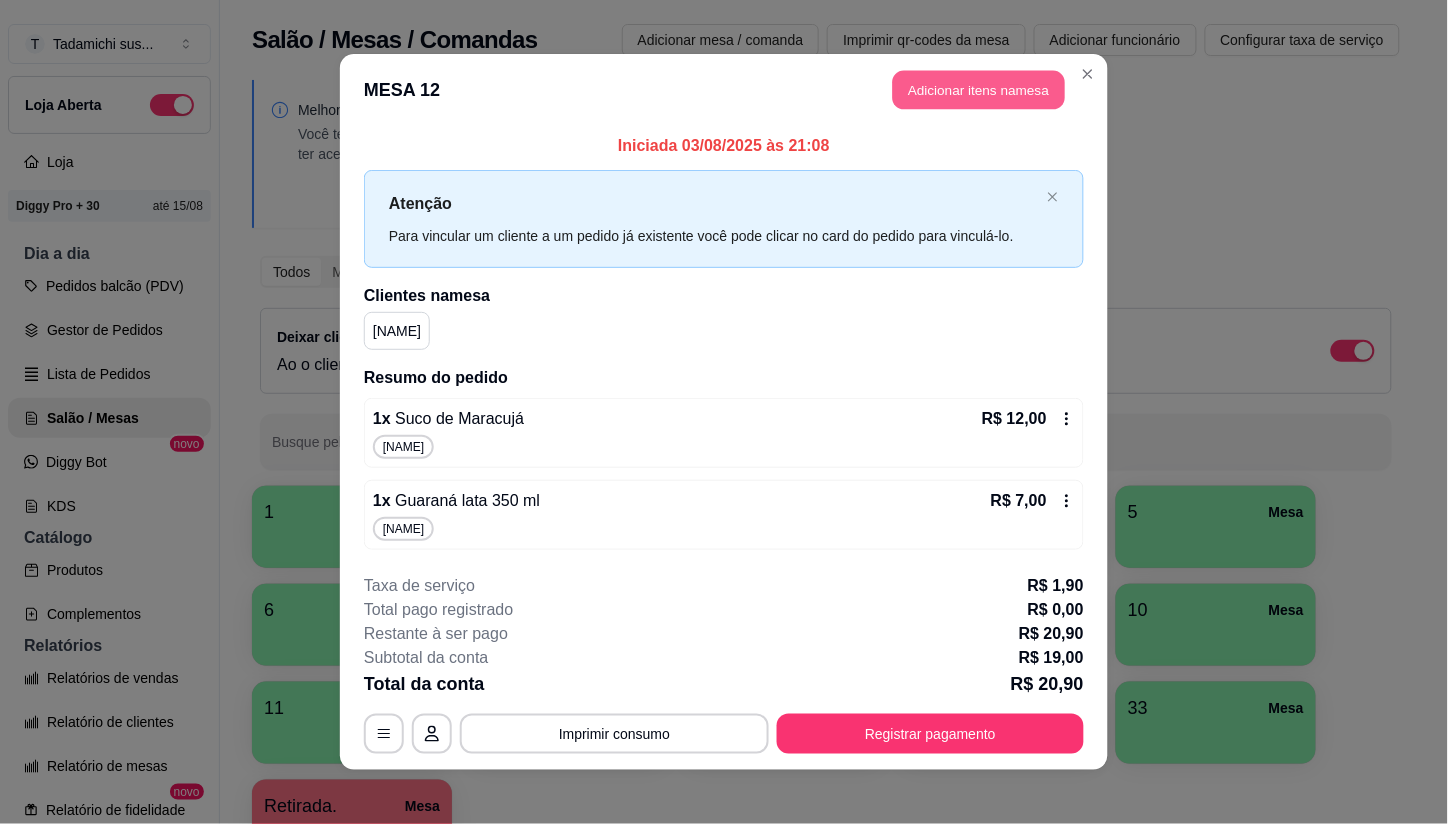click on "Adicionar itens na  mesa" at bounding box center (979, 90) 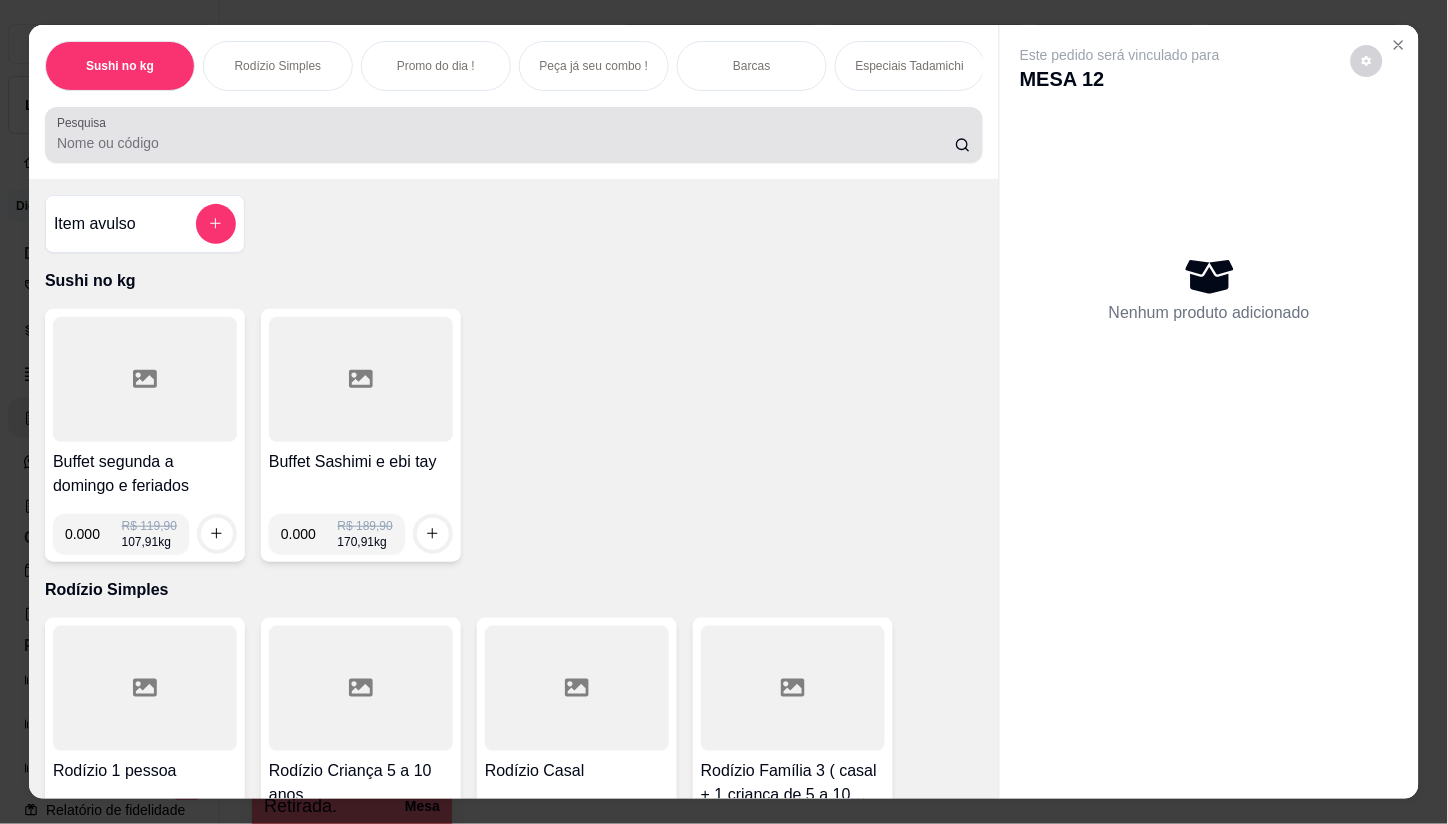 click at bounding box center [514, 135] 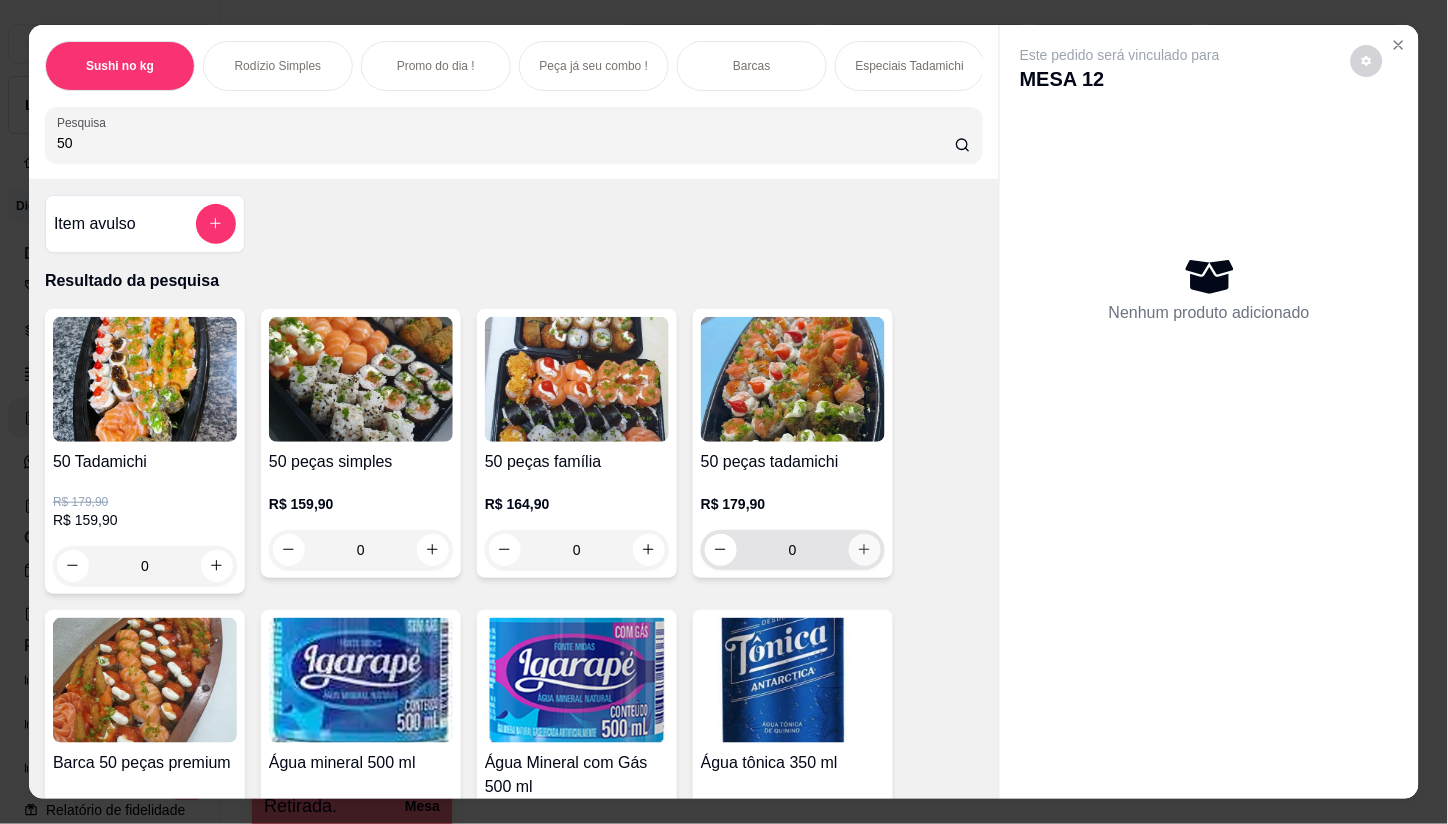 type on "50" 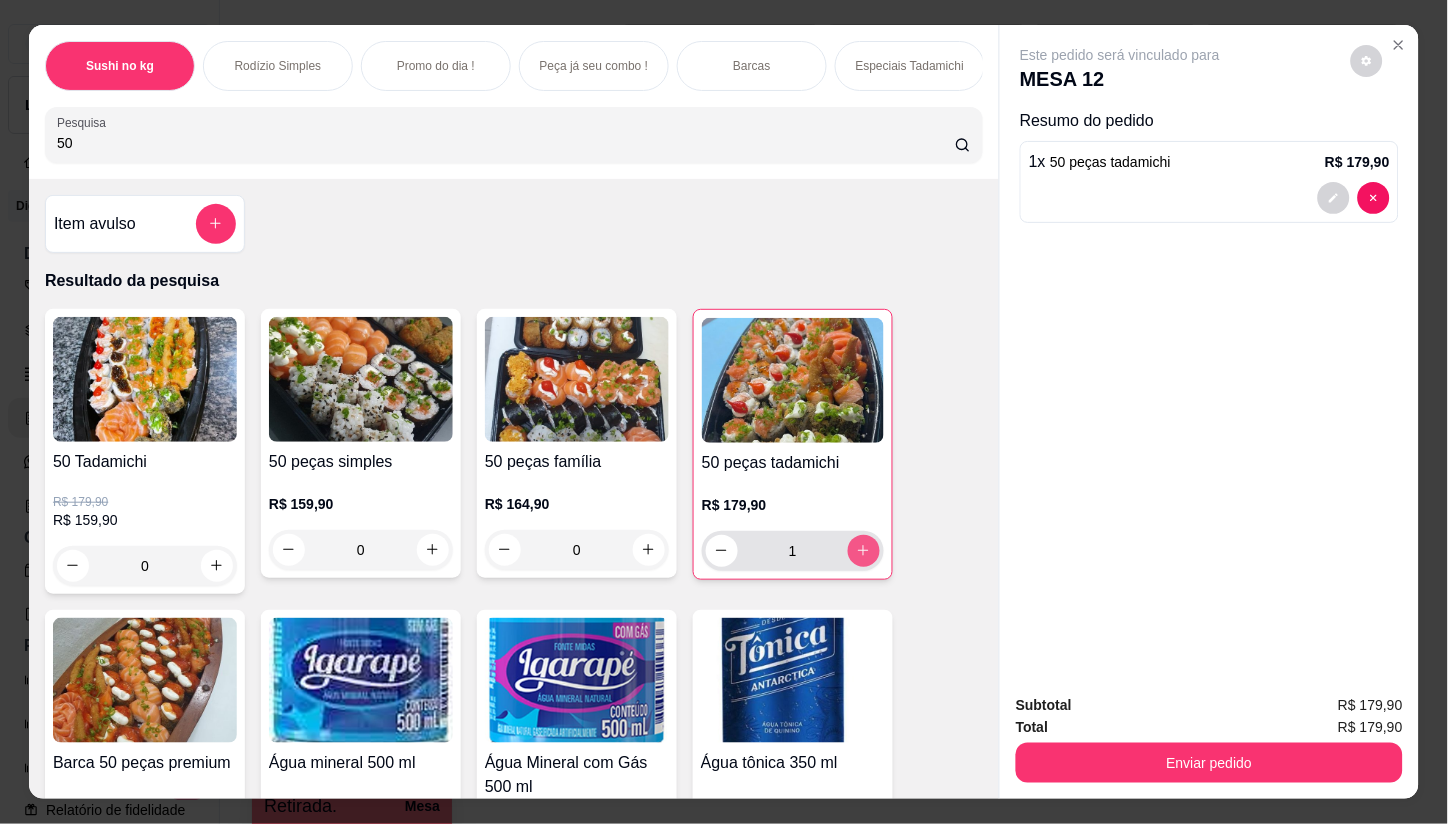 type on "1" 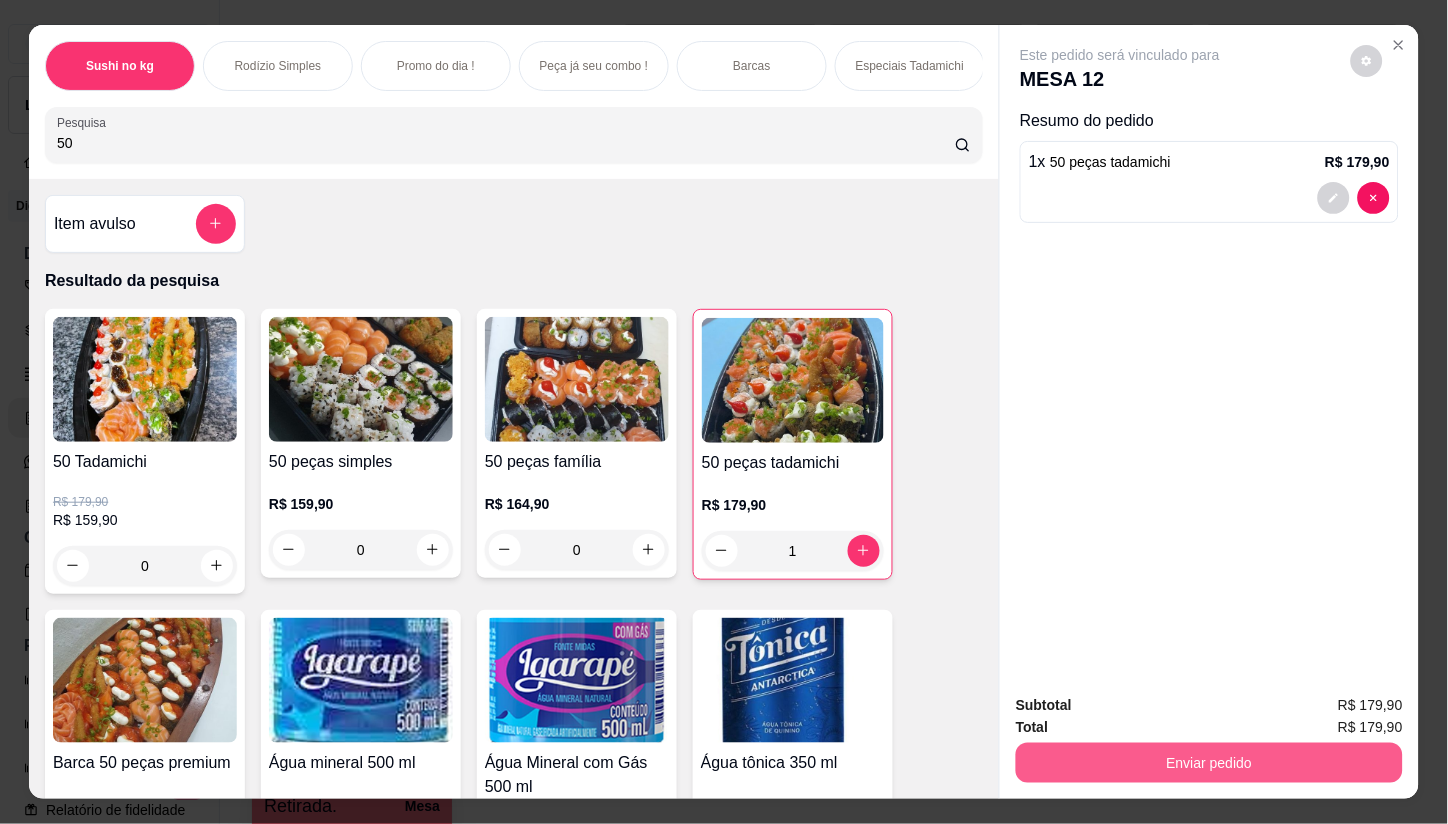 click on "Enviar pedido" at bounding box center [1209, 763] 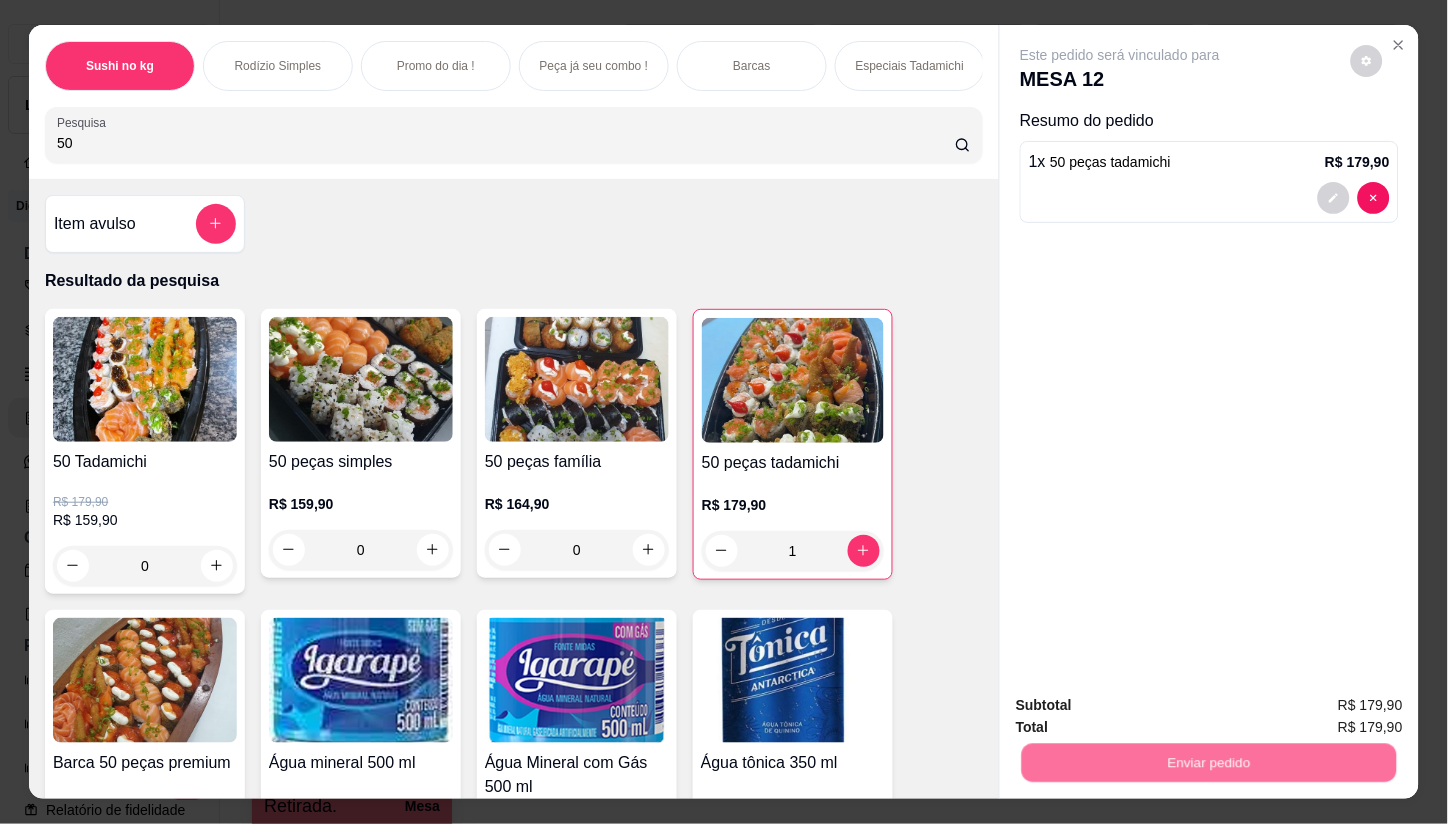 click on "Não registrar e enviar pedido" at bounding box center (1143, 706) 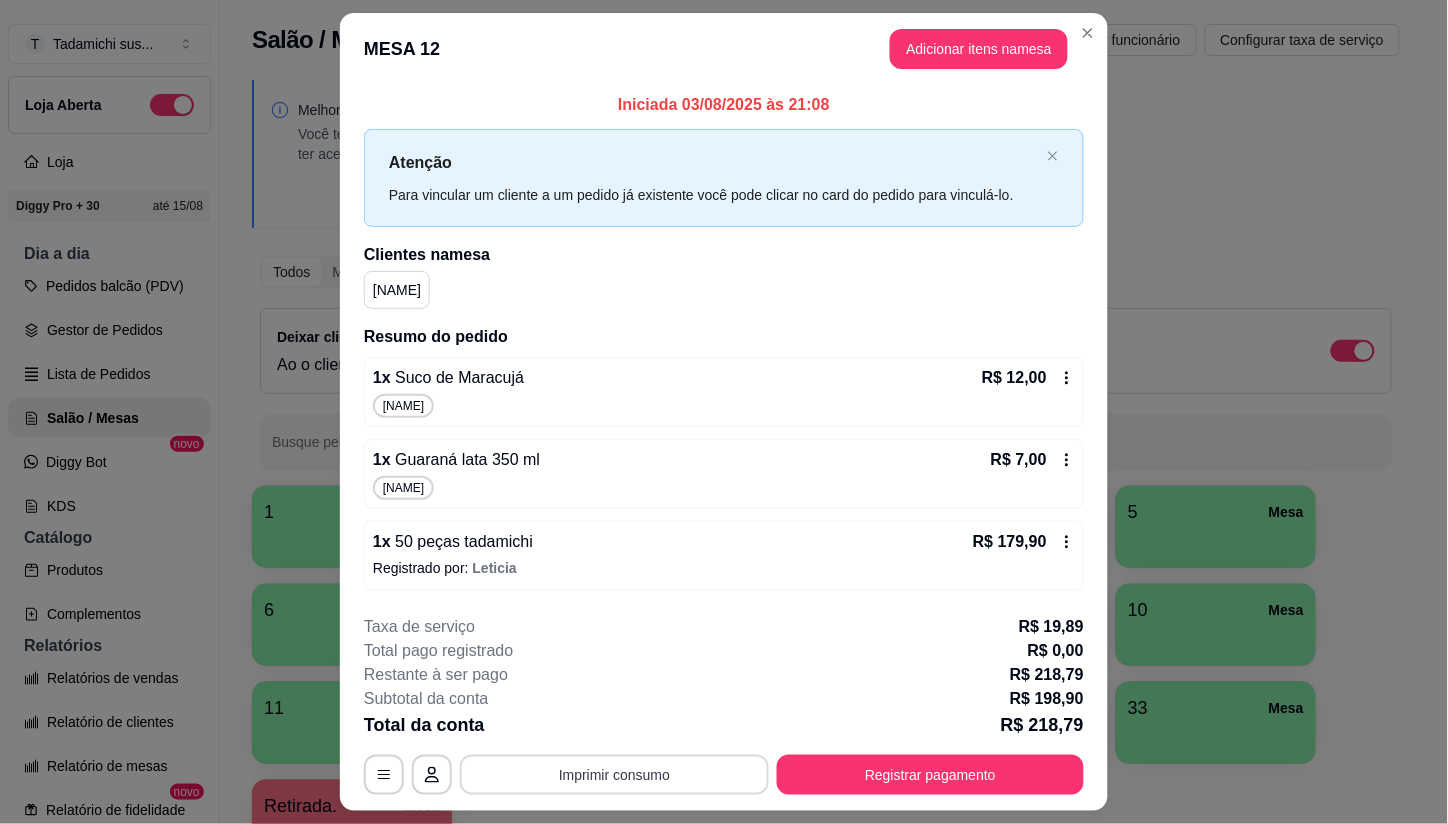 click on "Imprimir consumo" at bounding box center (614, 775) 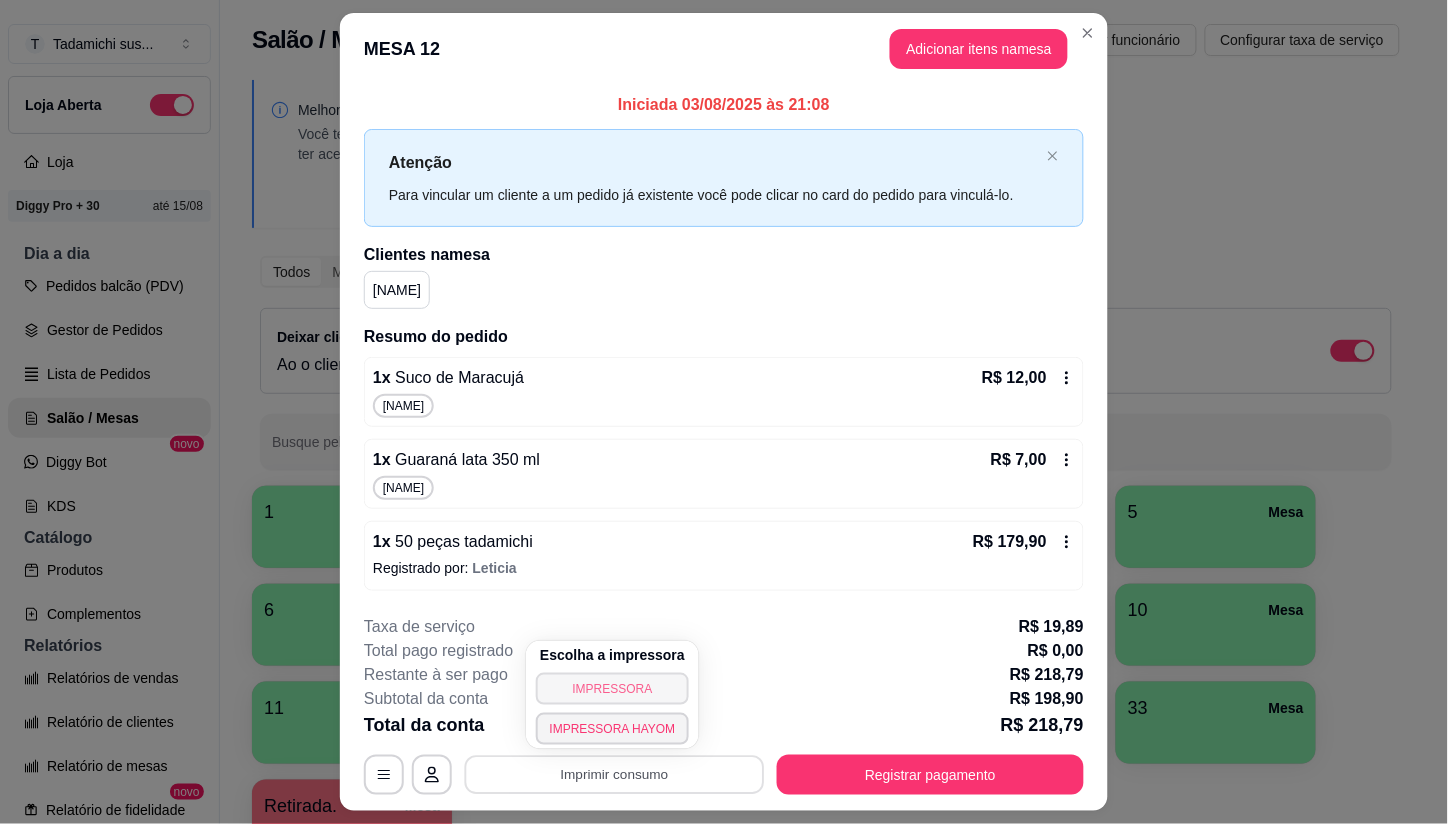 click on "IMPRESSORA" at bounding box center (613, 689) 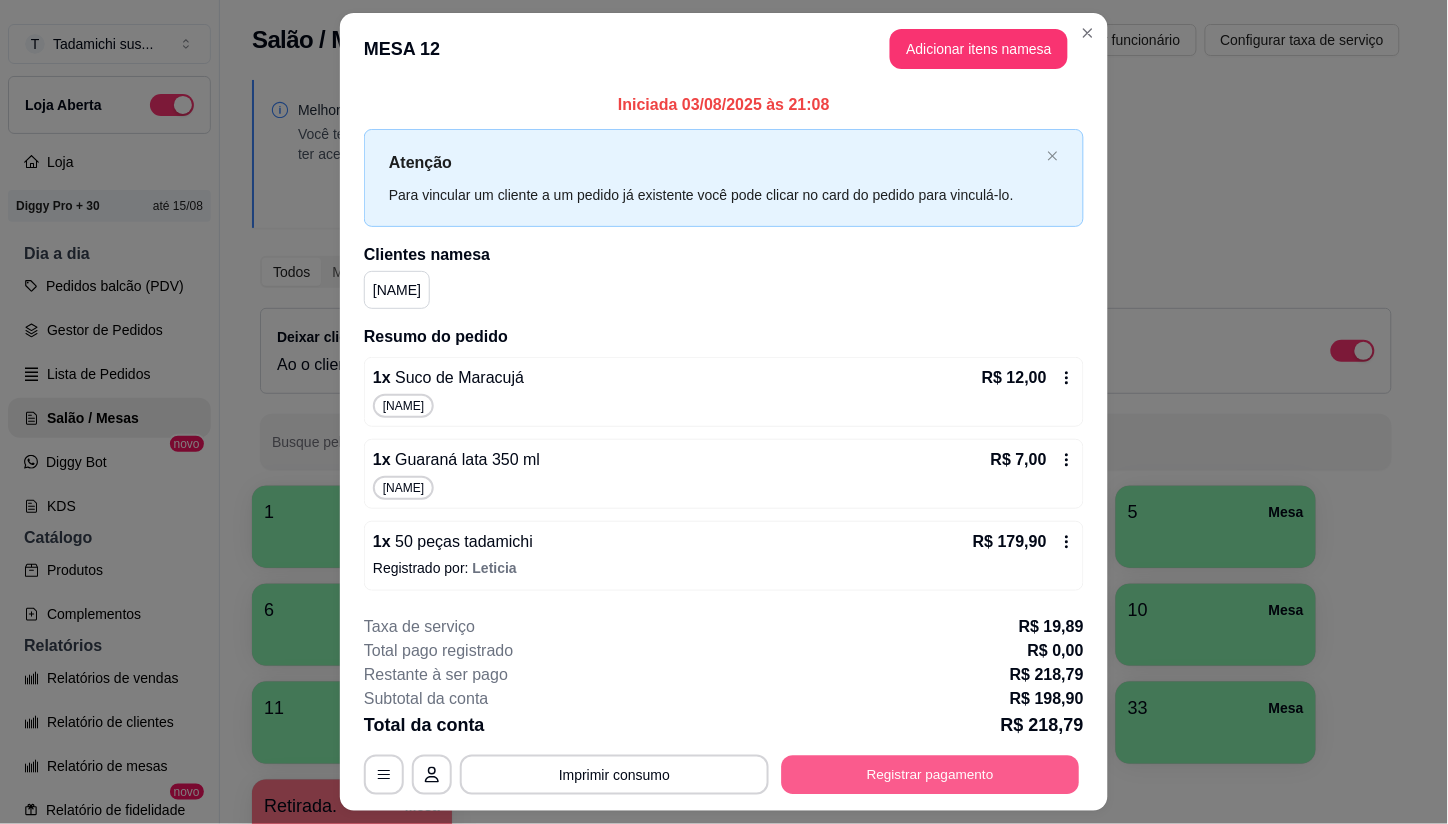click on "Registrar pagamento" at bounding box center (931, 774) 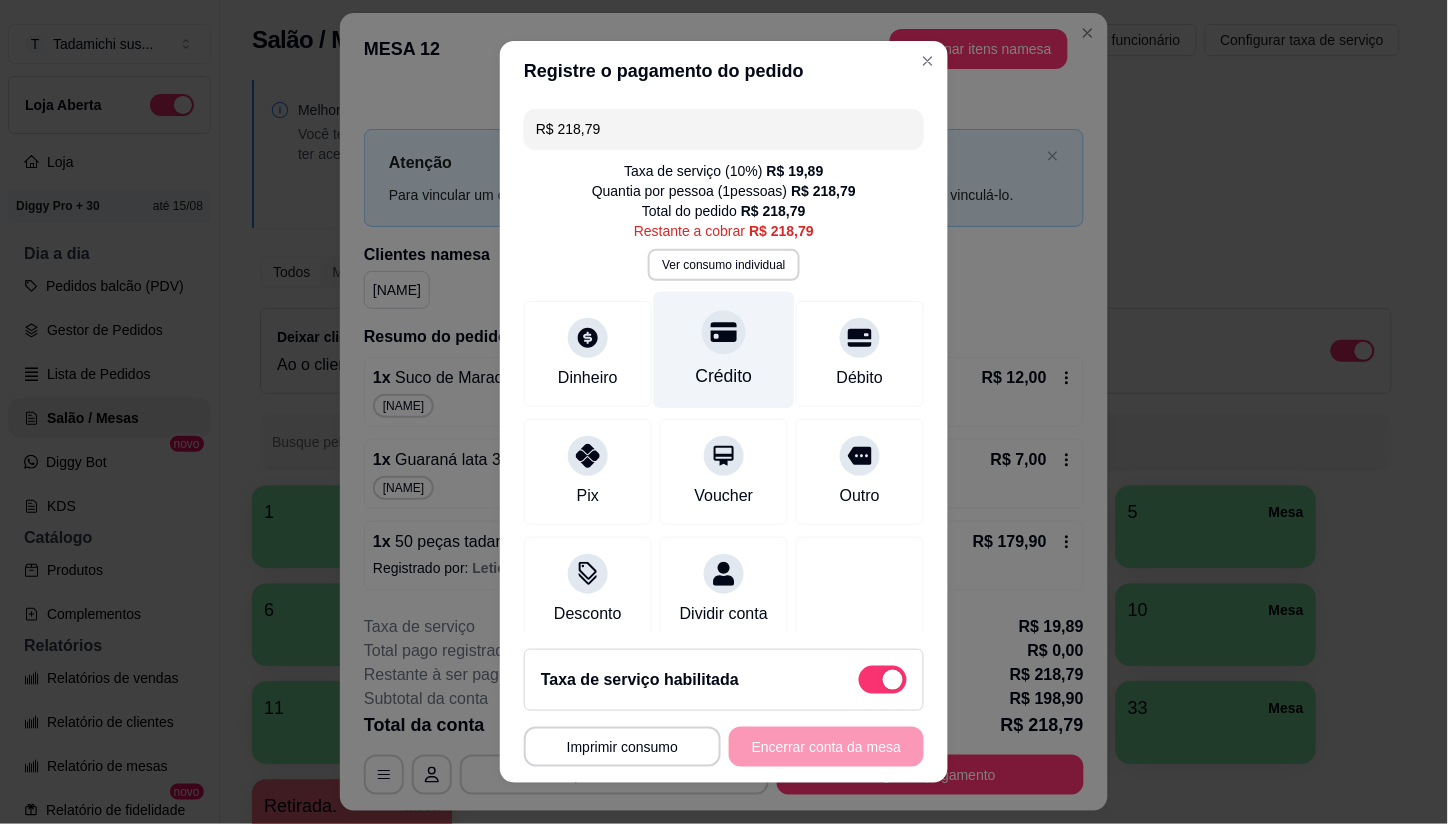 click on "Crédito" at bounding box center [724, 350] 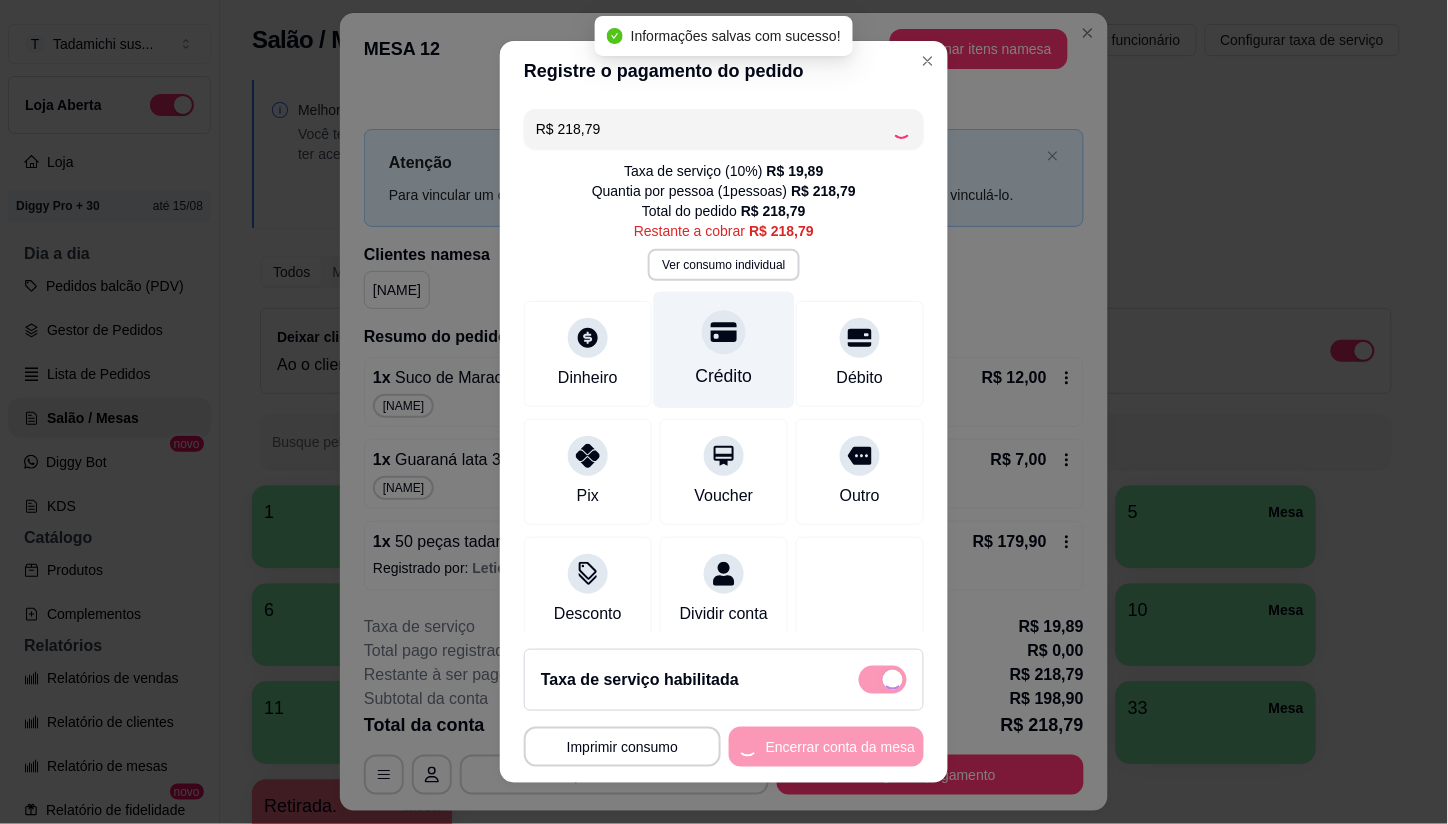 type on "R$ 0,00" 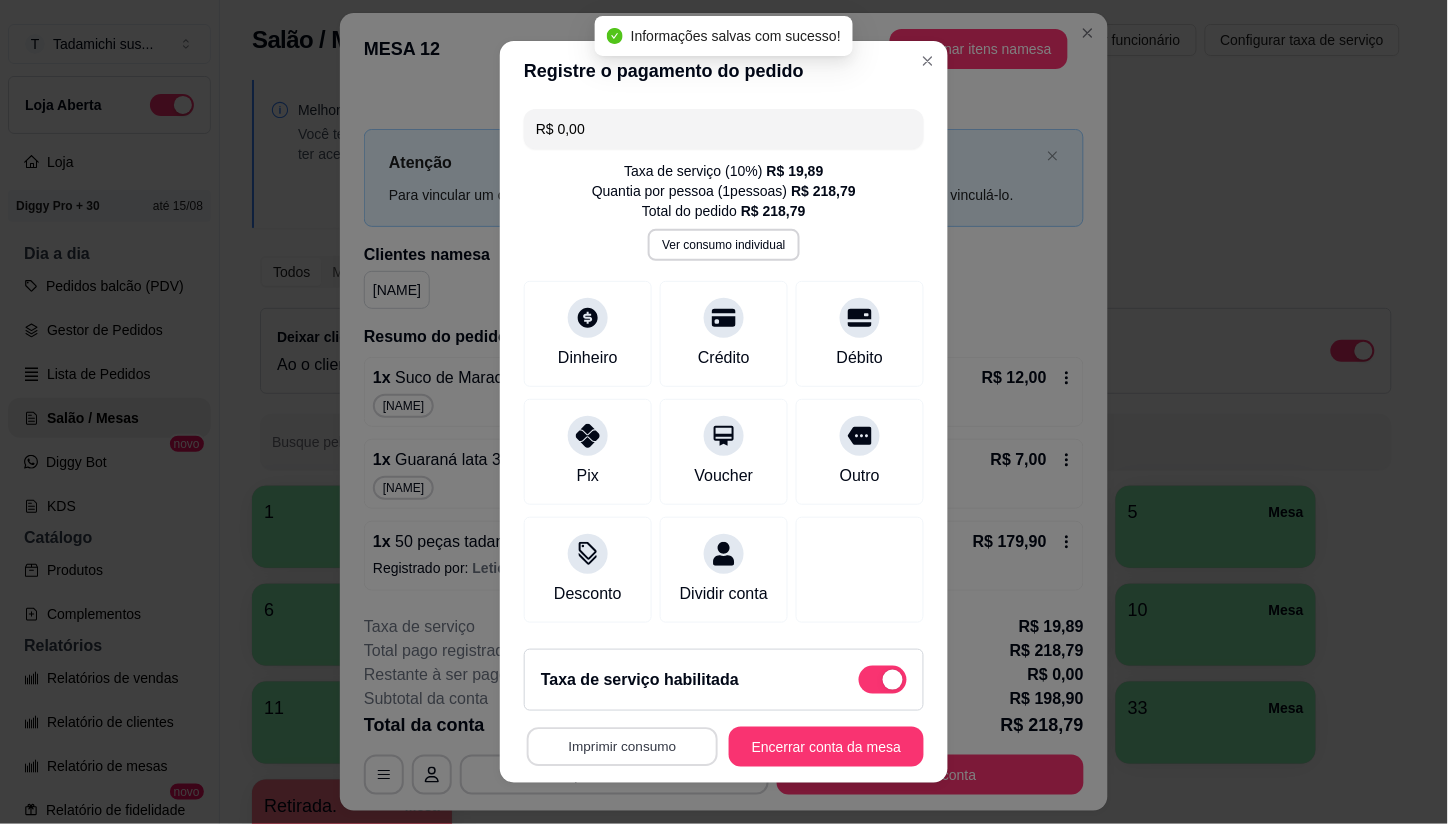 click on "Imprimir consumo" at bounding box center (622, 746) 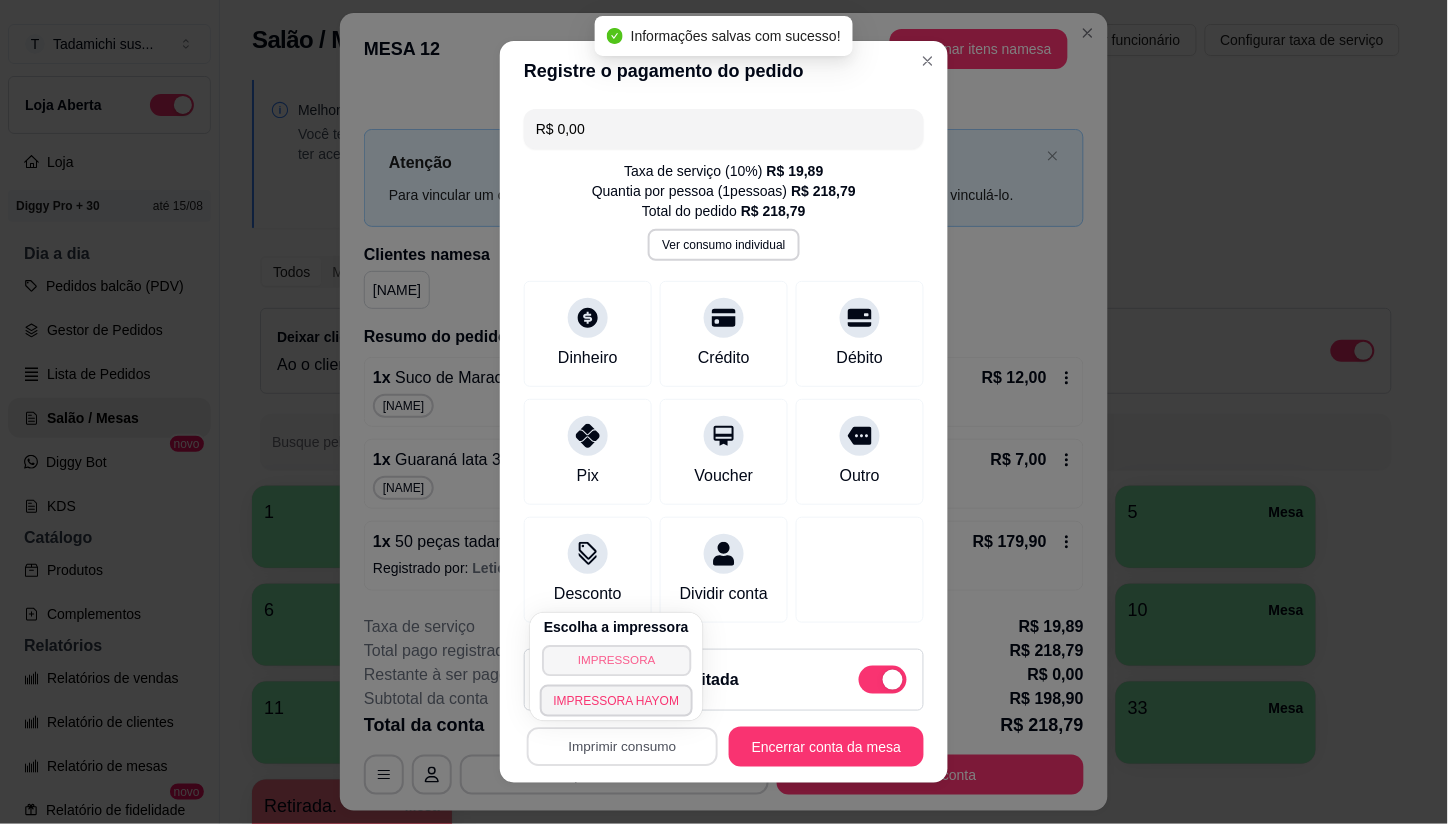 click on "IMPRESSORA" at bounding box center [616, 660] 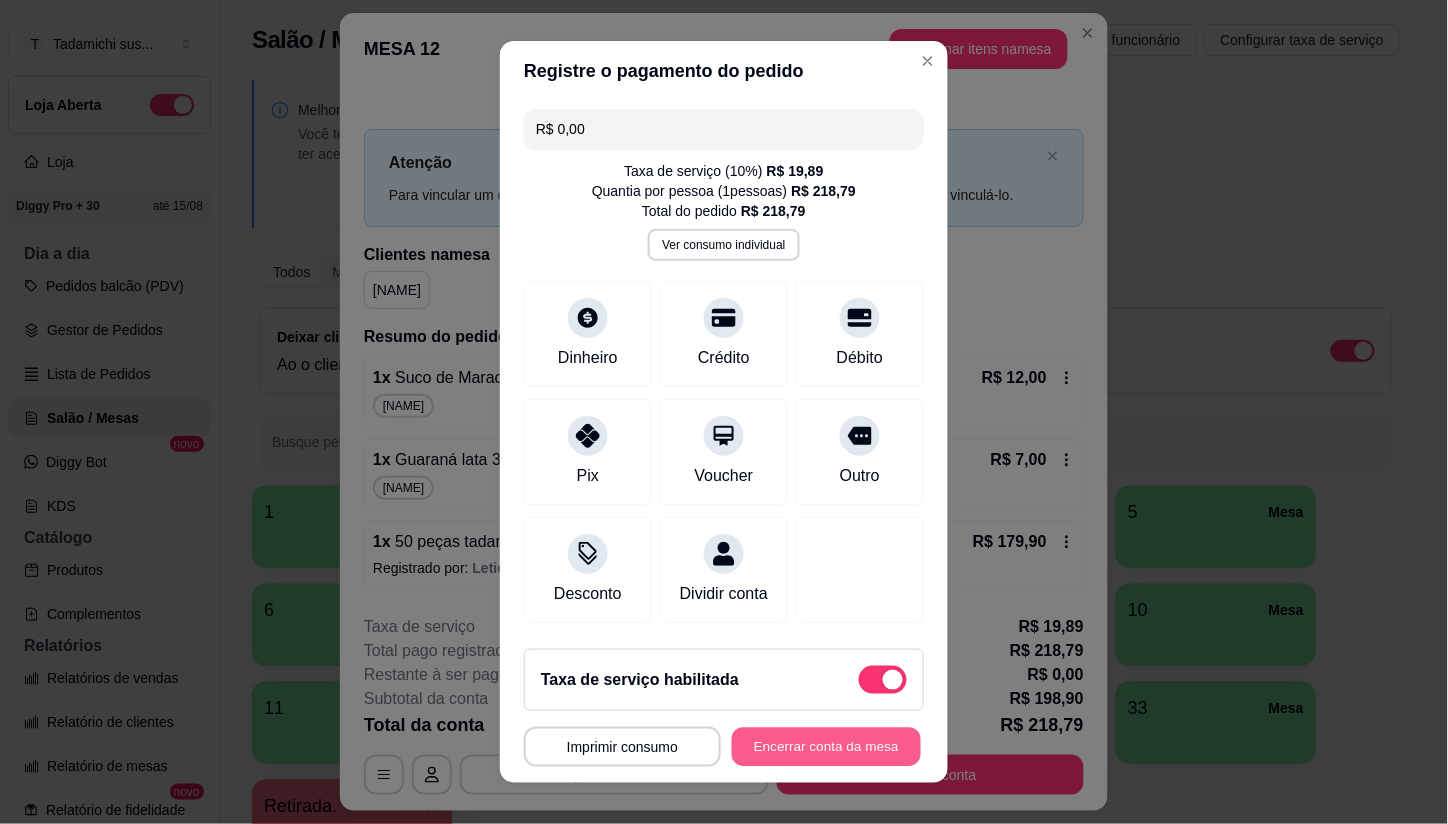 click on "Encerrar conta da mesa" at bounding box center (826, 746) 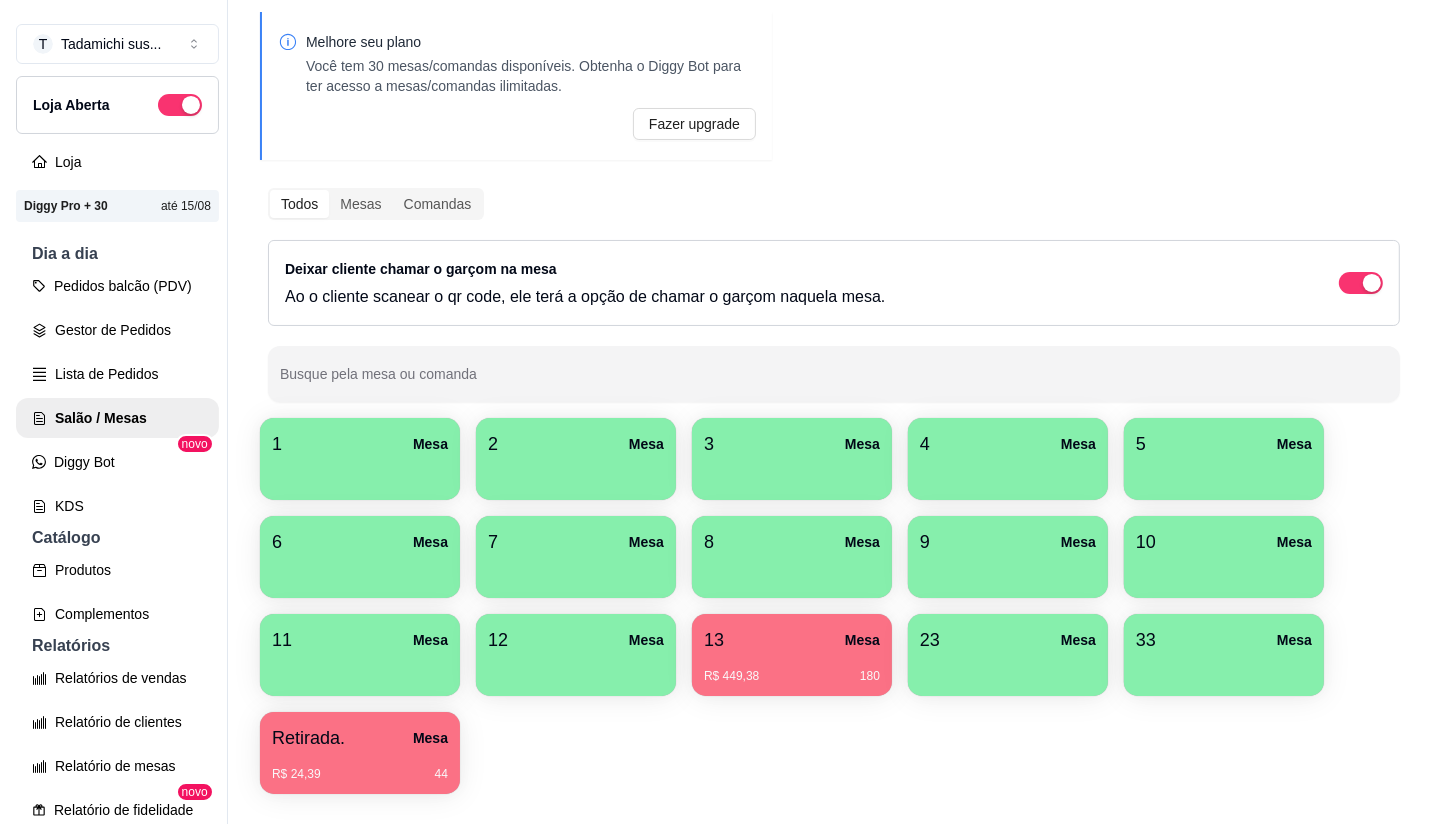 scroll, scrollTop: 134, scrollLeft: 0, axis: vertical 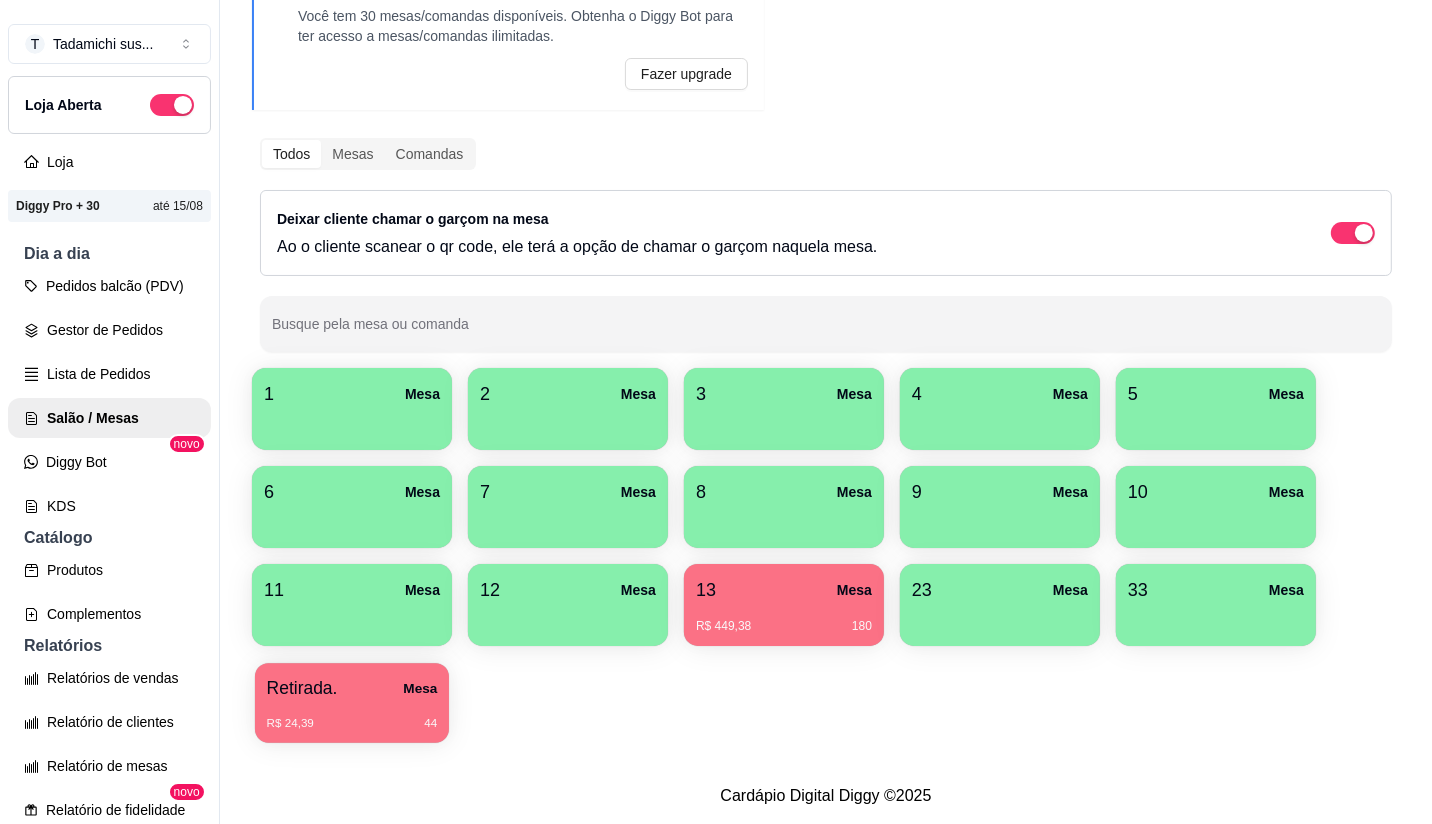 click on "R$ 24,39 44" at bounding box center [352, 724] 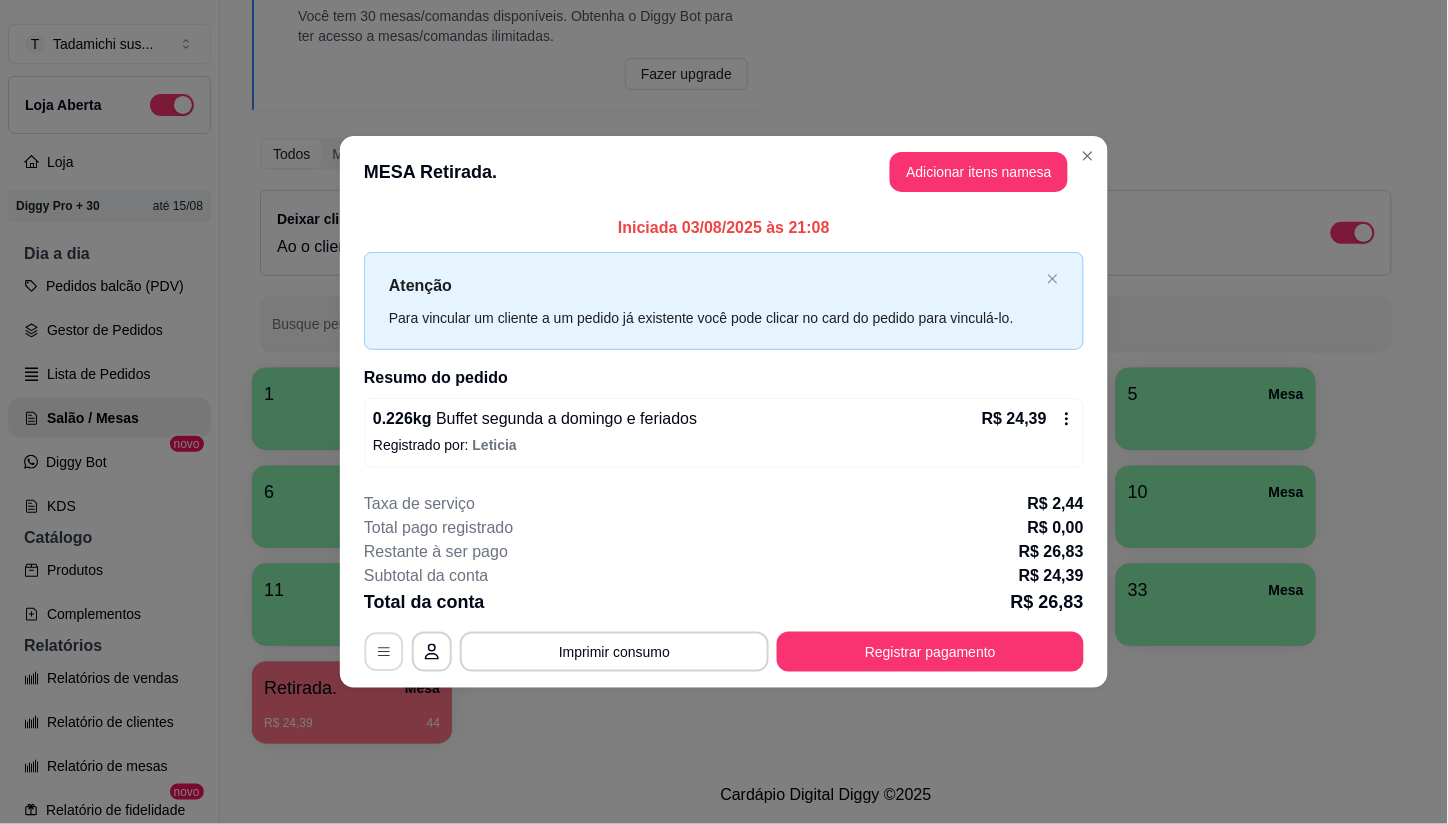 click at bounding box center [384, 651] 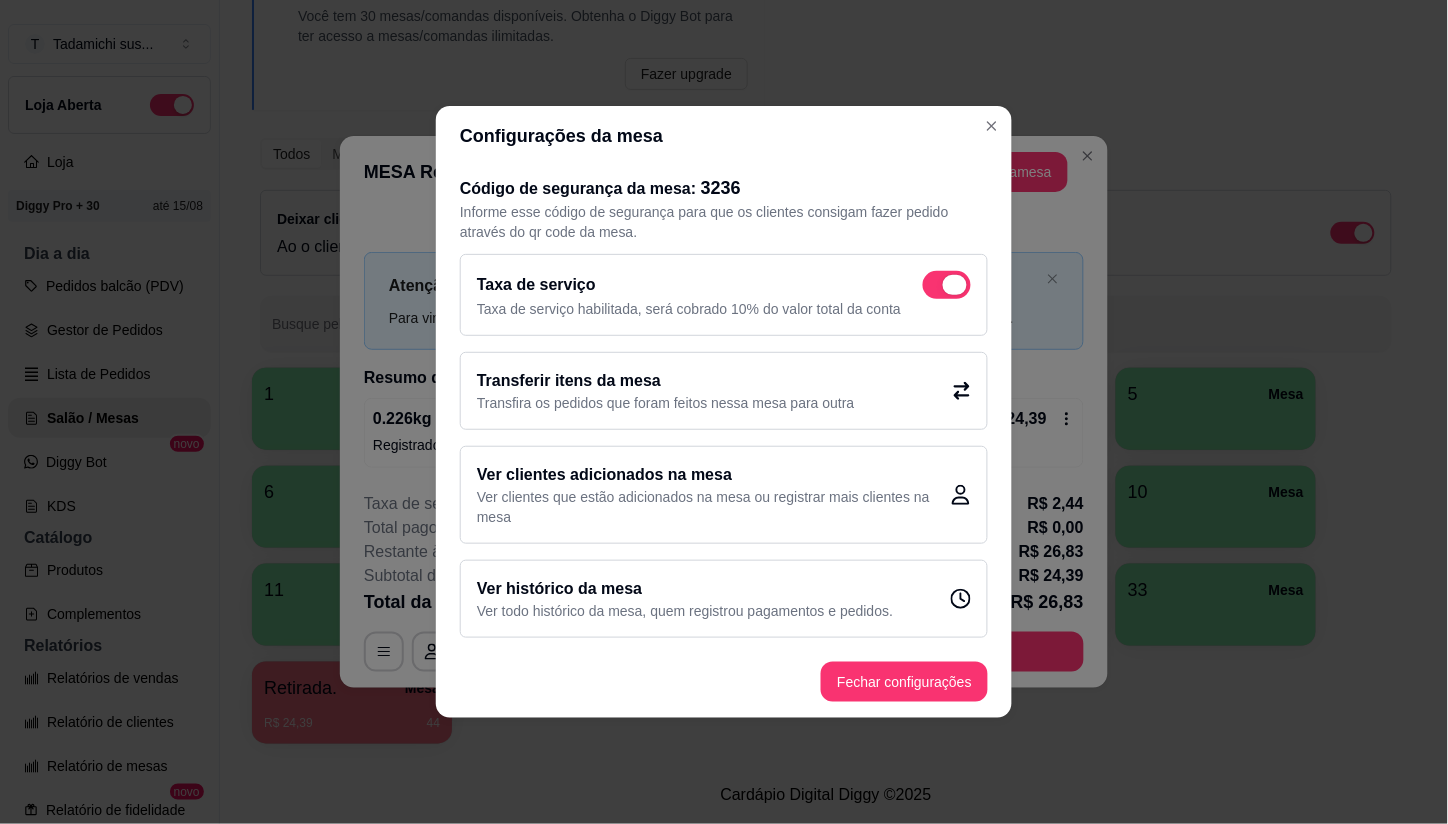 click at bounding box center (947, 285) 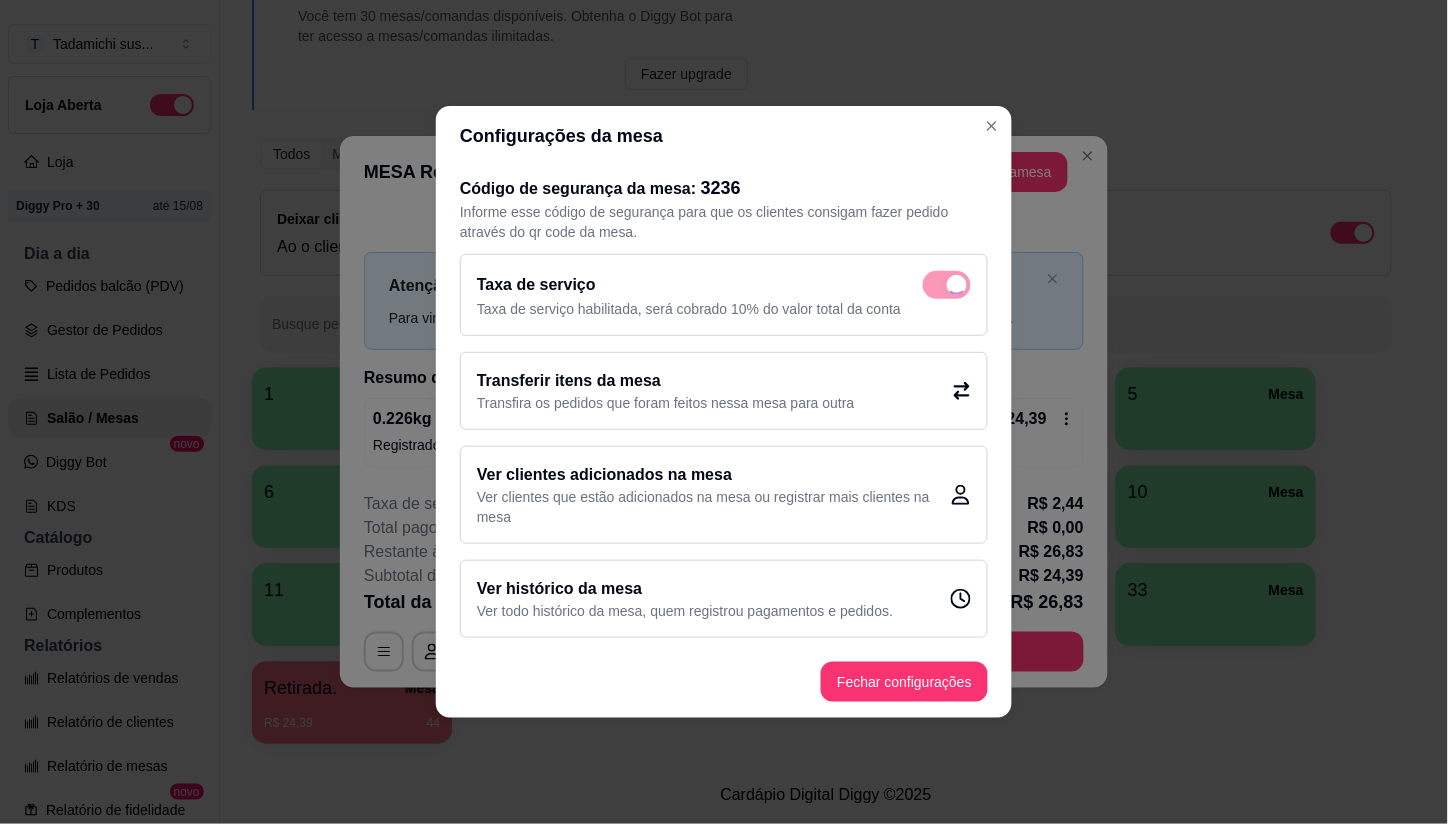 checkbox on "false" 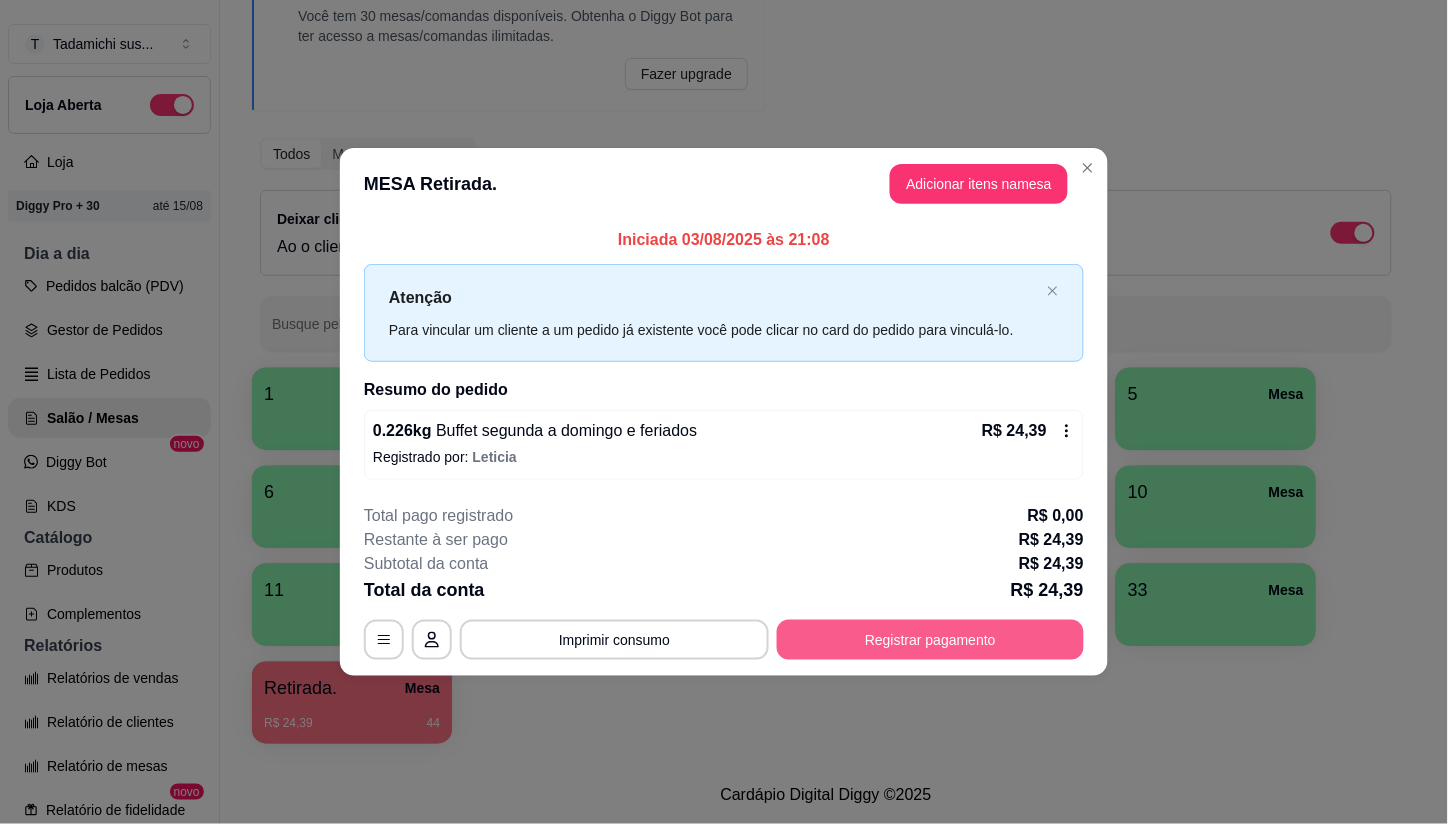 click on "Registrar pagamento" at bounding box center [930, 640] 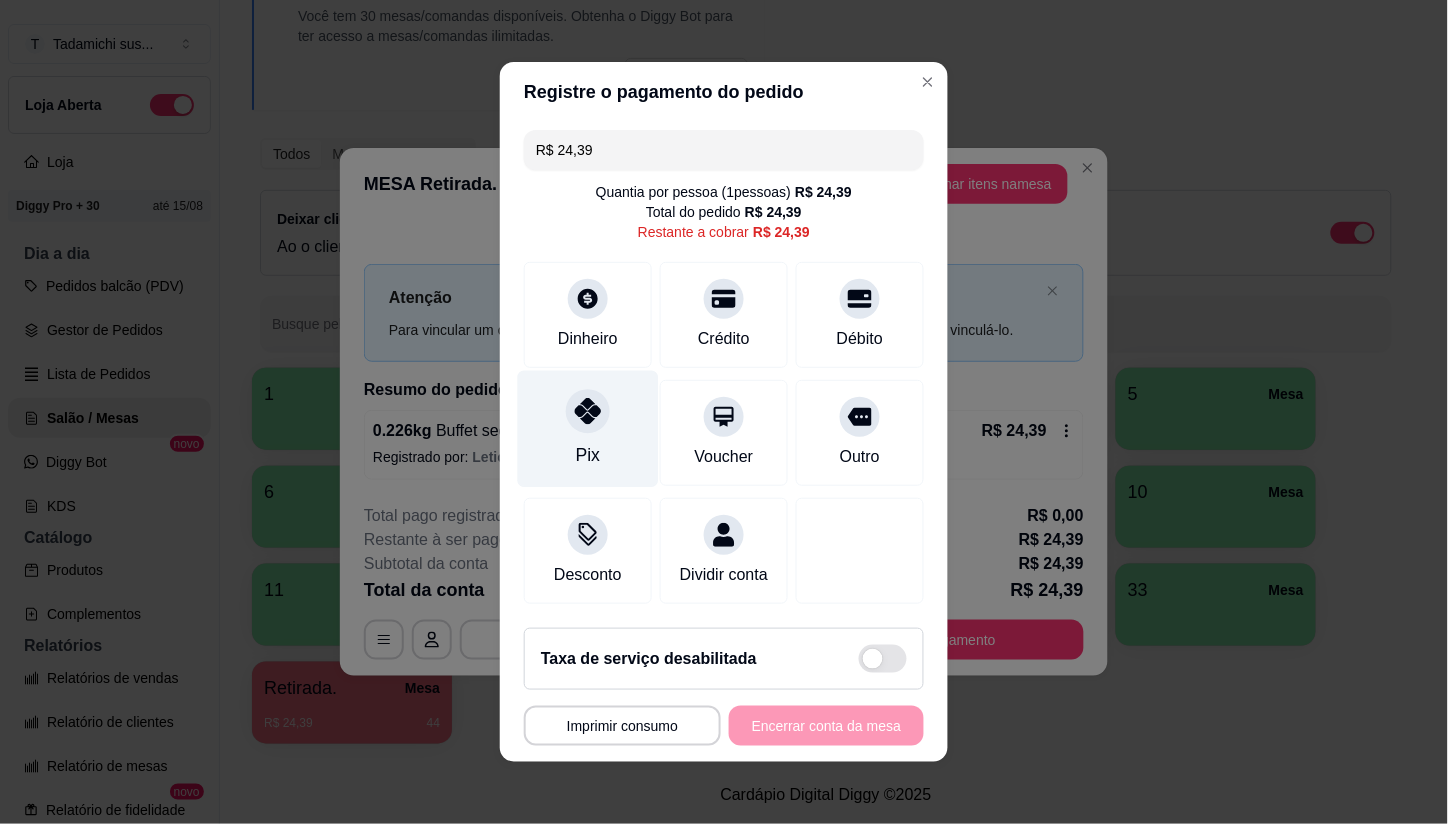 click on "Pix" at bounding box center [588, 429] 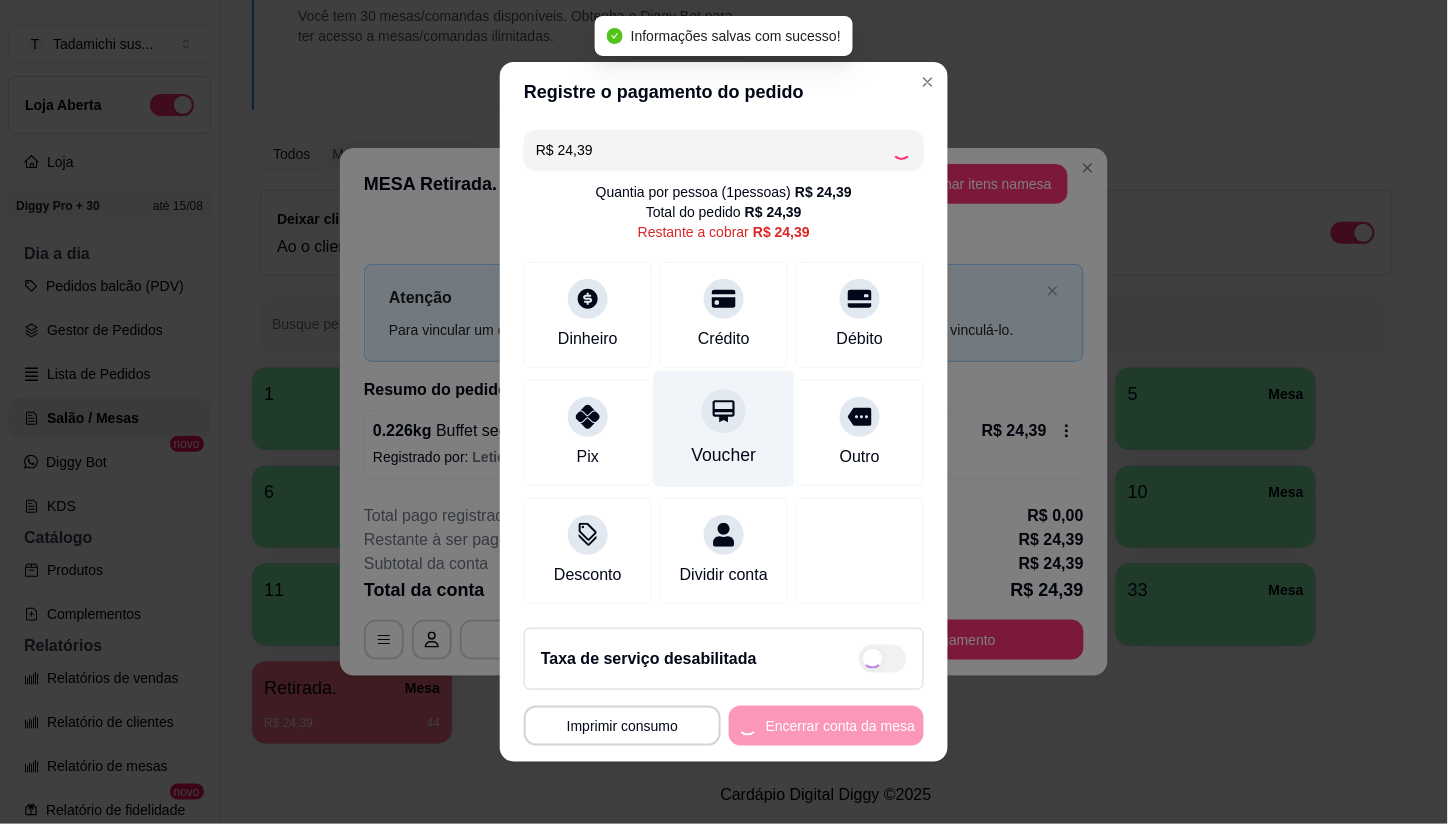 type on "R$ 0,00" 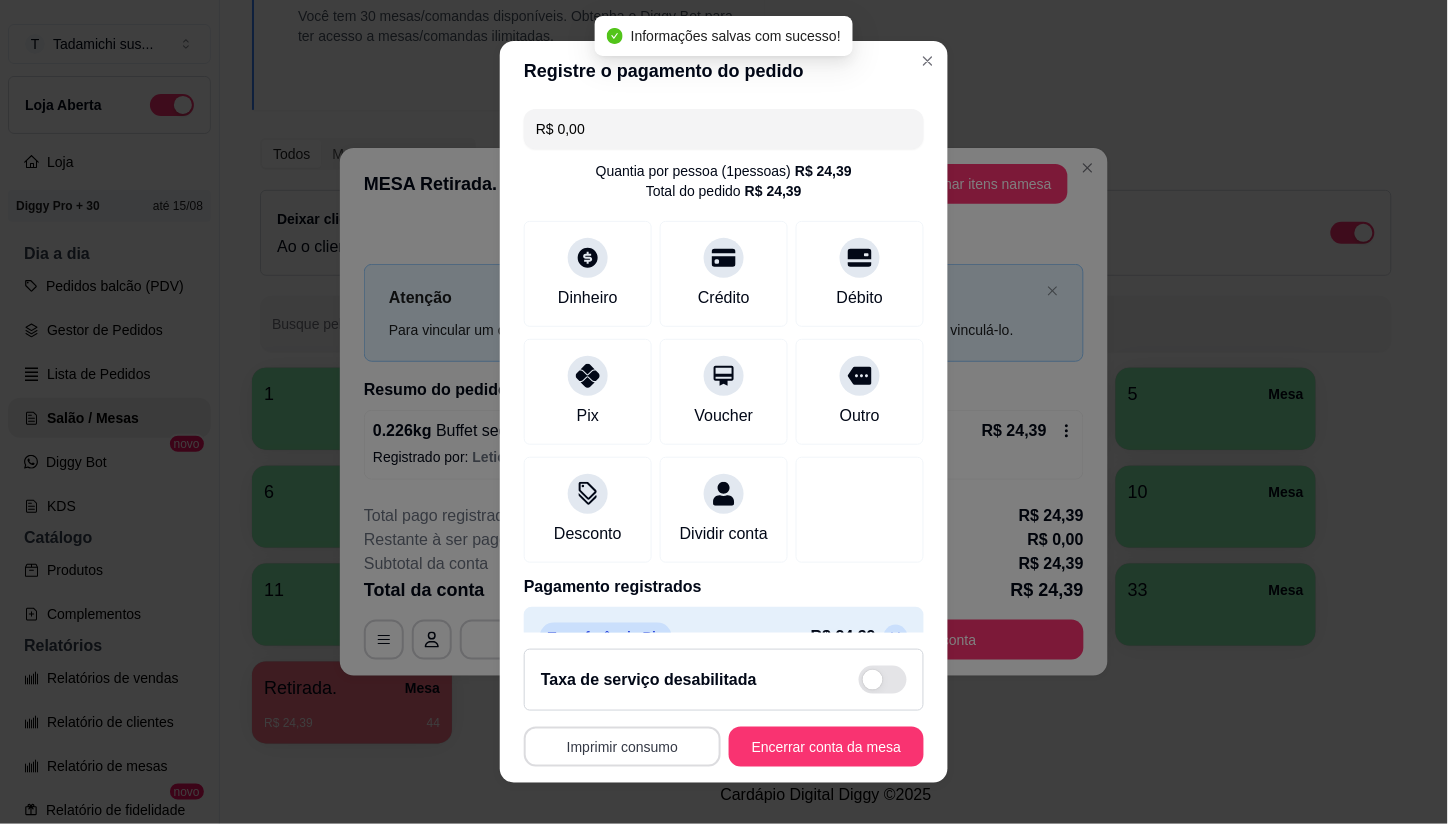click on "Imprimir consumo" at bounding box center [622, 747] 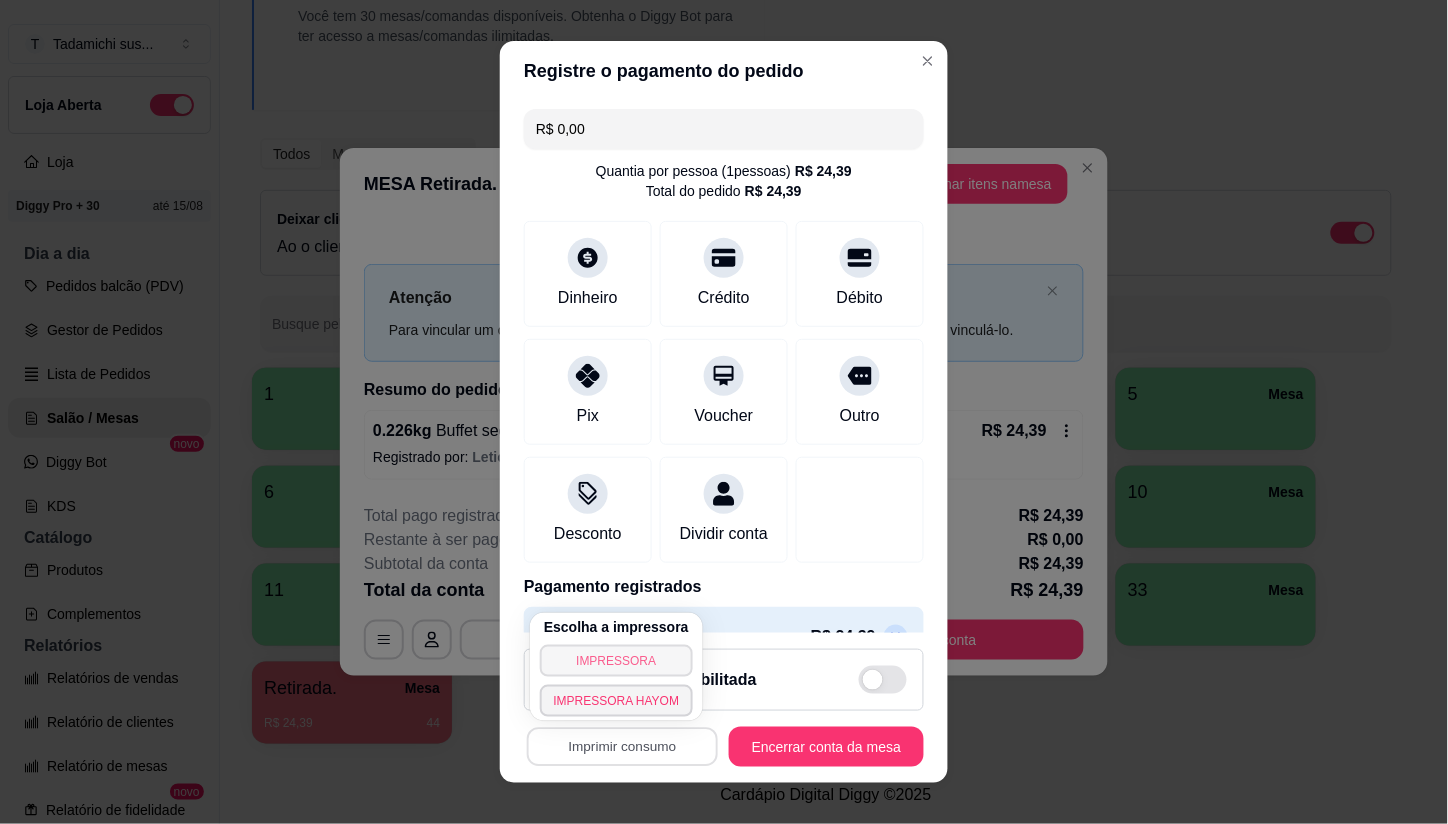 click on "IMPRESSORA" at bounding box center [617, 661] 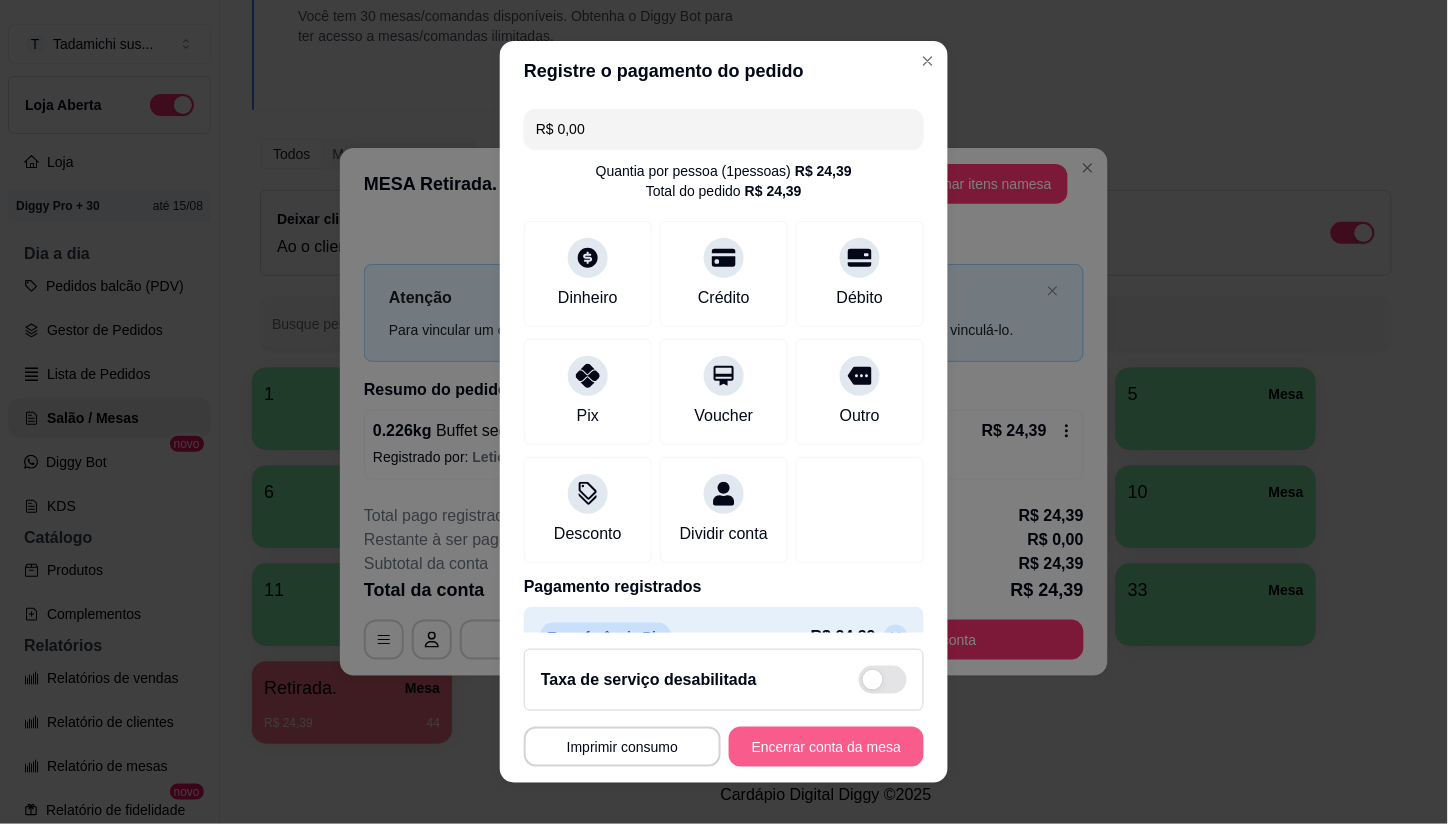 click on "Encerrar conta da mesa" at bounding box center (826, 747) 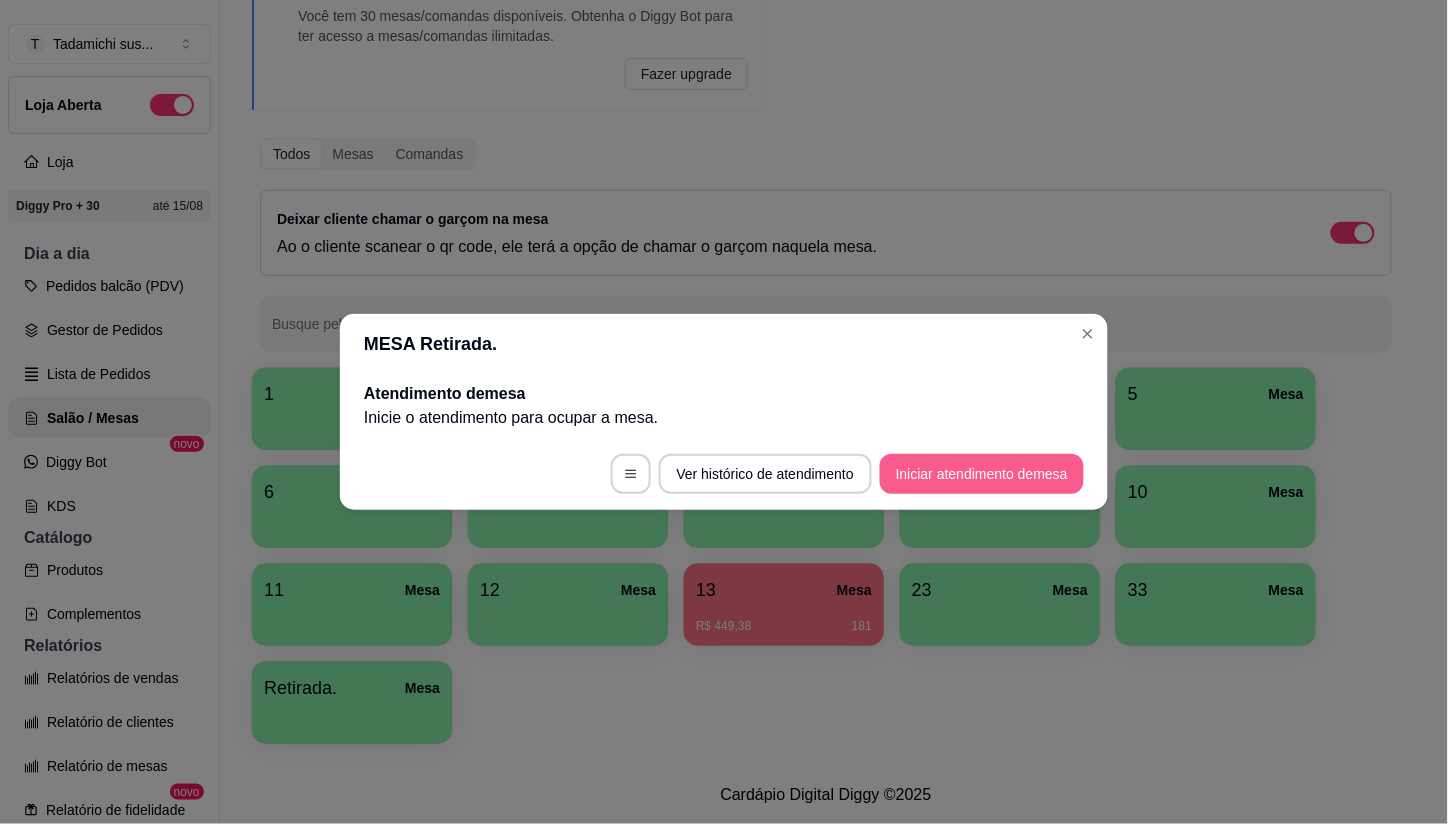 click on "Iniciar atendimento de  mesa" at bounding box center (982, 474) 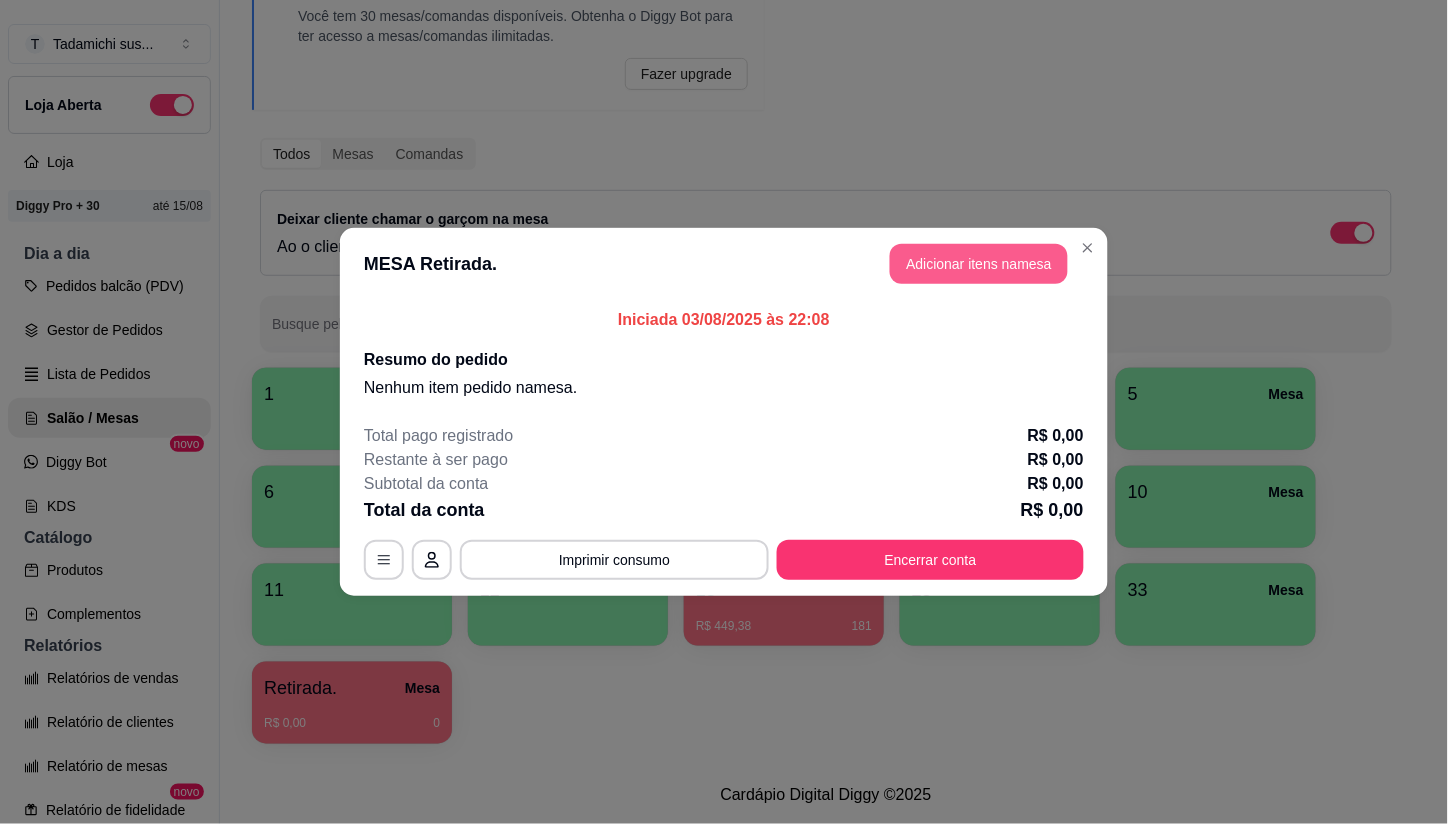 click on "Adicionar itens na  mesa" at bounding box center (979, 264) 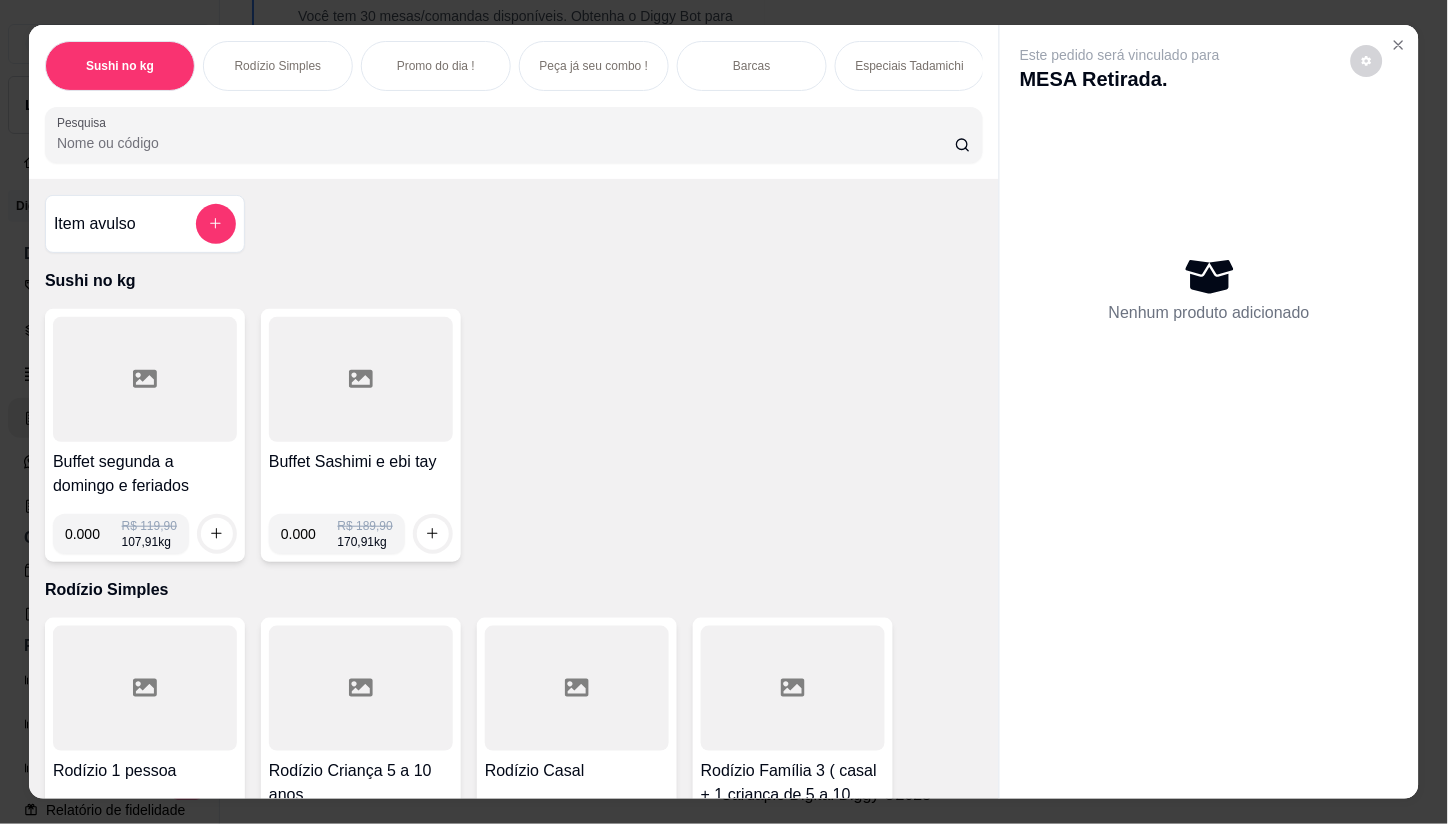 click 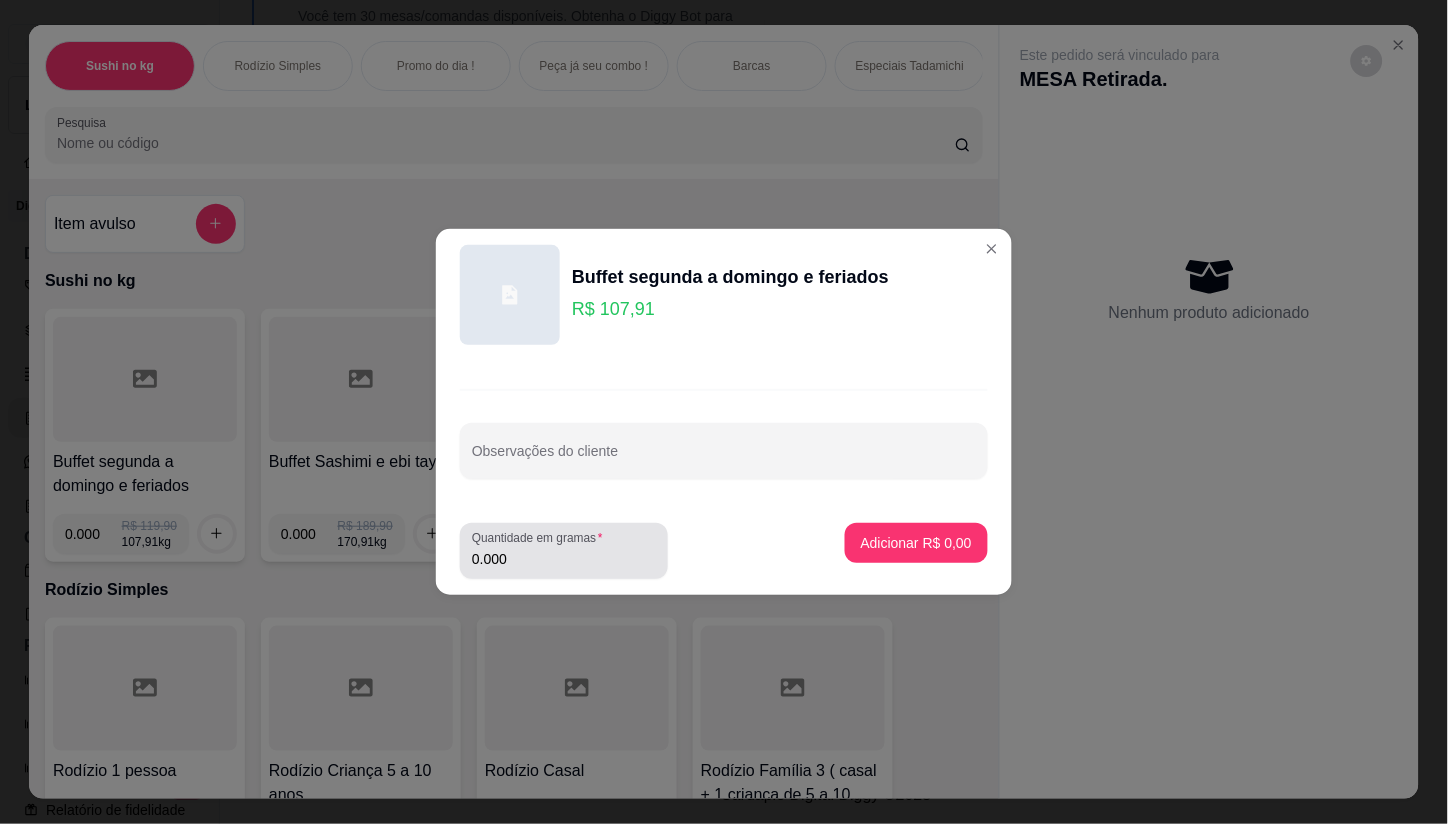 click on "0.000" at bounding box center [564, 559] 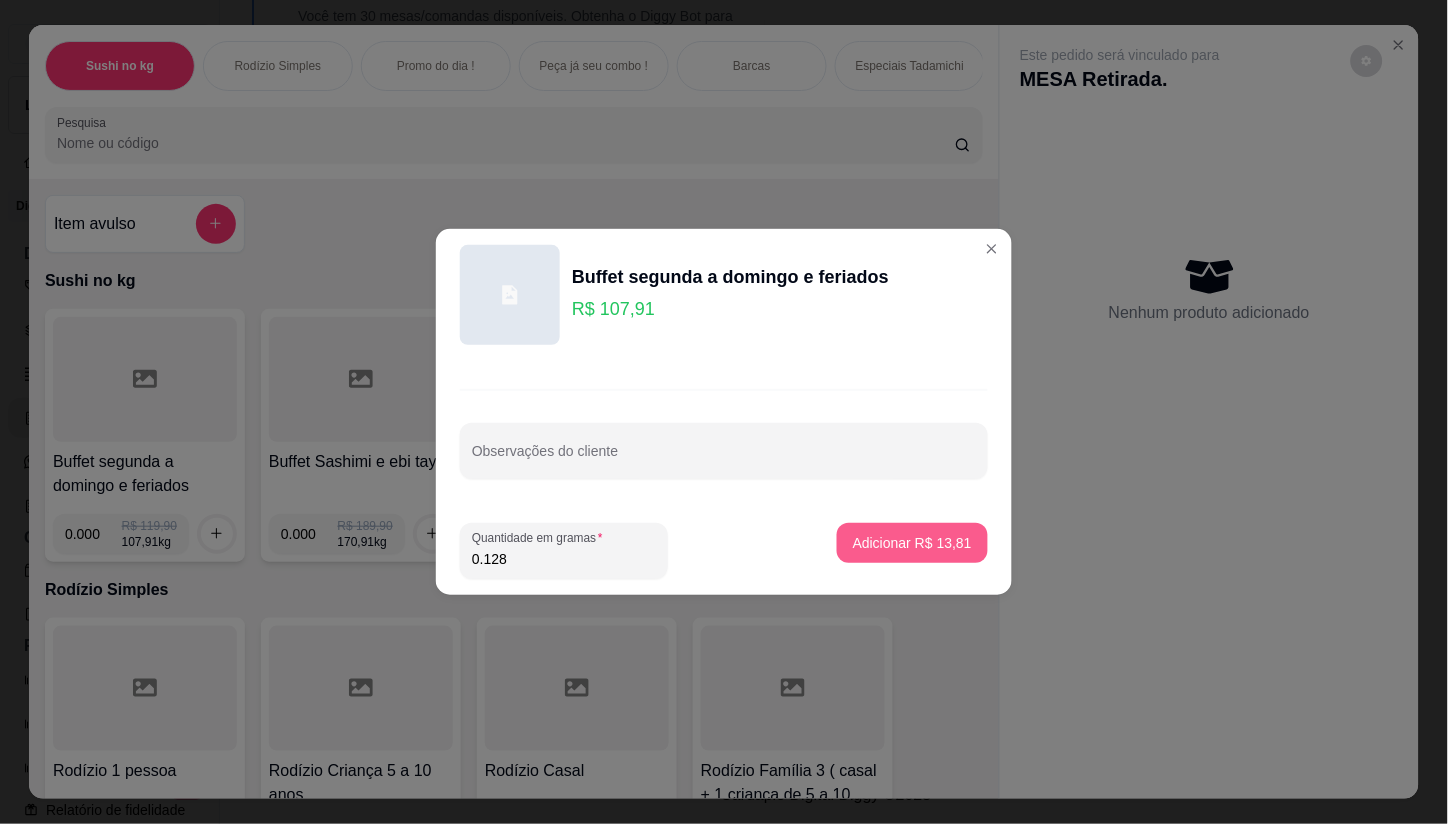 type on "0.128" 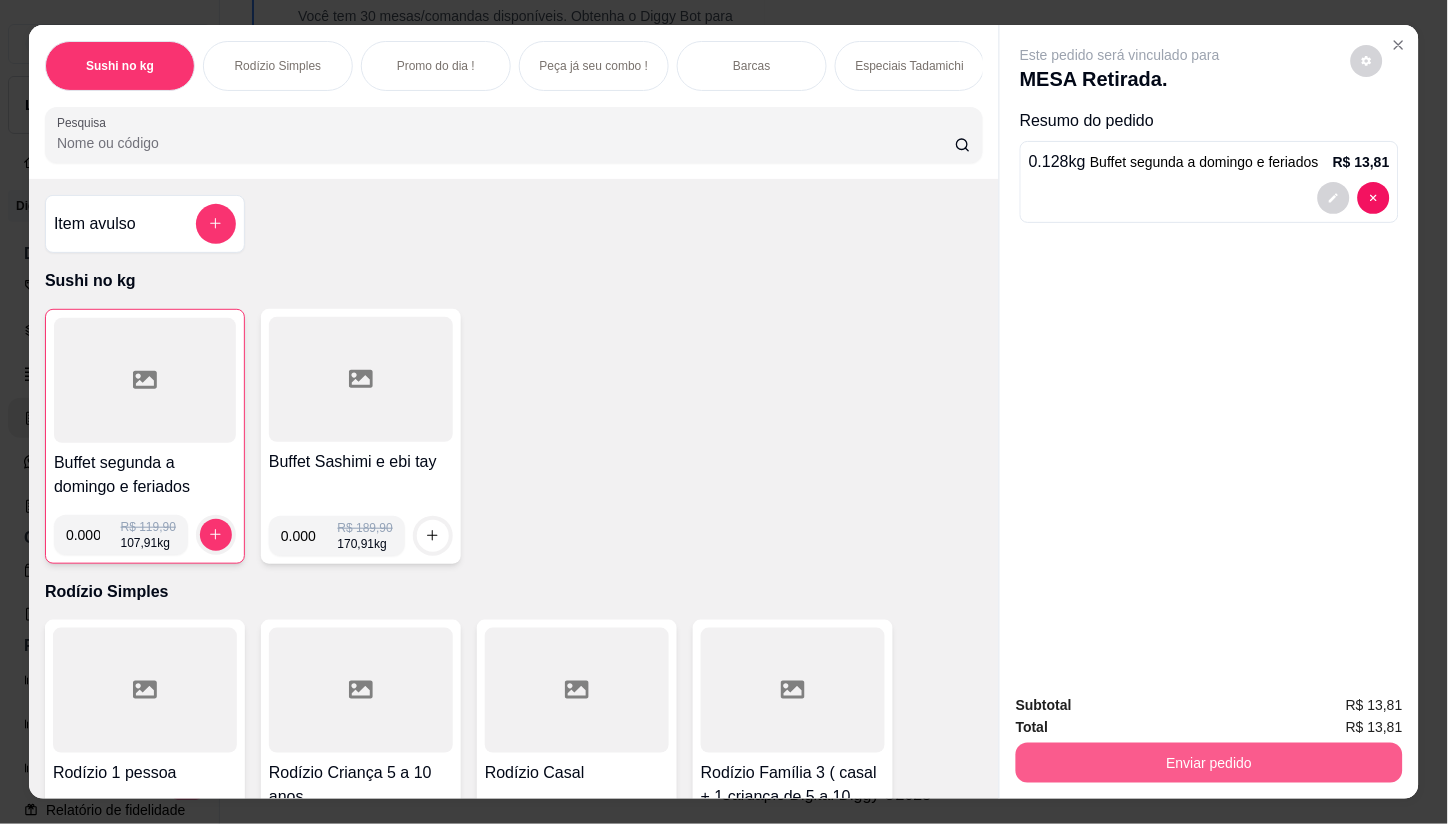 click on "Enviar pedido" at bounding box center [1209, 763] 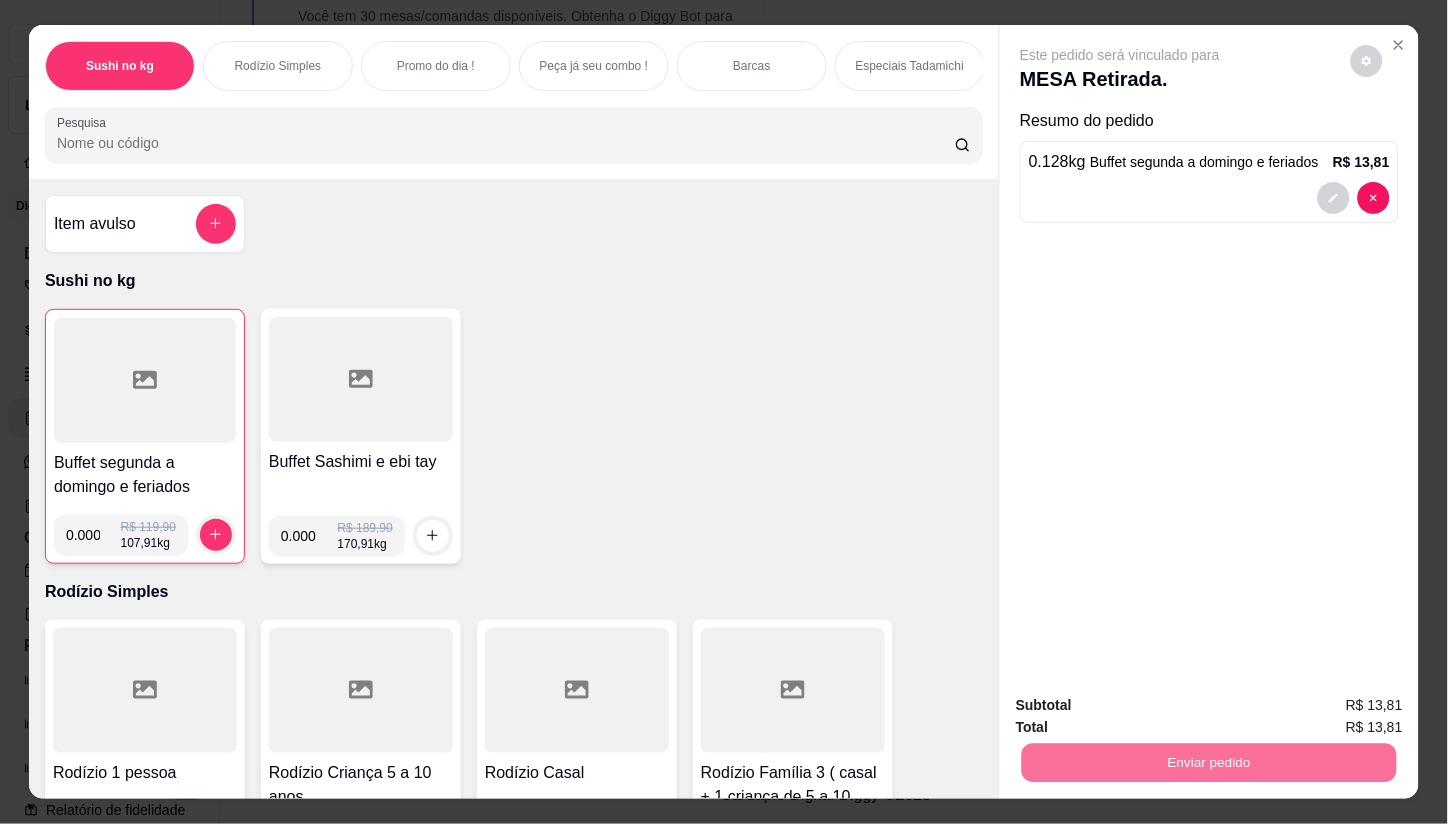 click on "Não registrar e enviar pedido" at bounding box center (1144, 705) 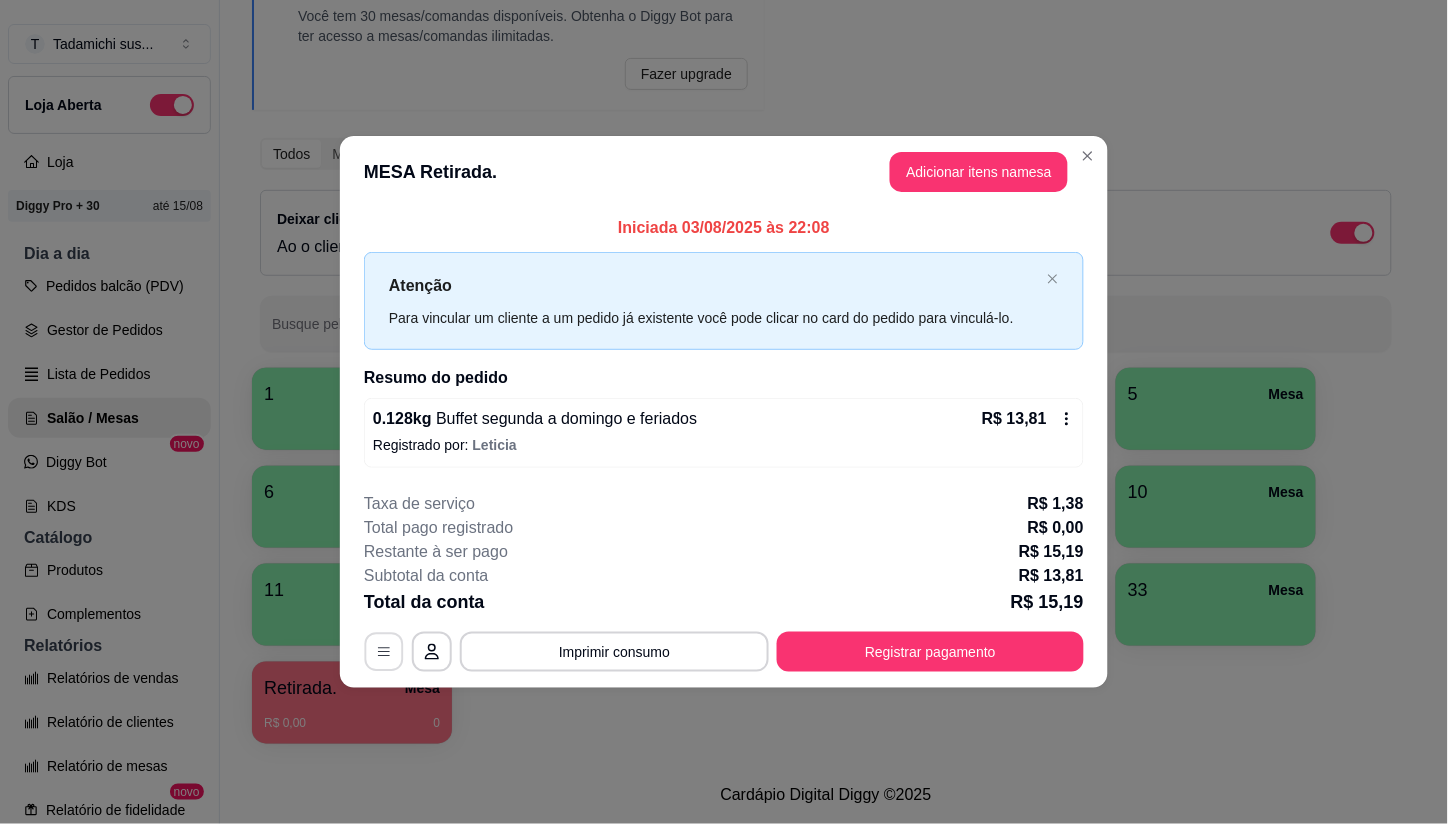 click 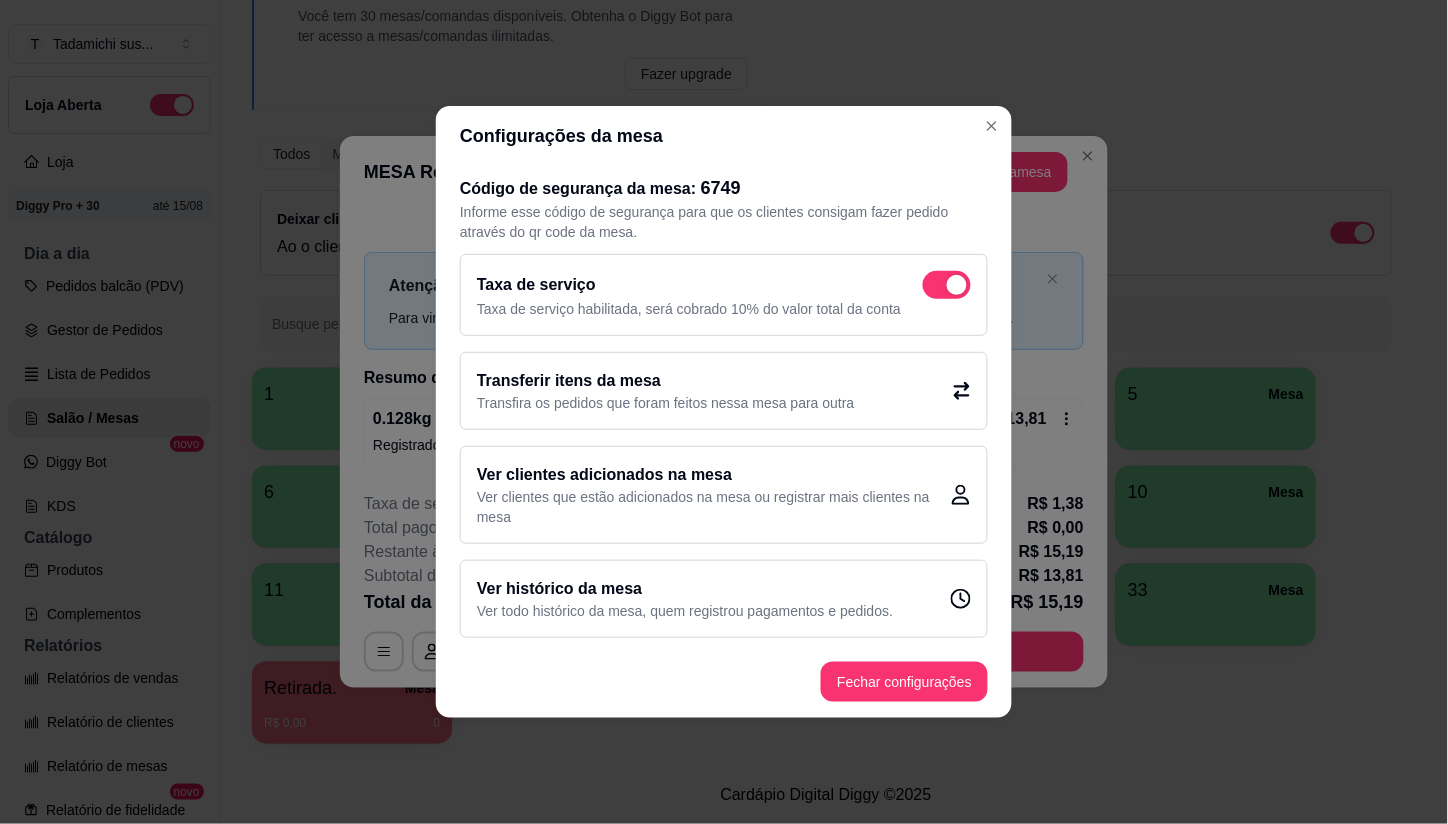 click at bounding box center [947, 285] 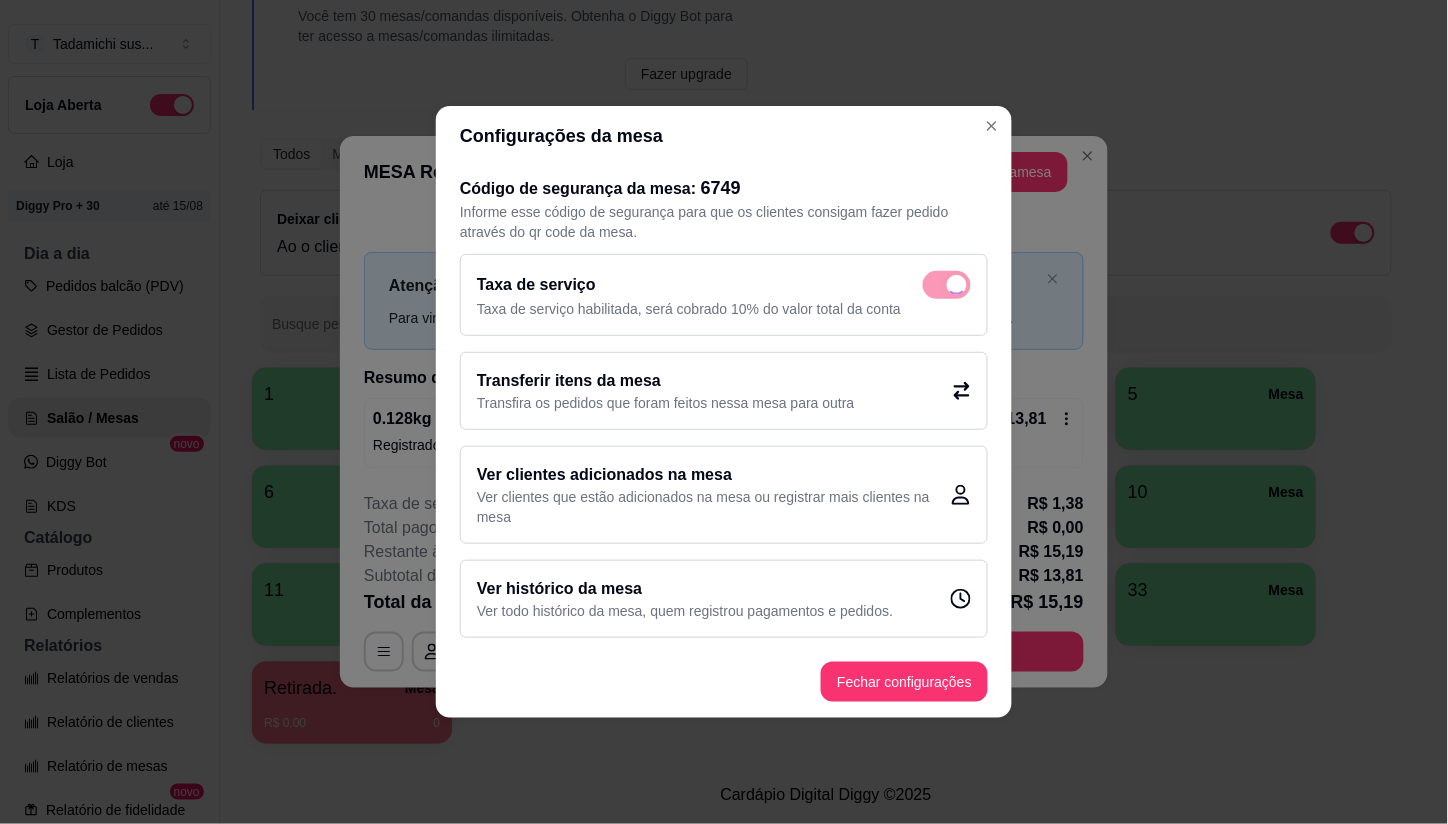 checkbox on "false" 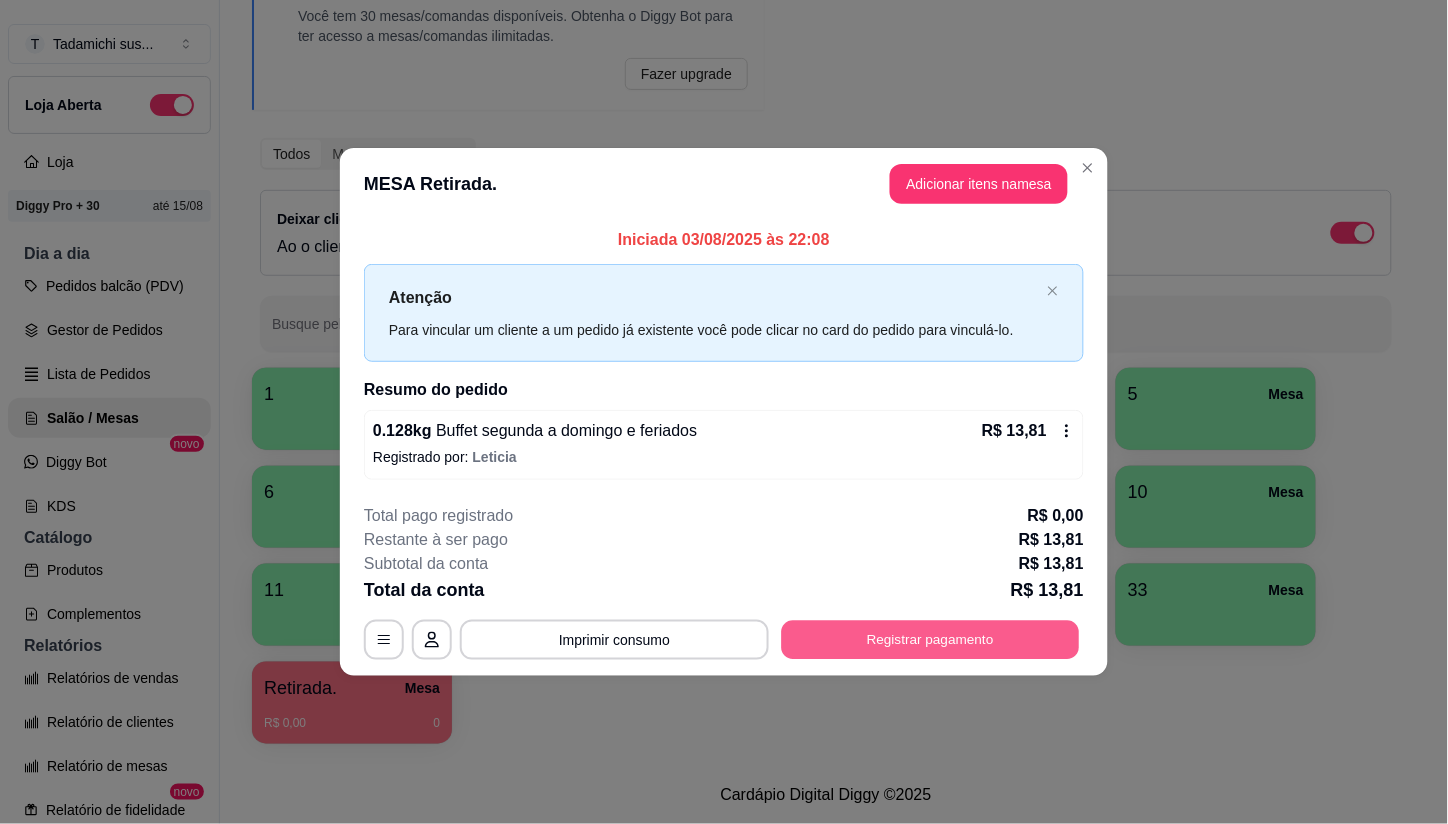 click on "Registrar pagamento" at bounding box center [931, 639] 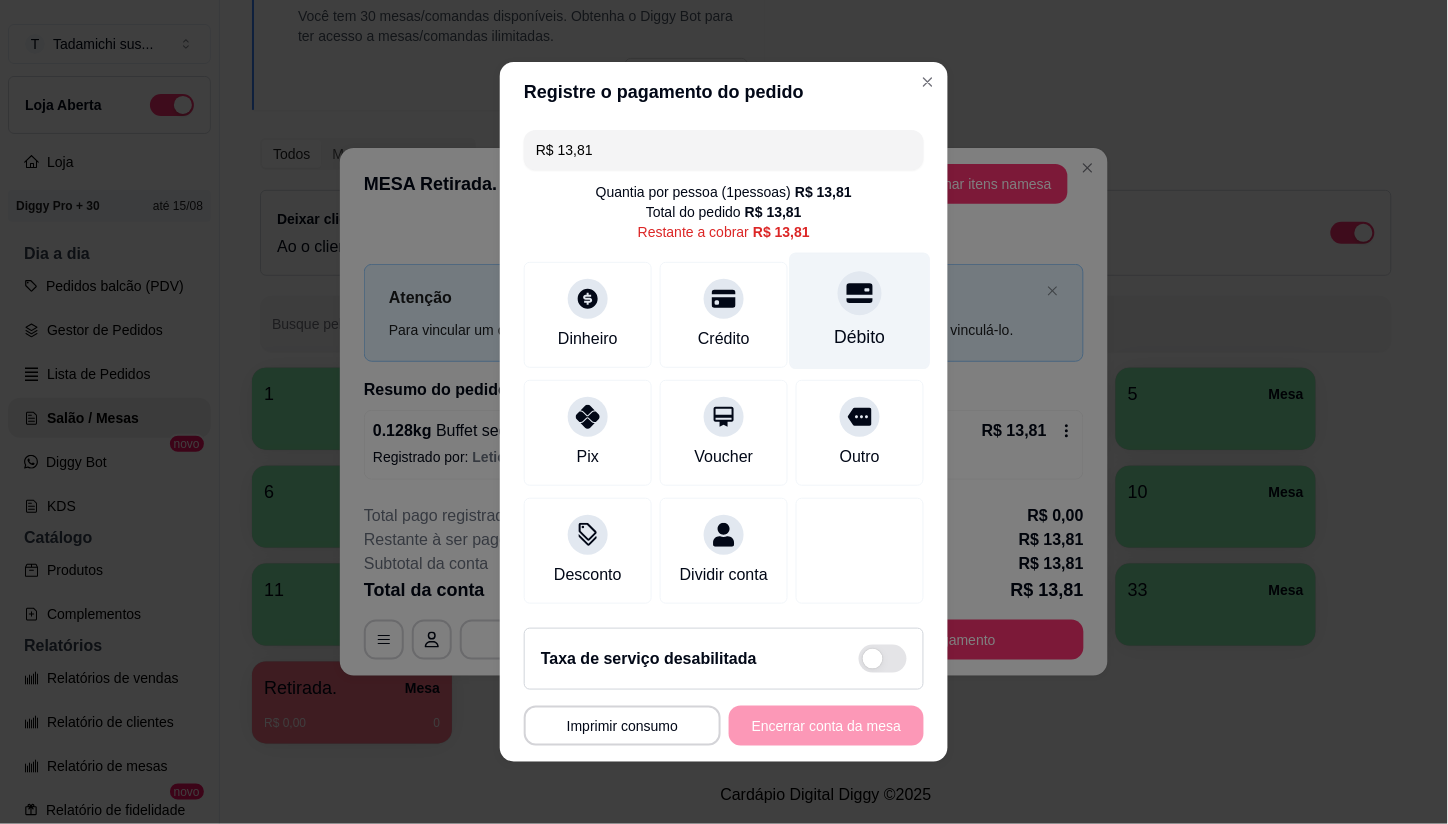 click at bounding box center (860, 293) 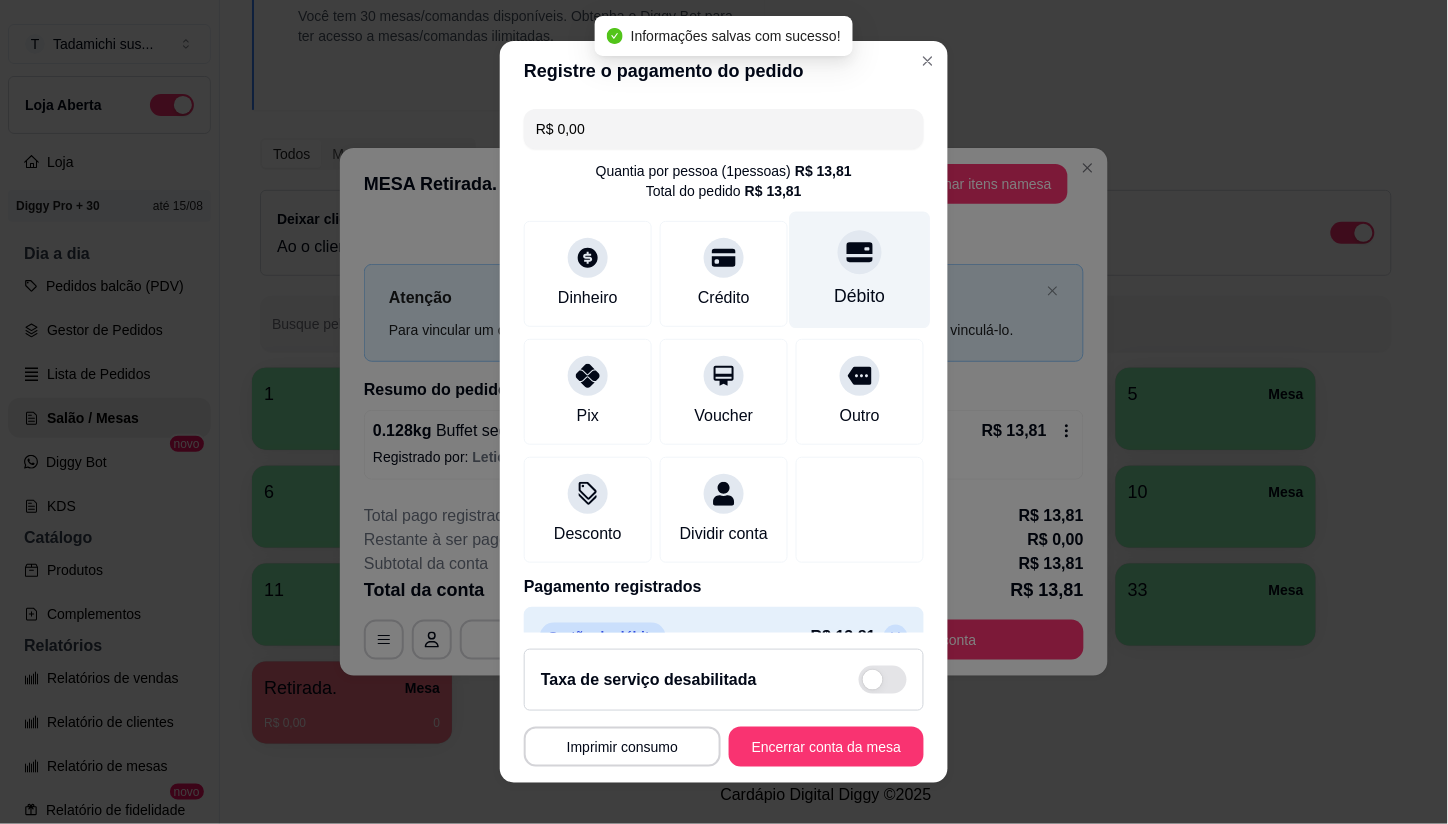 type on "R$ 0,00" 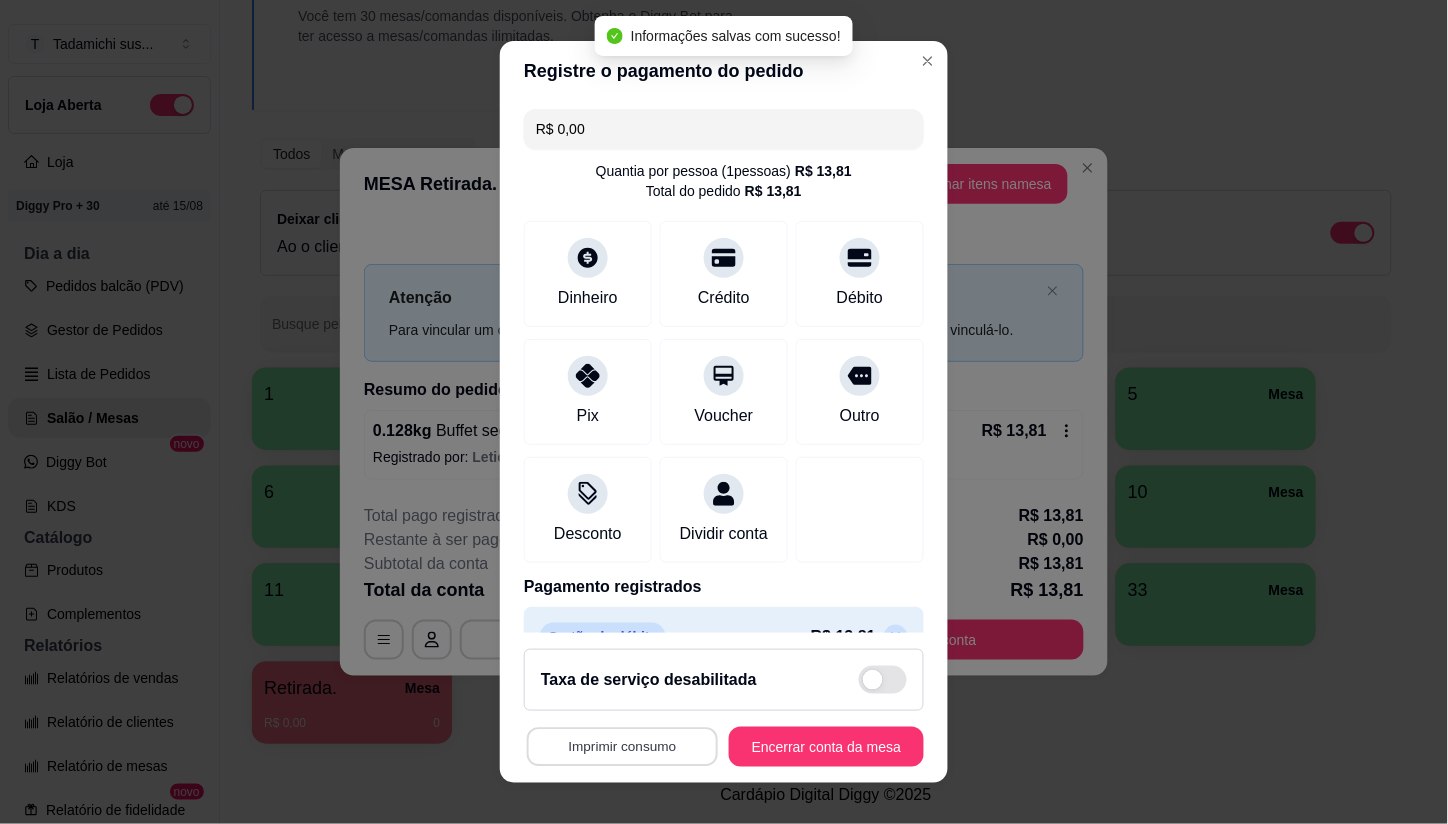 click on "Imprimir consumo" at bounding box center (622, 746) 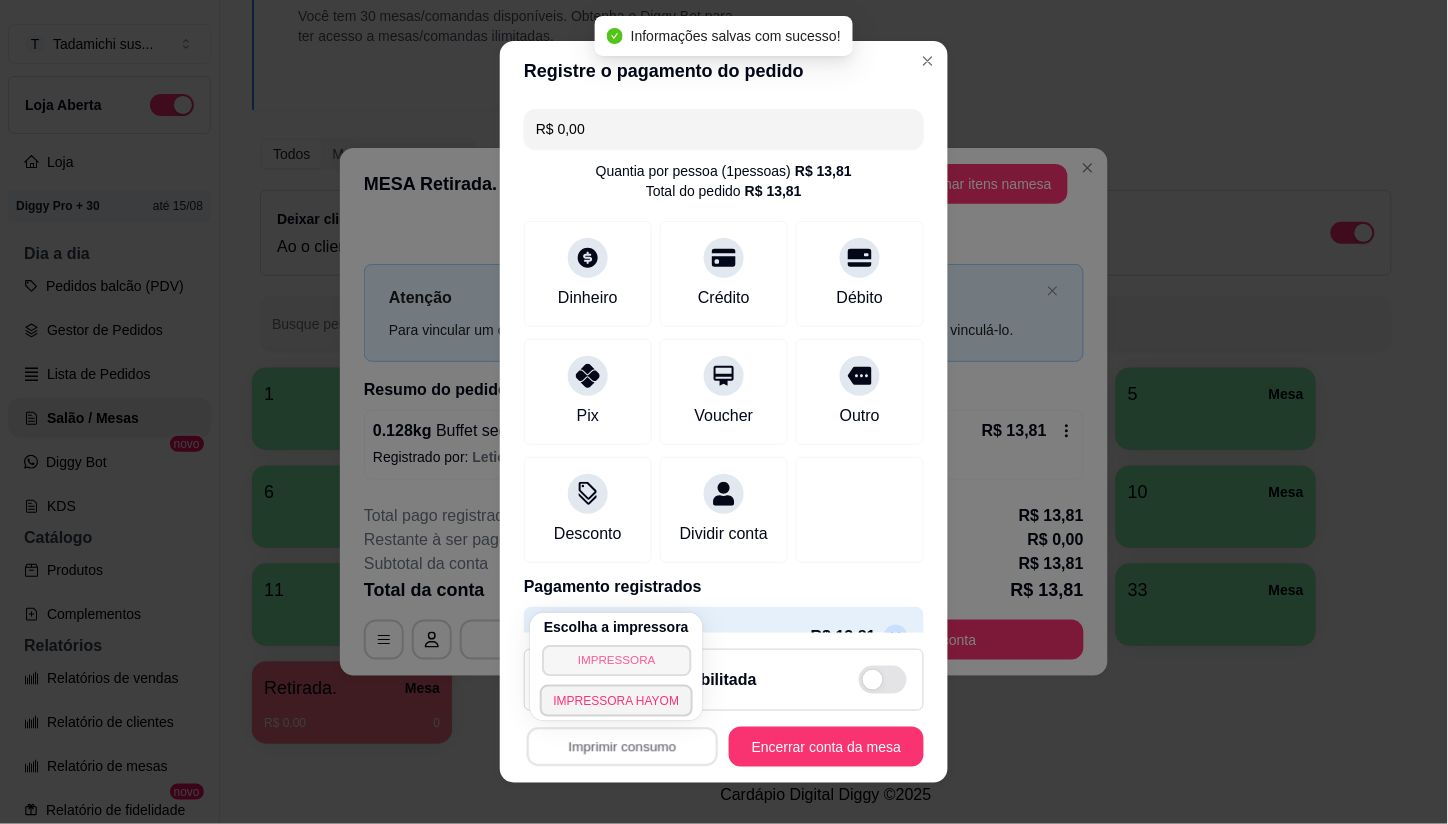 click on "IMPRESSORA" at bounding box center (616, 660) 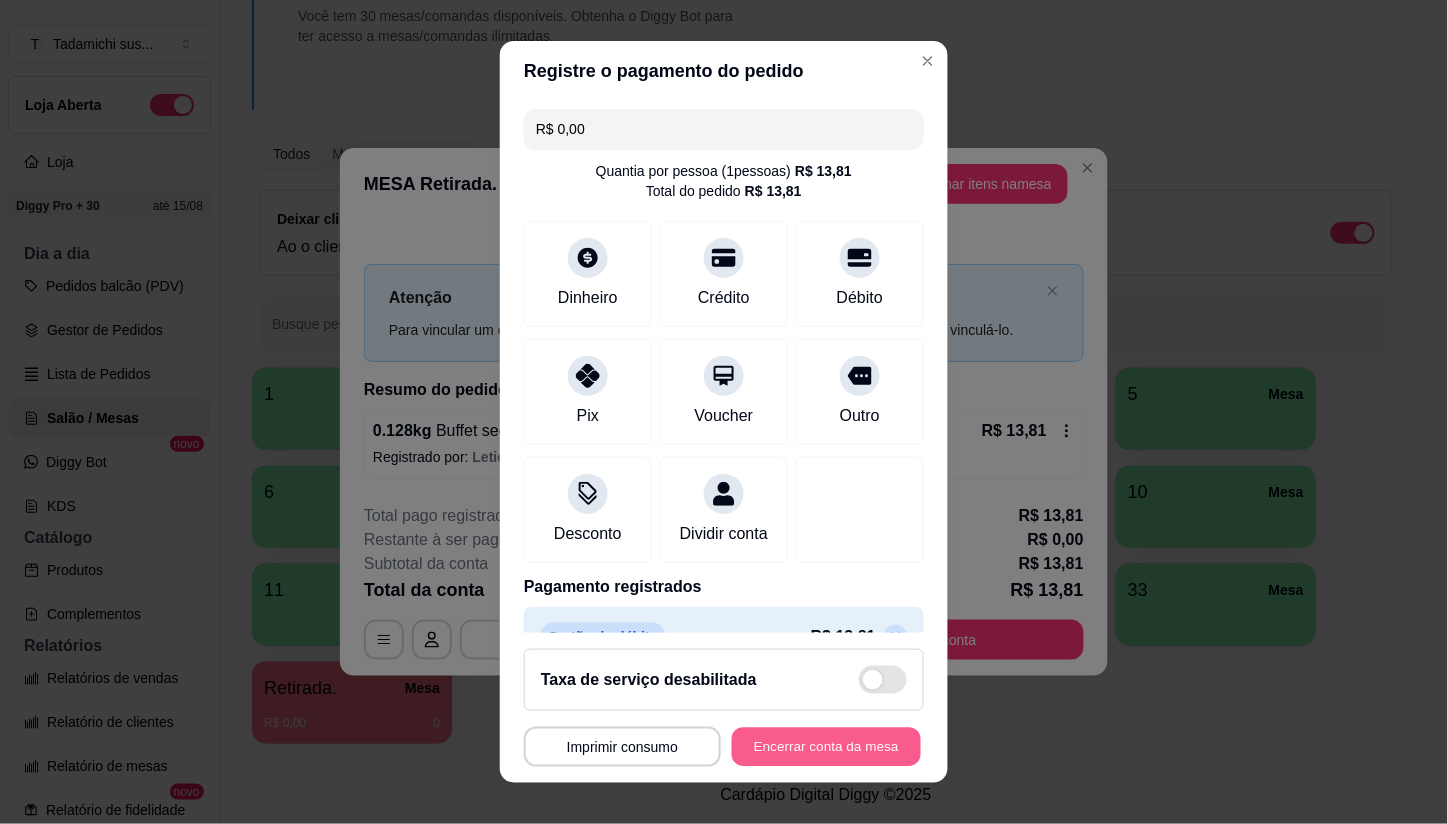 click on "Encerrar conta da mesa" at bounding box center (826, 746) 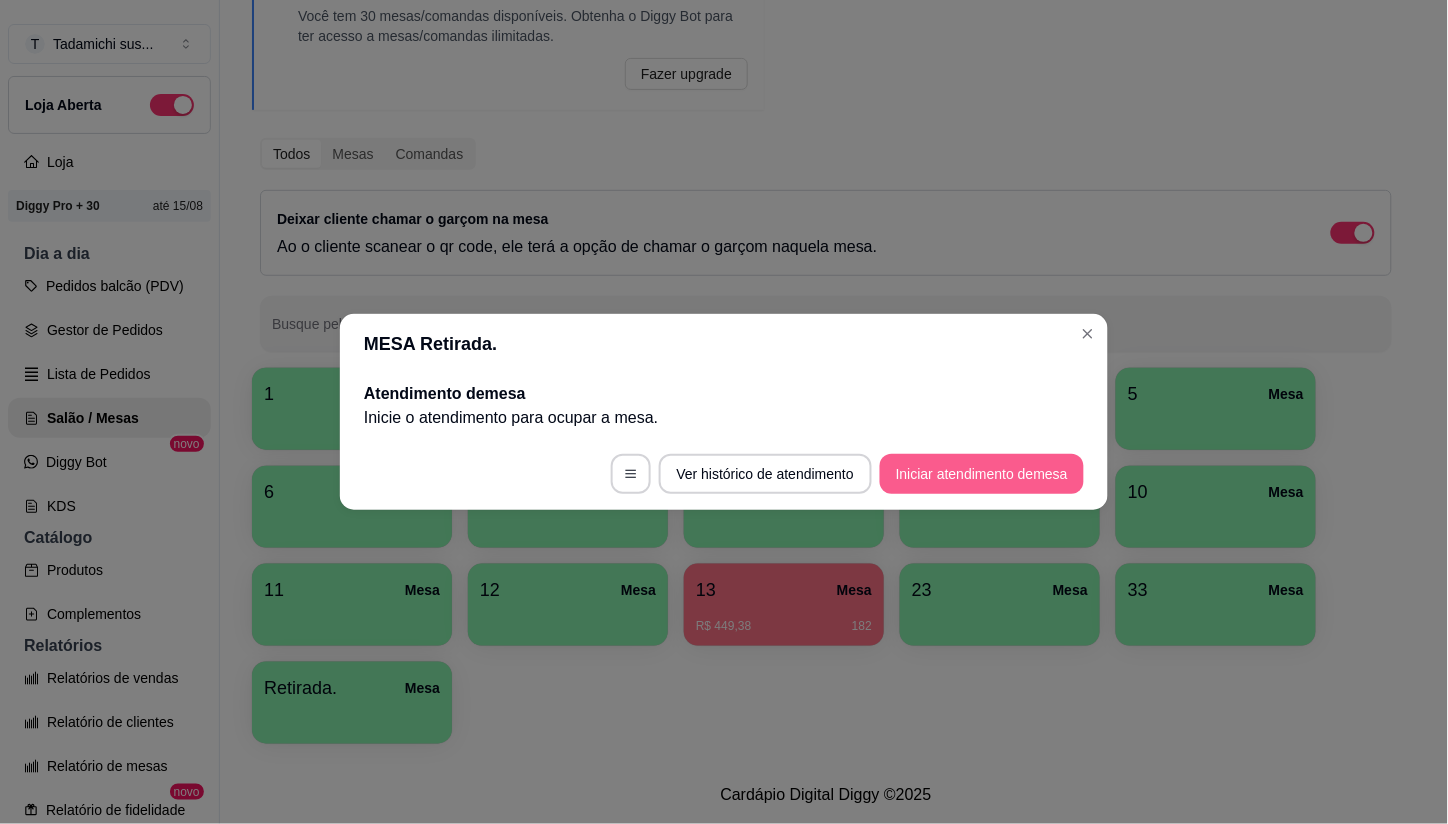 click on "Iniciar atendimento de  mesa" at bounding box center [982, 474] 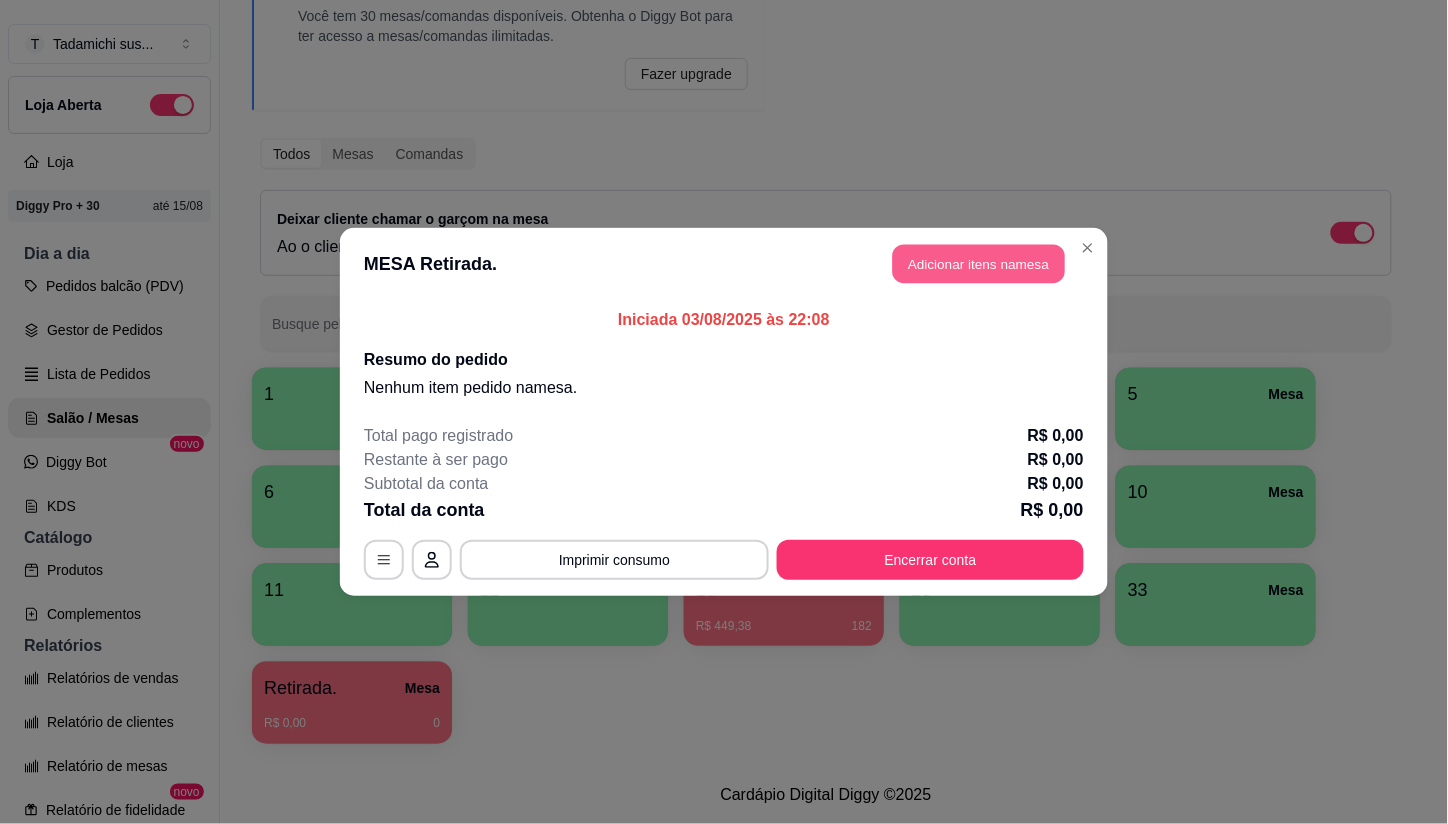 click on "Adicionar itens na  mesa" at bounding box center (979, 264) 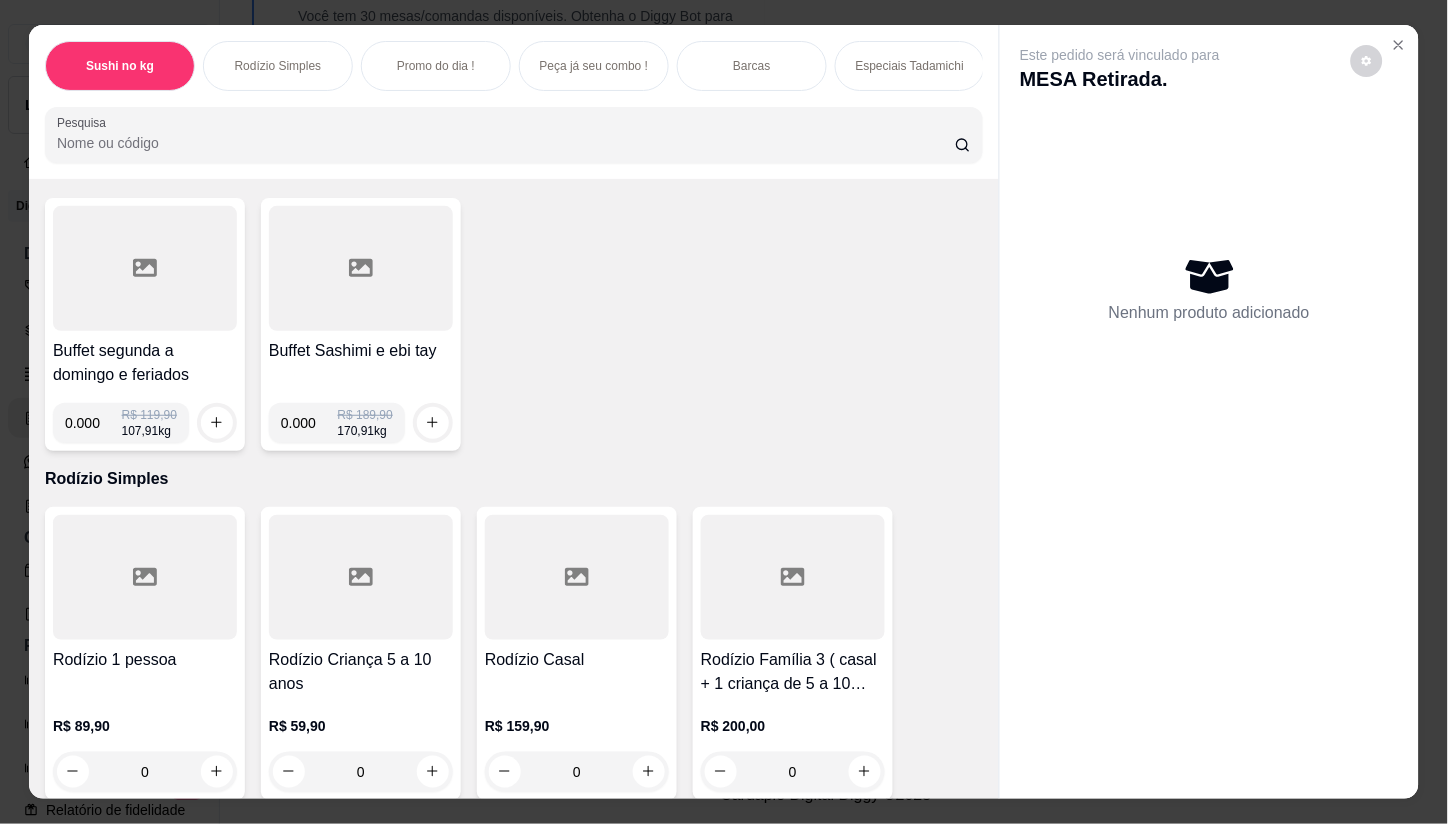 scroll, scrollTop: 0, scrollLeft: 0, axis: both 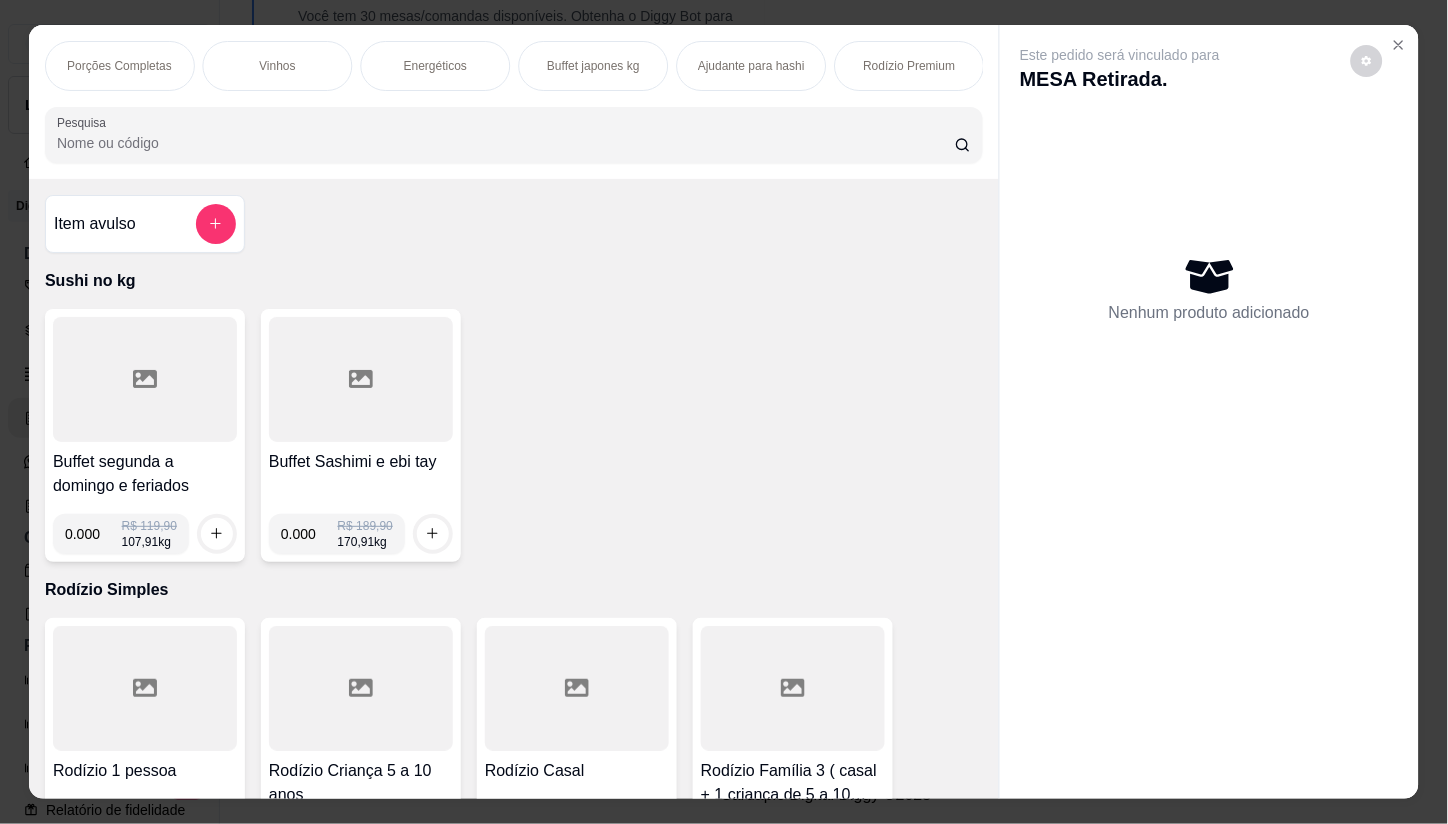 click on "Rodízio Premium" at bounding box center (910, 66) 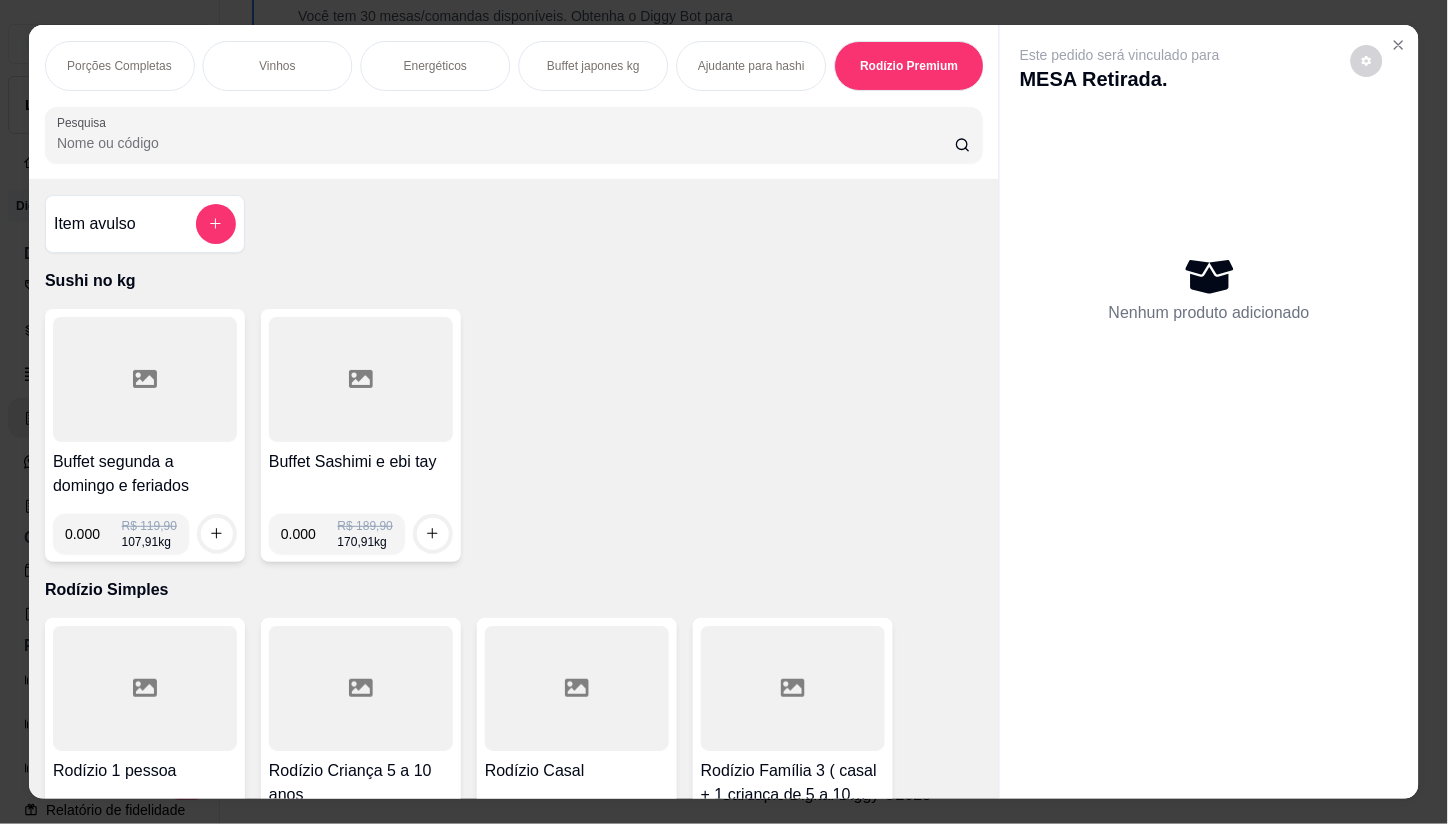 scroll, scrollTop: 27410, scrollLeft: 0, axis: vertical 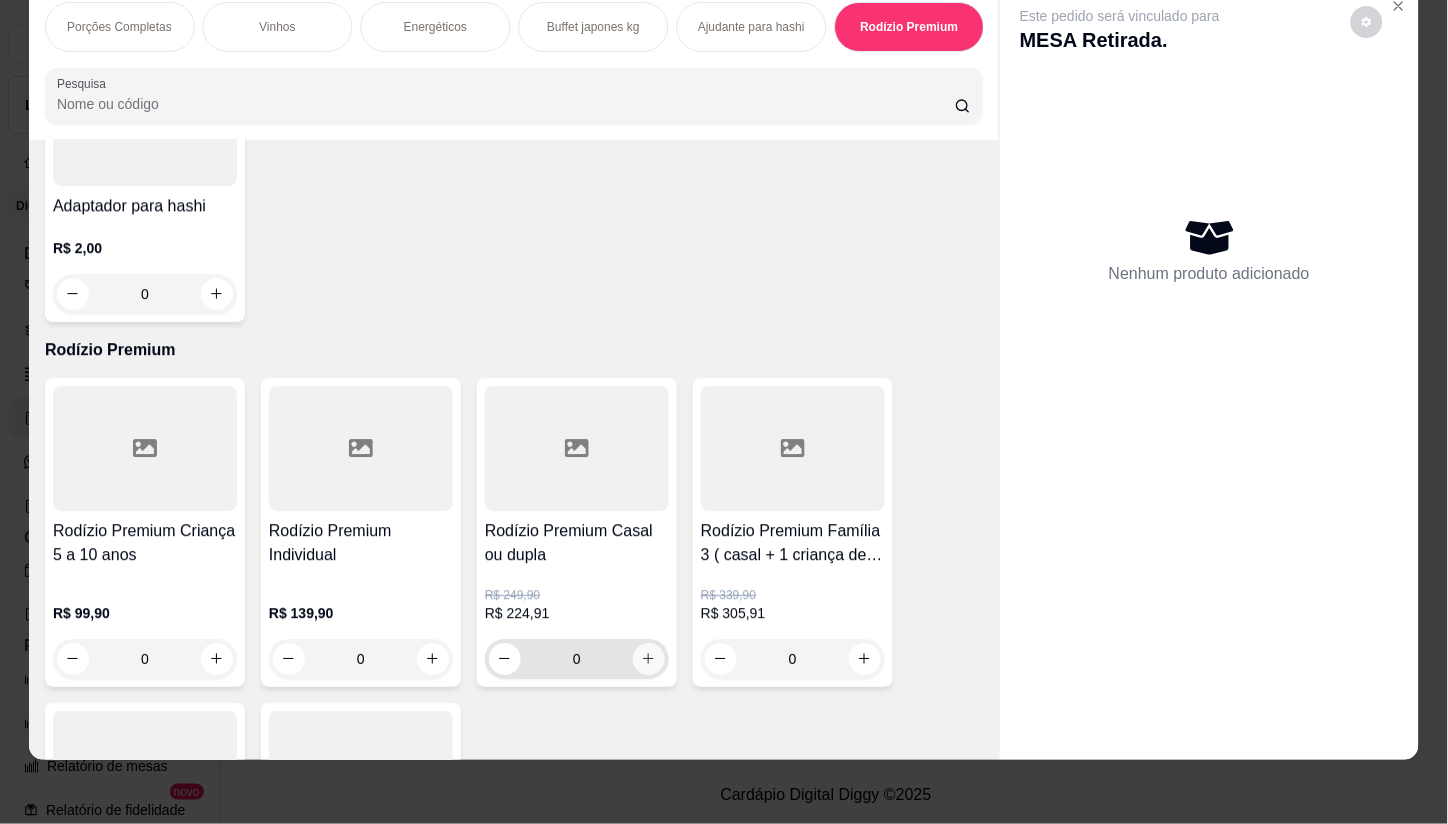 click 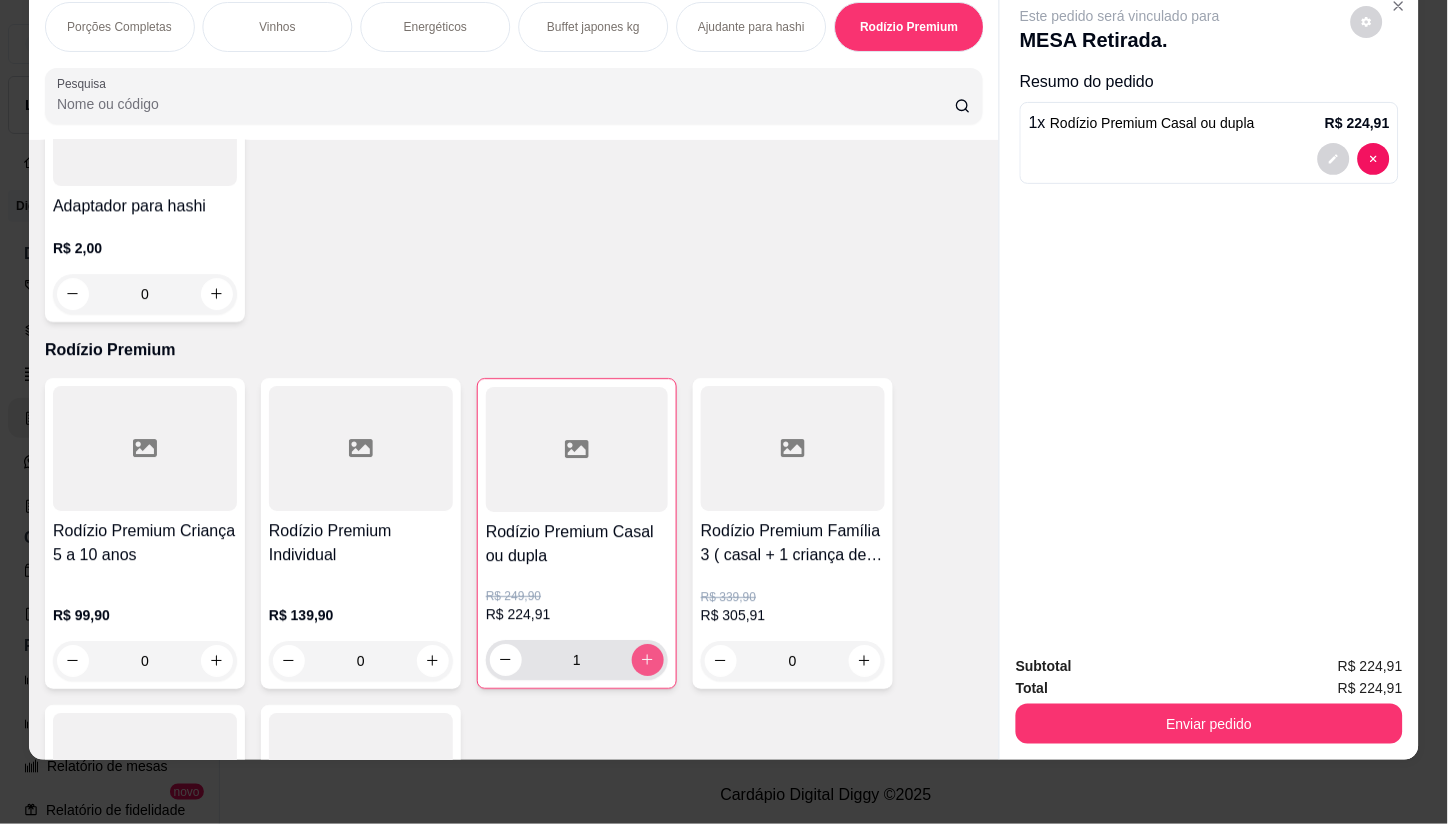 type on "1" 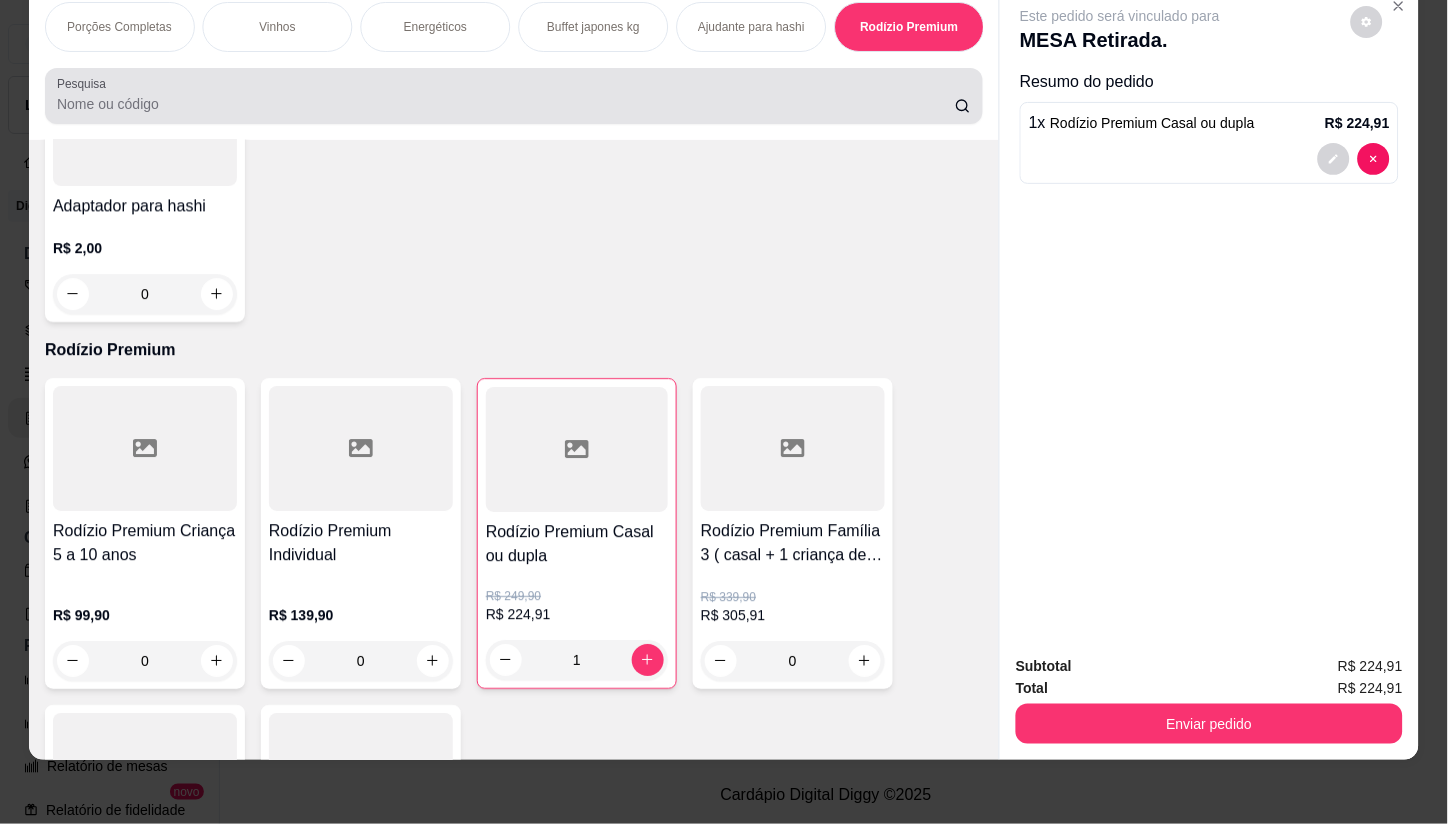 click on "Pesquisa" at bounding box center [506, 104] 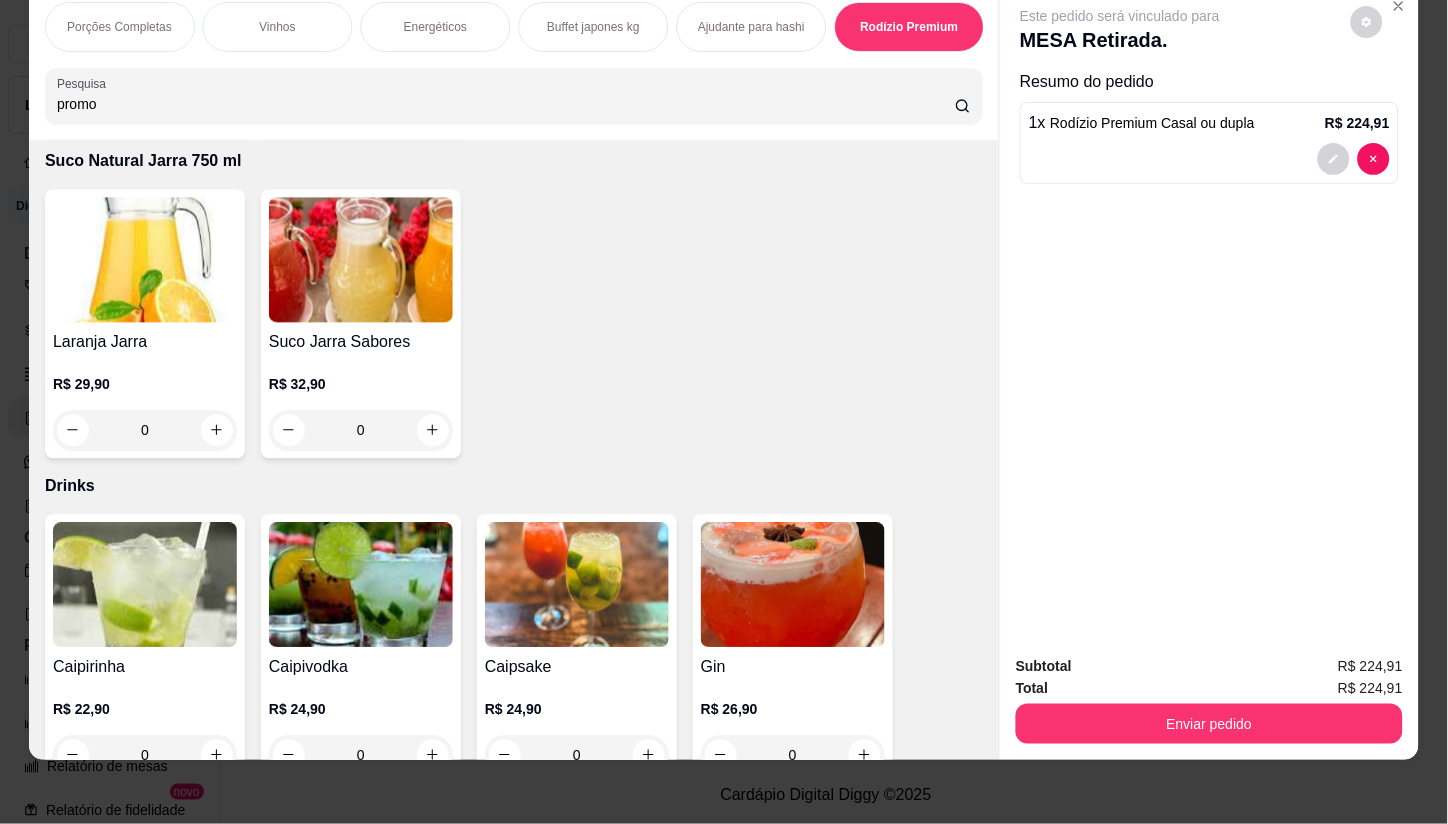 scroll, scrollTop: 23441, scrollLeft: 0, axis: vertical 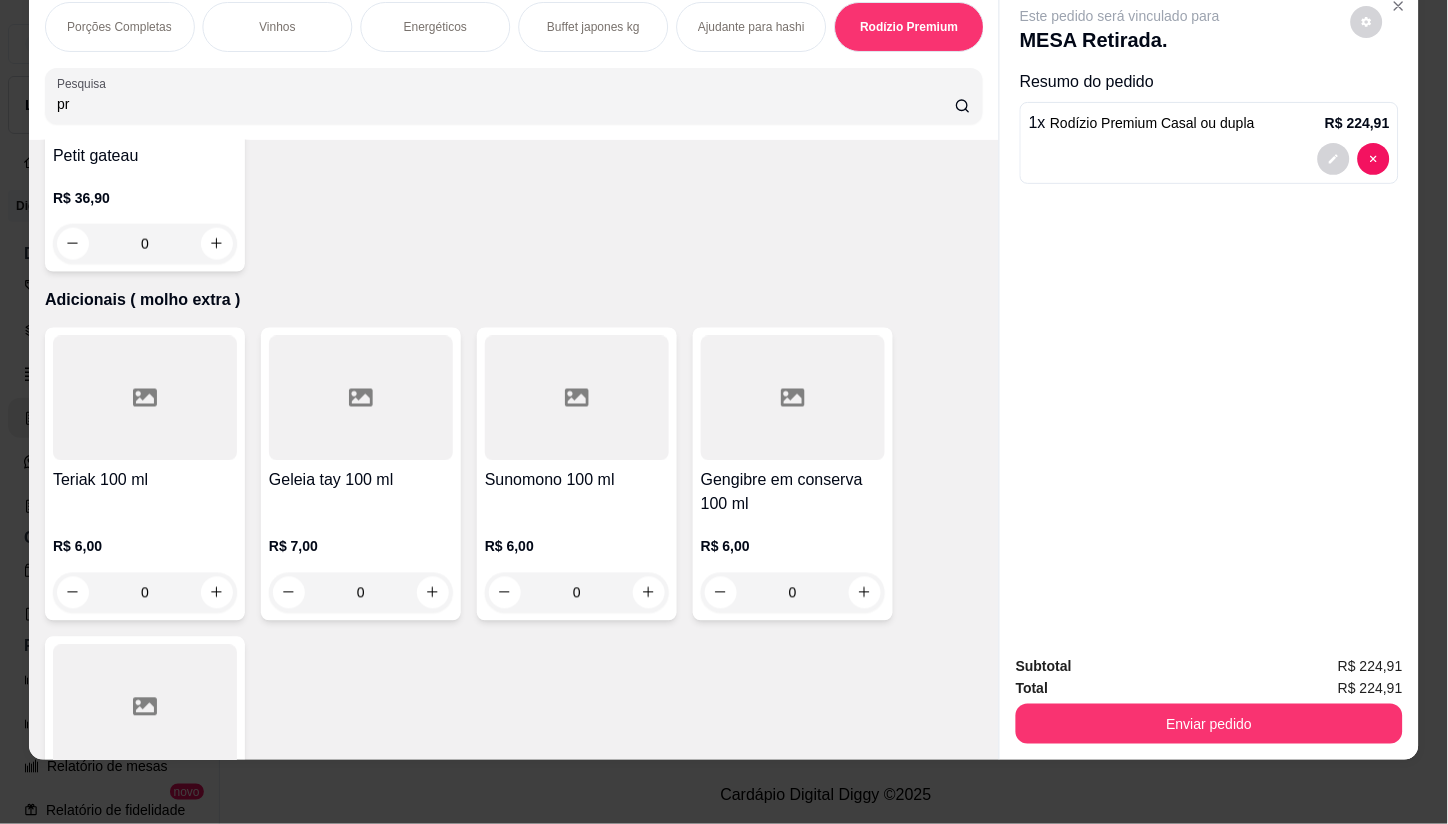 type on "p" 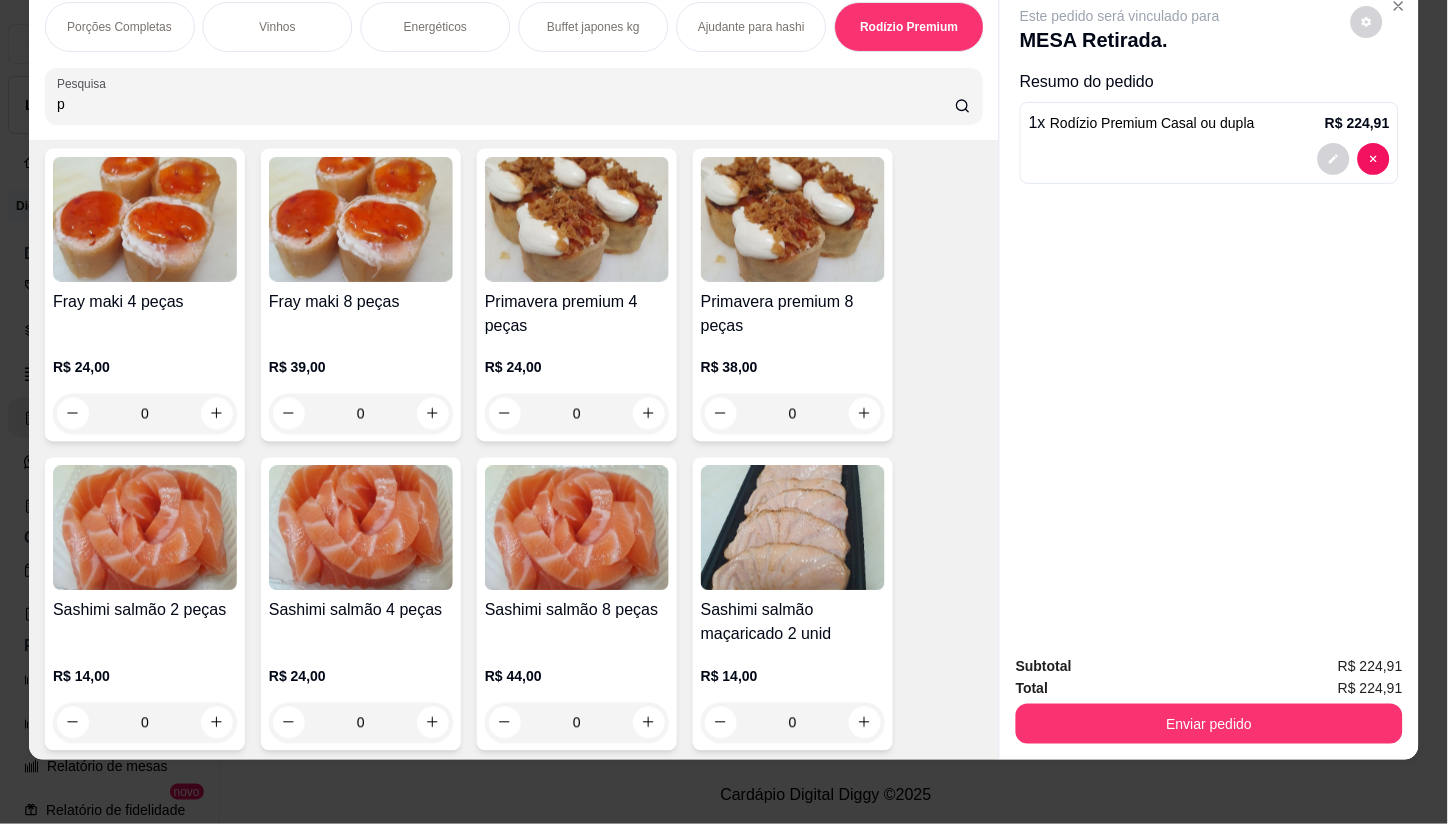 scroll, scrollTop: 39246, scrollLeft: 0, axis: vertical 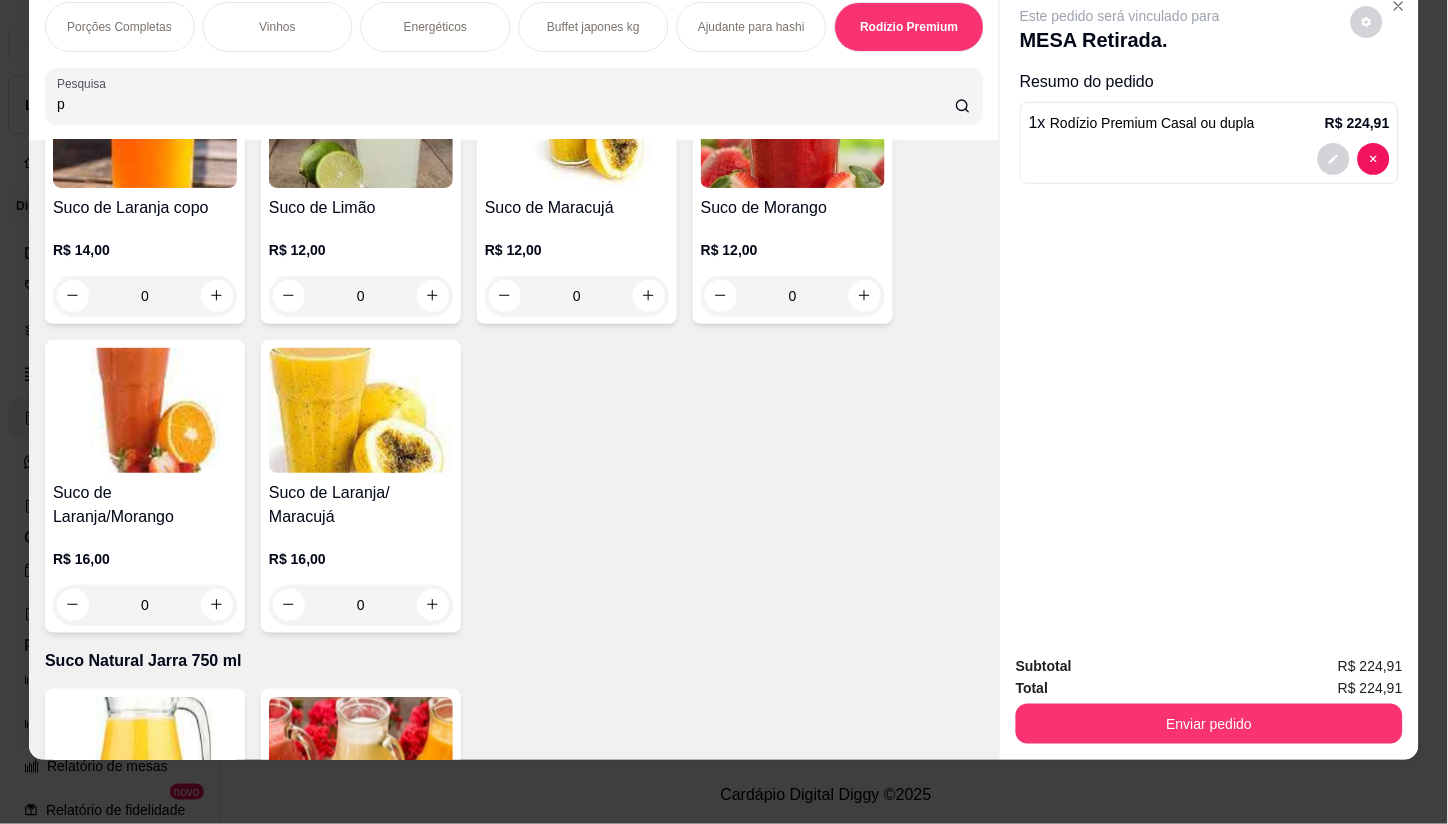 click on "p" at bounding box center [506, 104] 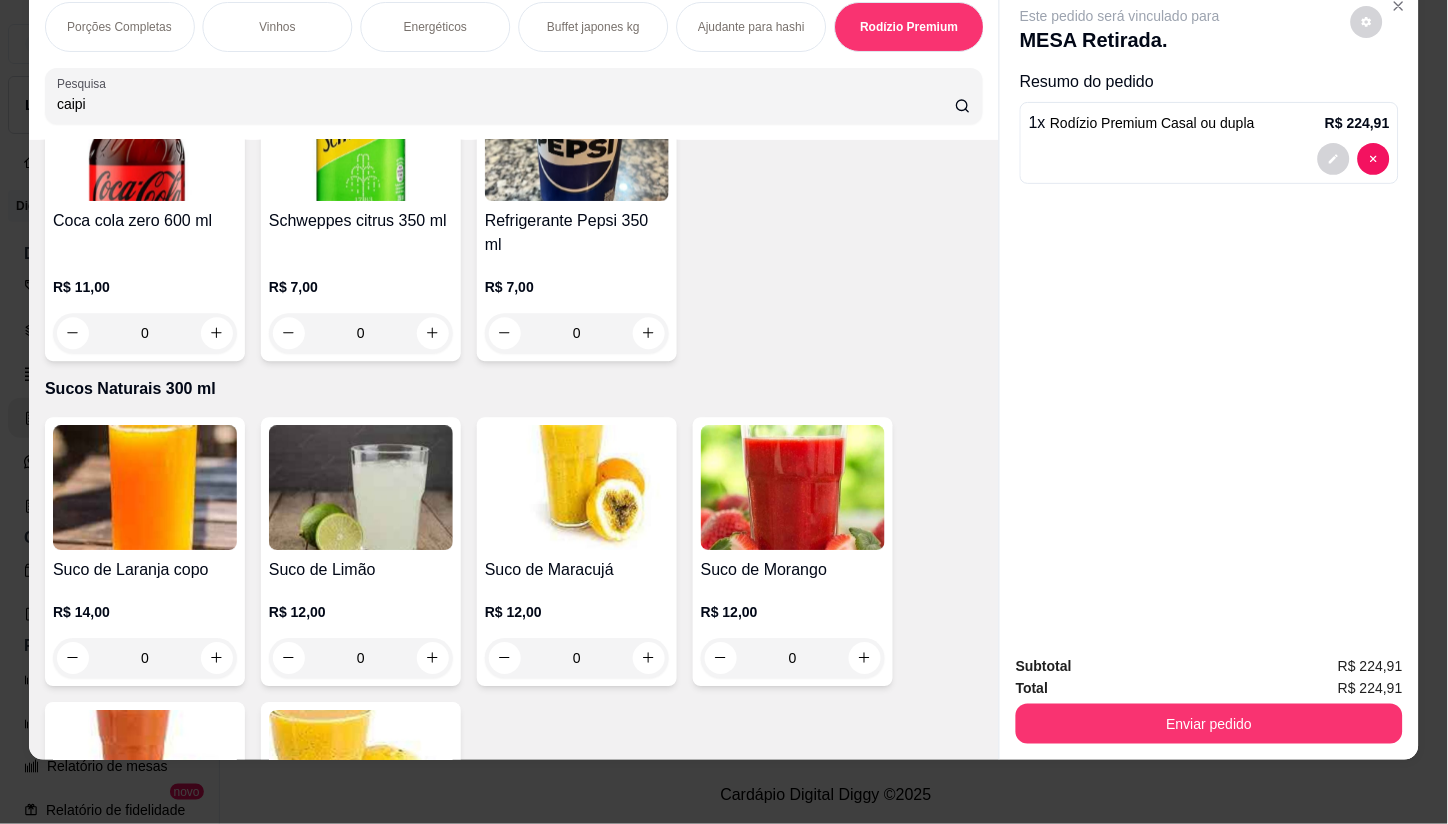 scroll, scrollTop: 22377, scrollLeft: 0, axis: vertical 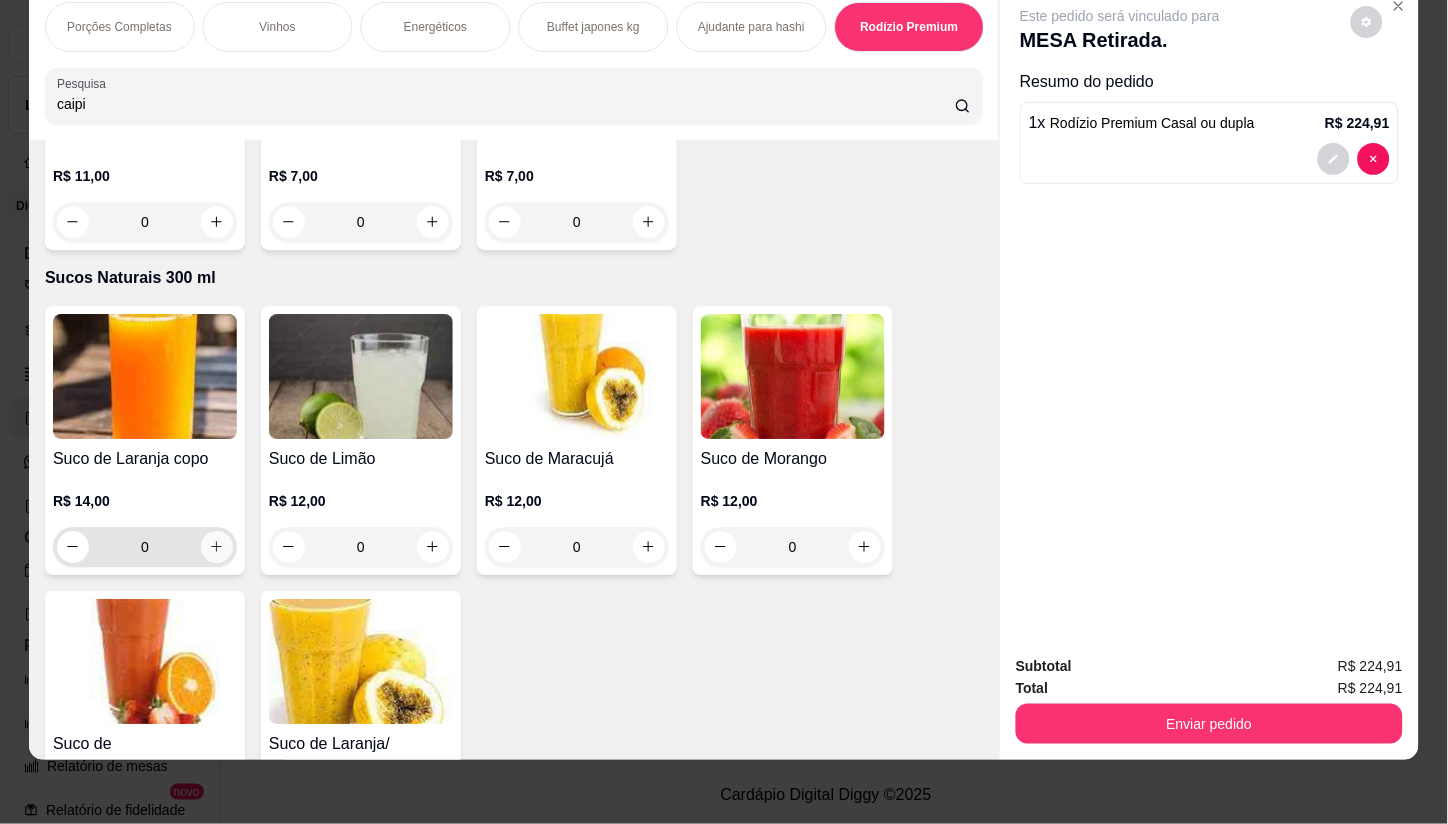 type on "caipi" 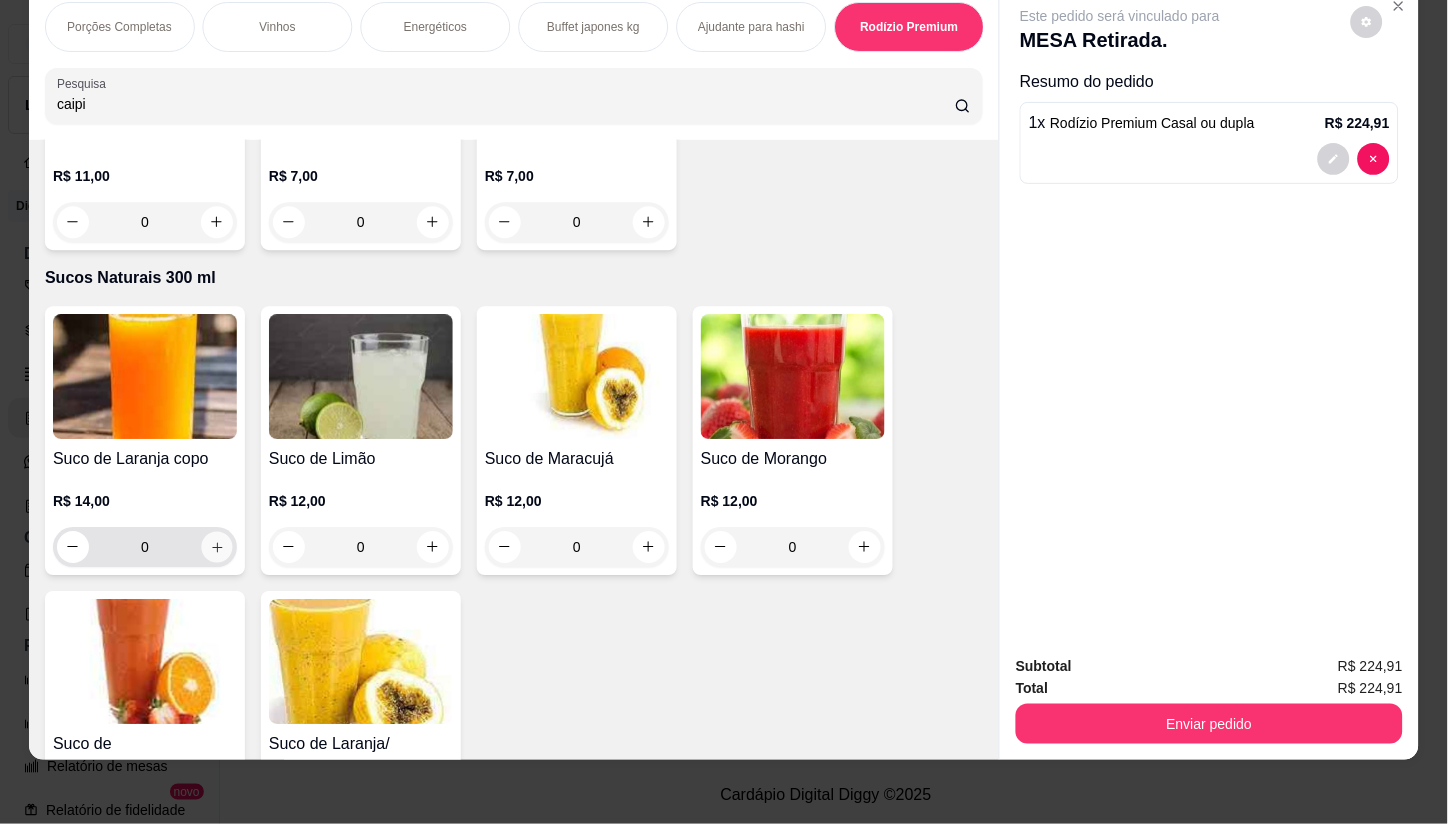 click 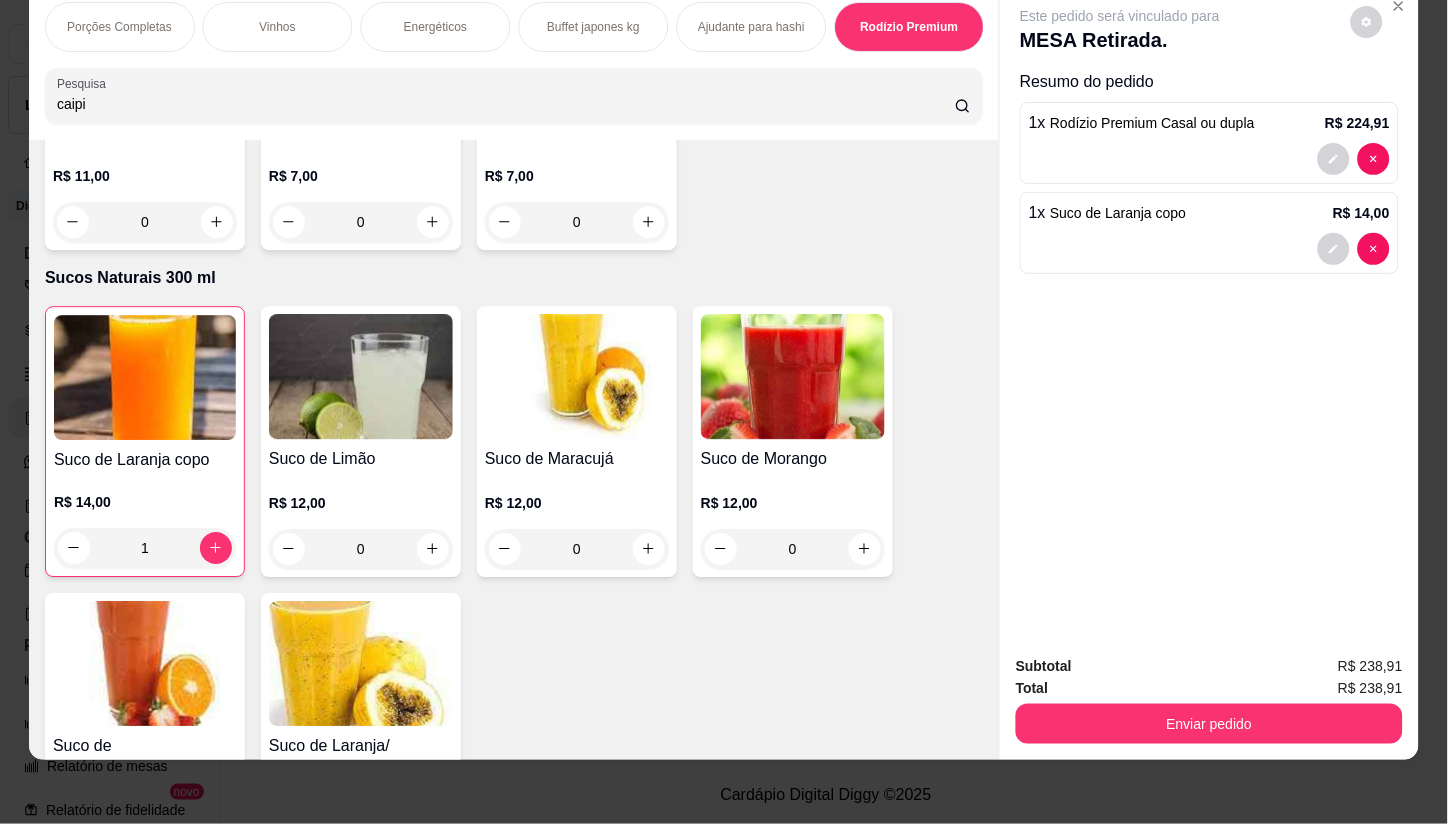 scroll, scrollTop: 22378, scrollLeft: 0, axis: vertical 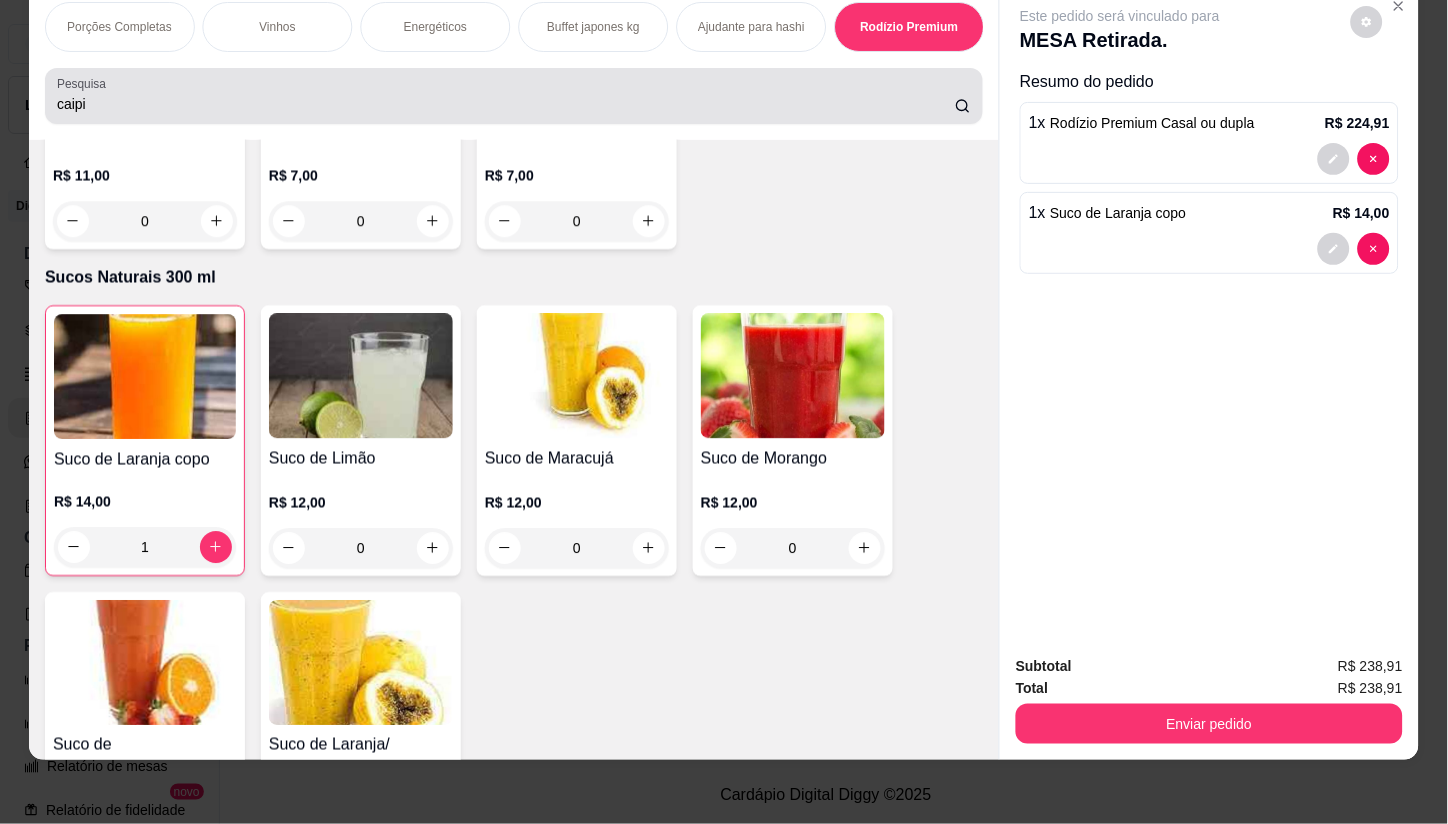 click on "caipi" at bounding box center [514, 96] 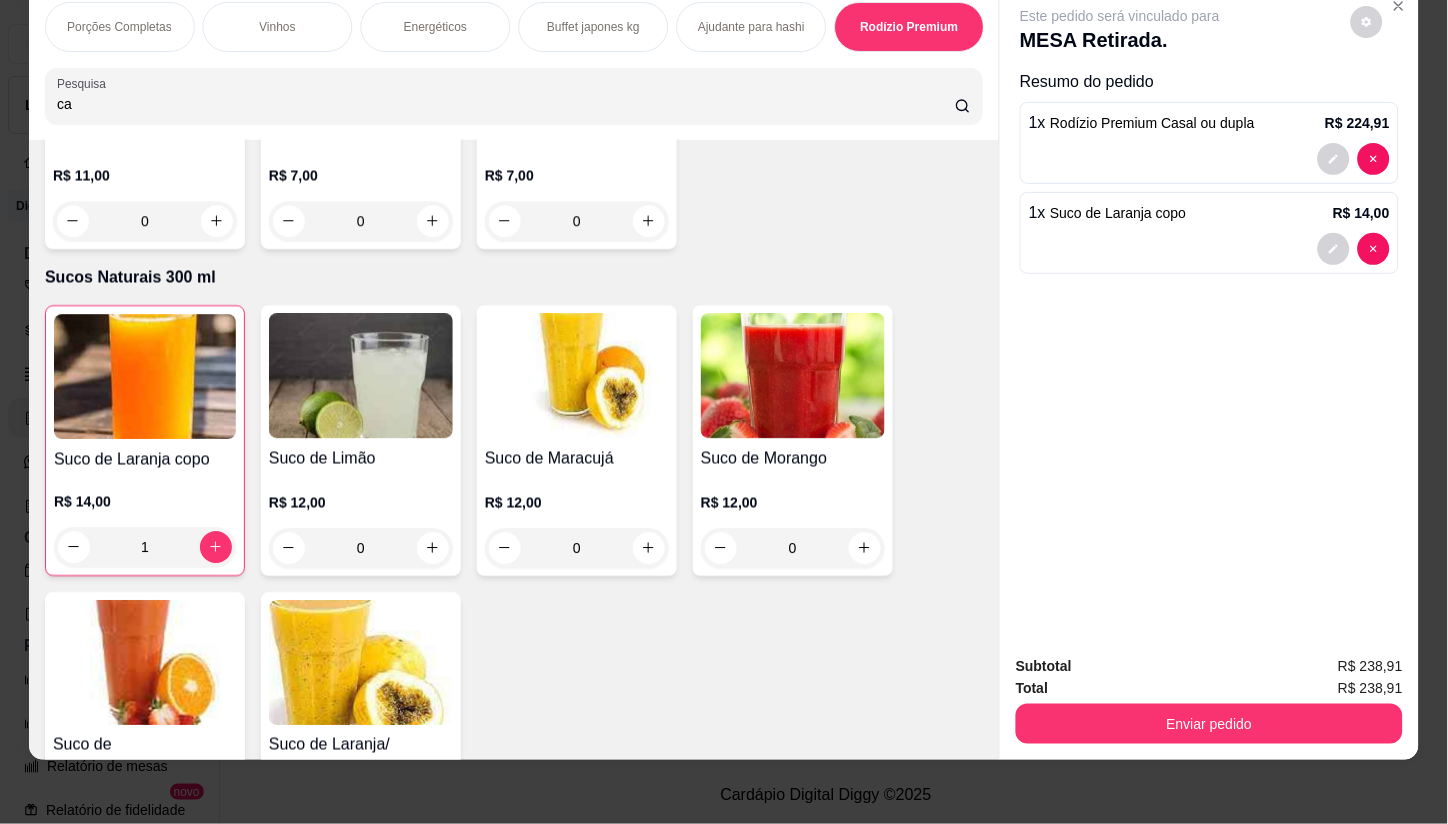 type on "c" 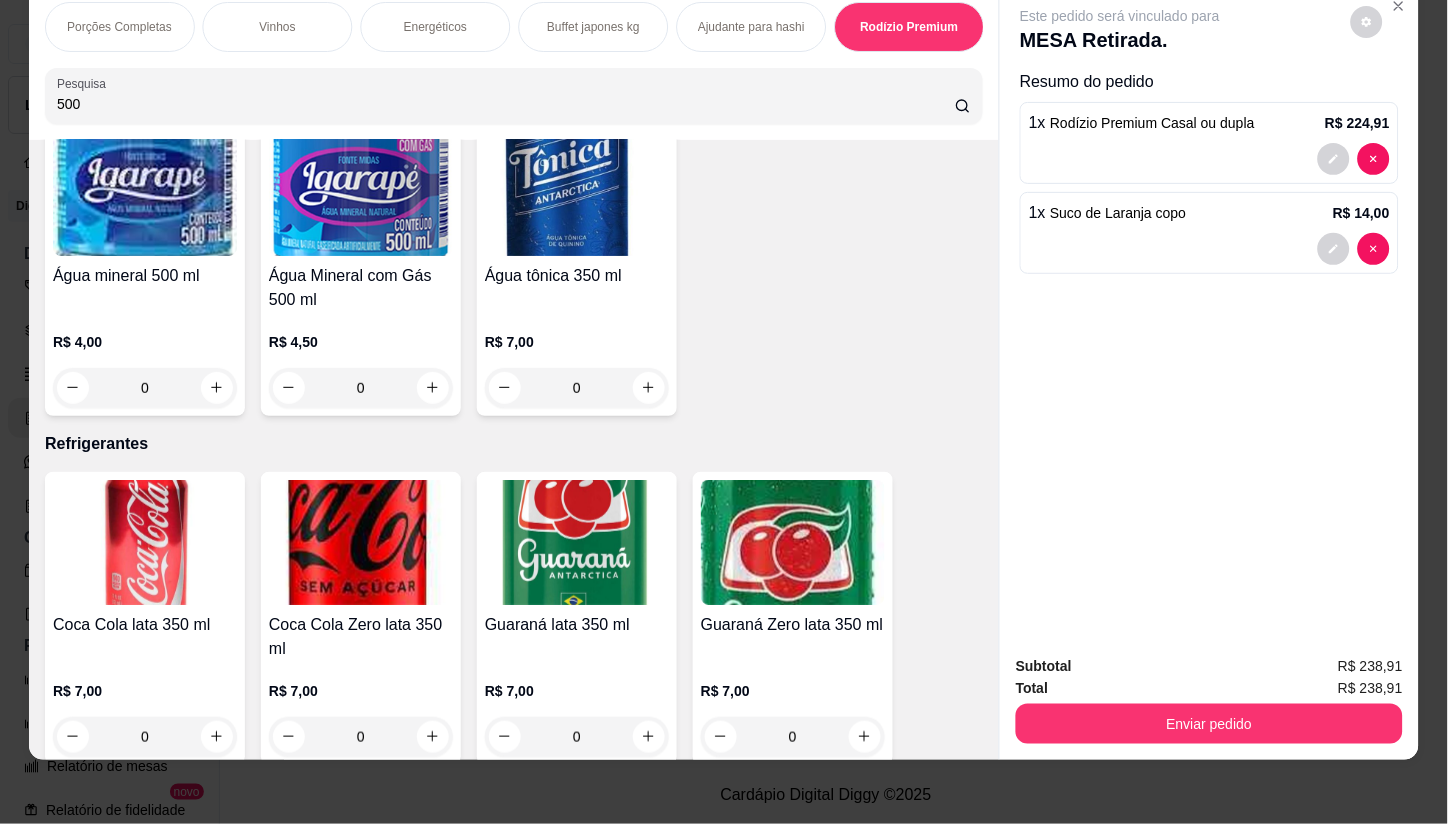 scroll, scrollTop: 20847, scrollLeft: 0, axis: vertical 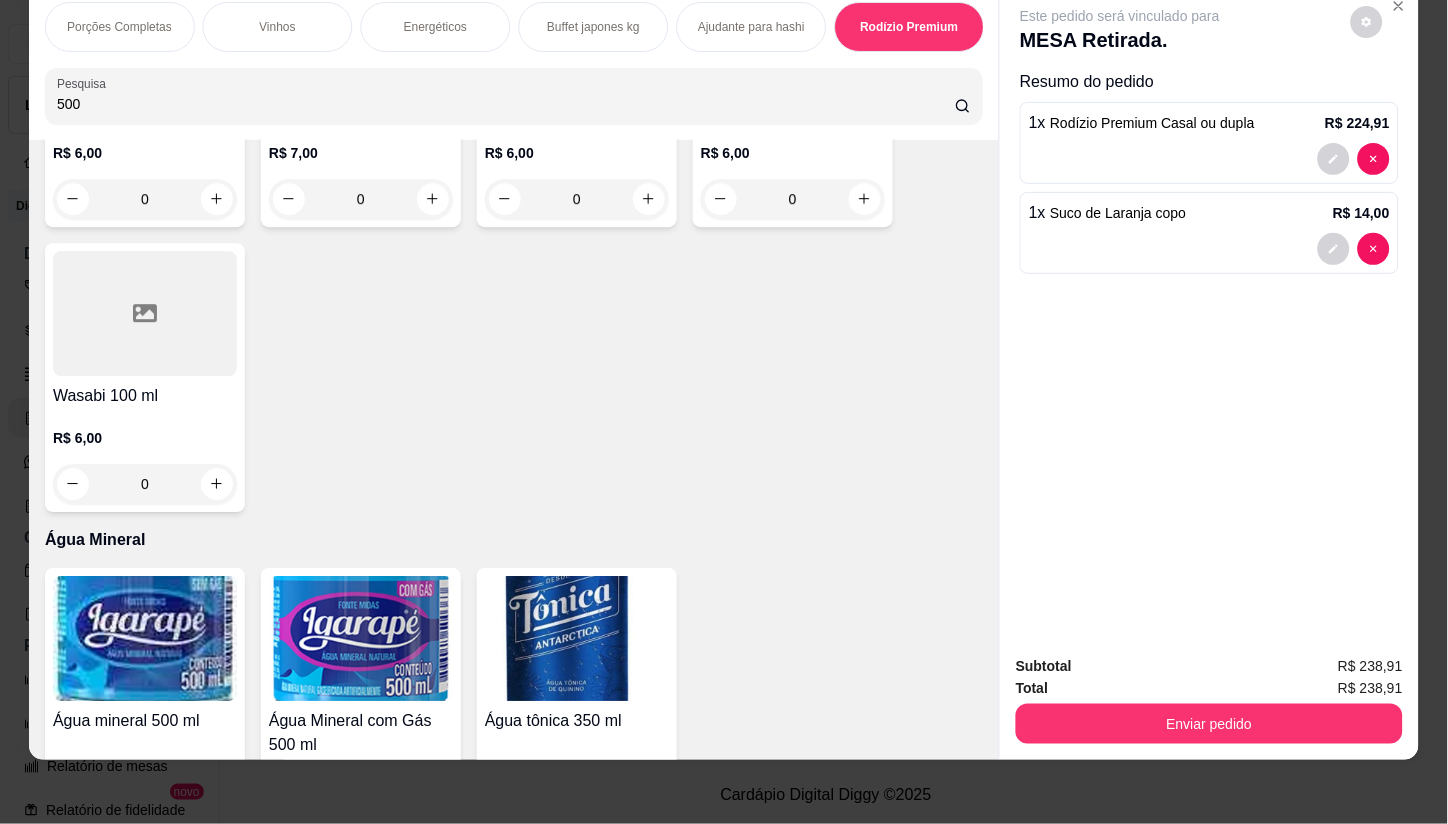 type on "500" 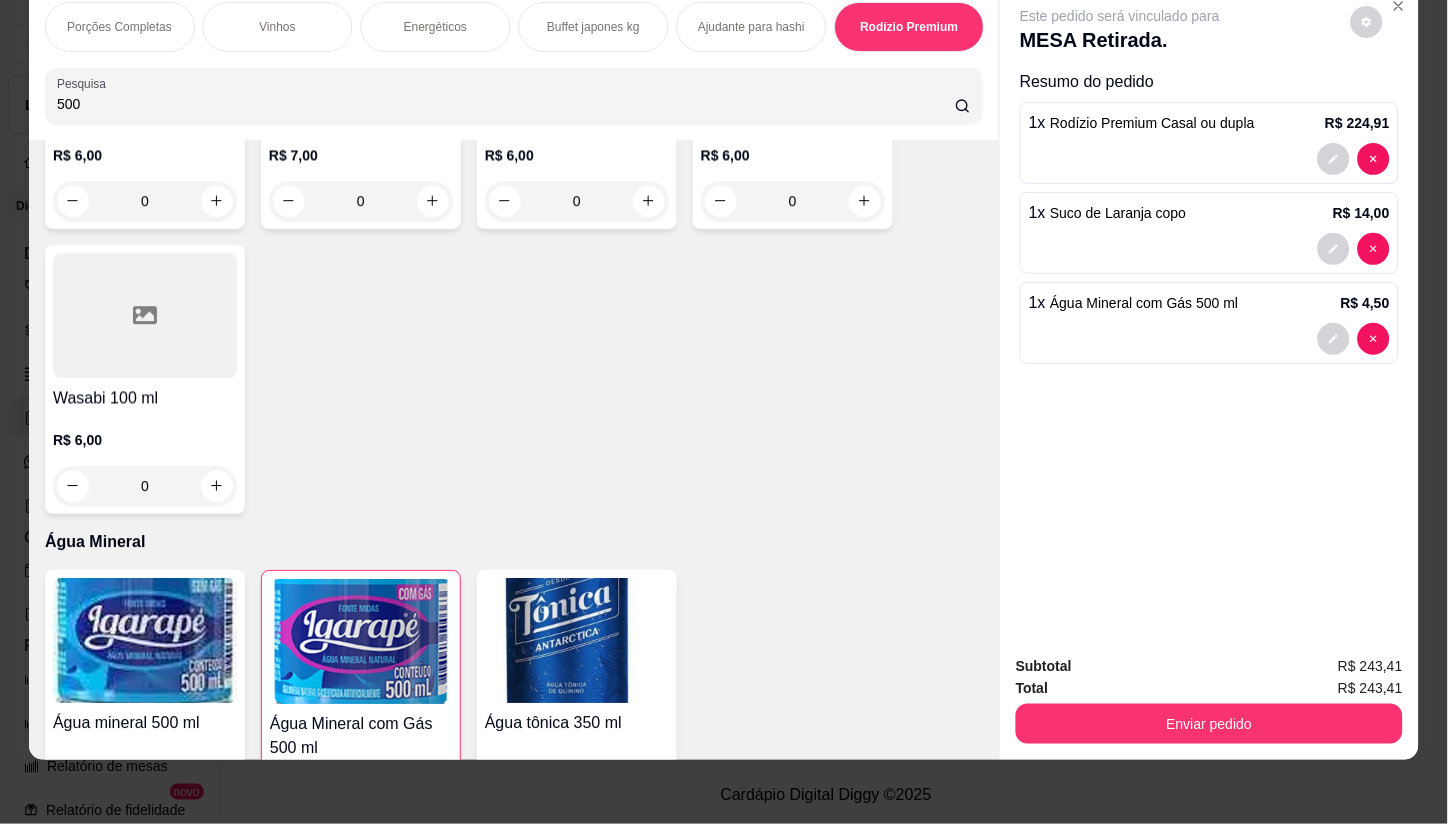 type on "1" 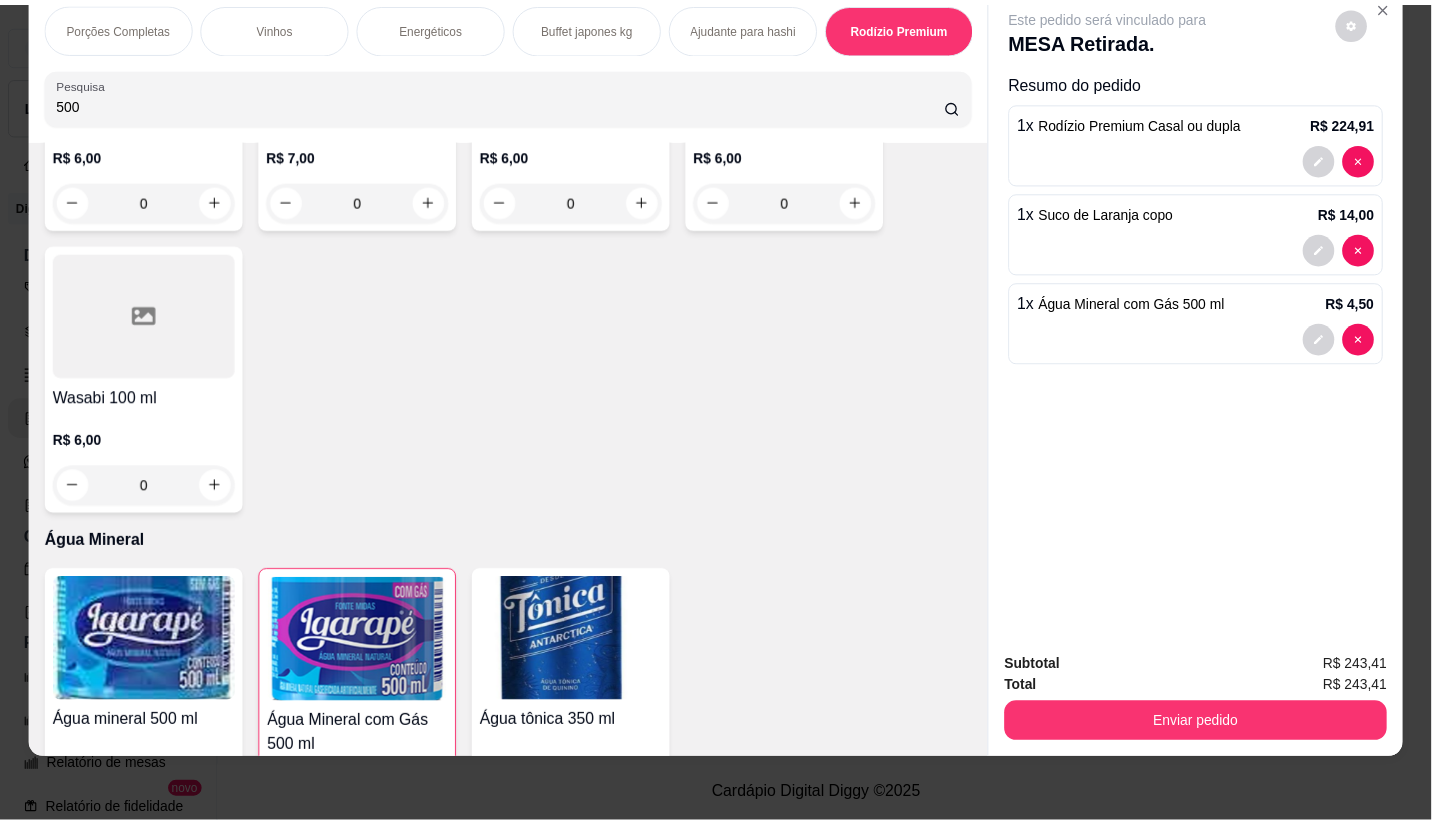 scroll, scrollTop: 20850, scrollLeft: 0, axis: vertical 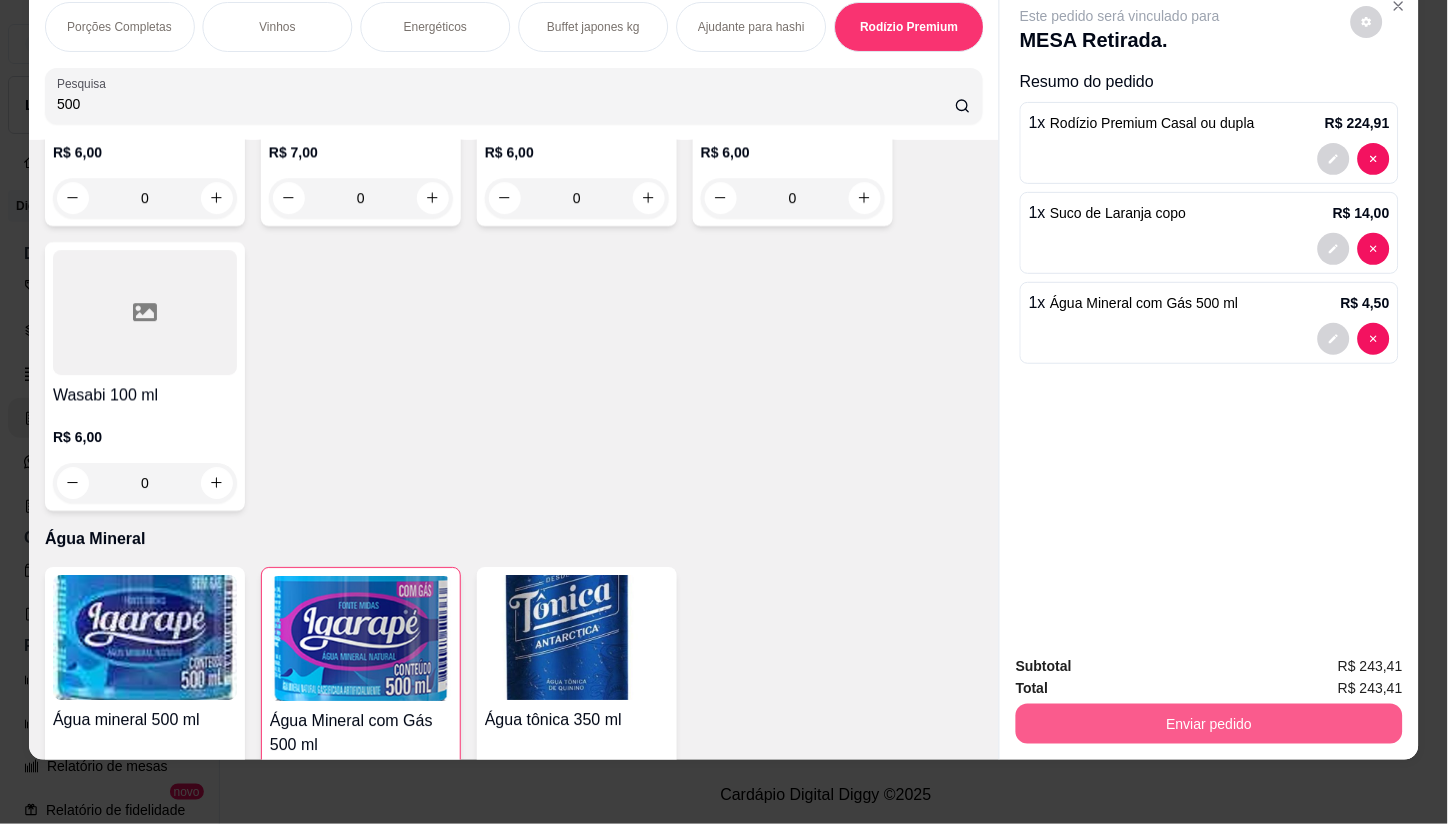 click on "Enviar pedido" at bounding box center [1209, 724] 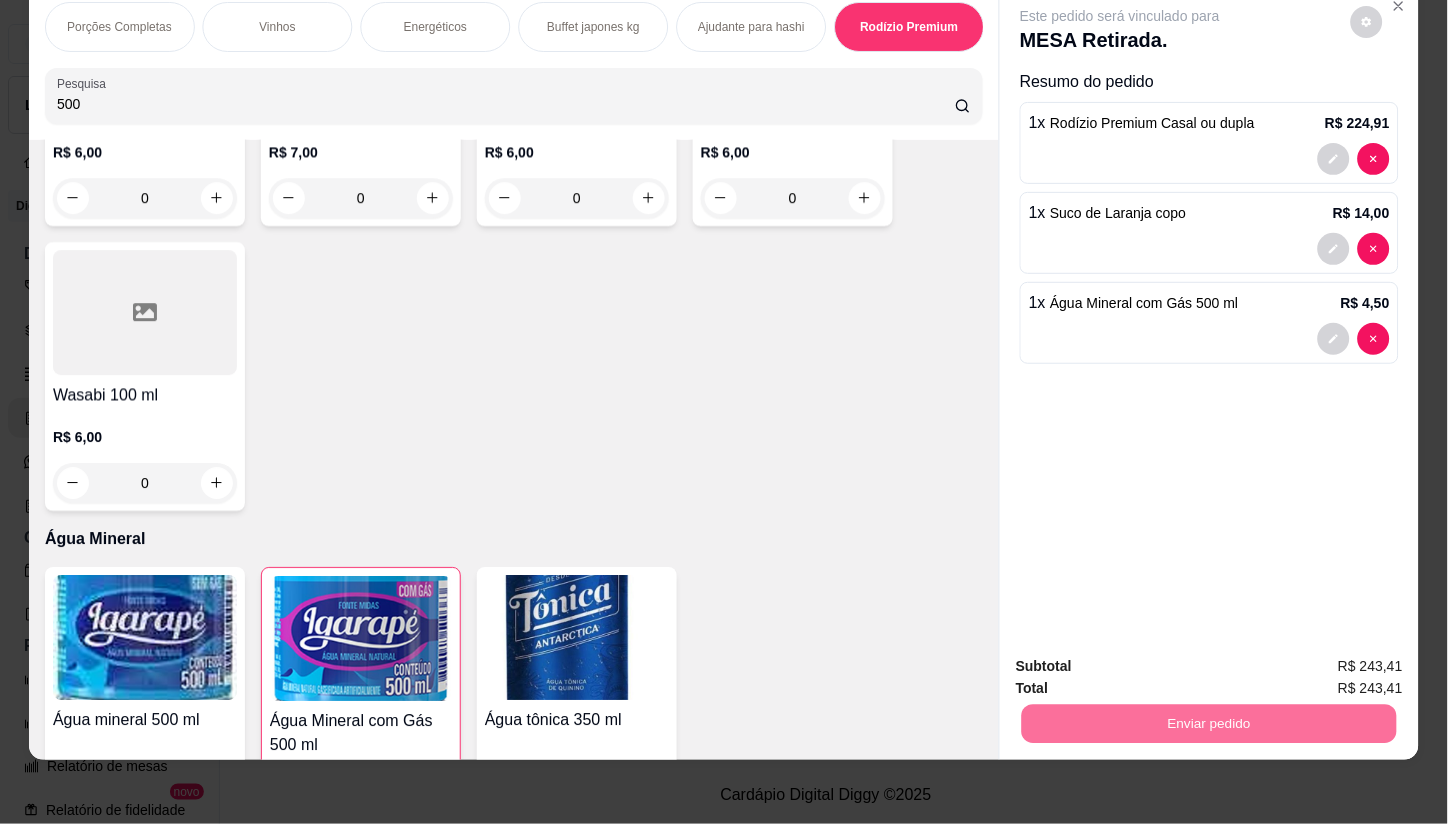 click on "Não registrar e enviar pedido" at bounding box center [1143, 659] 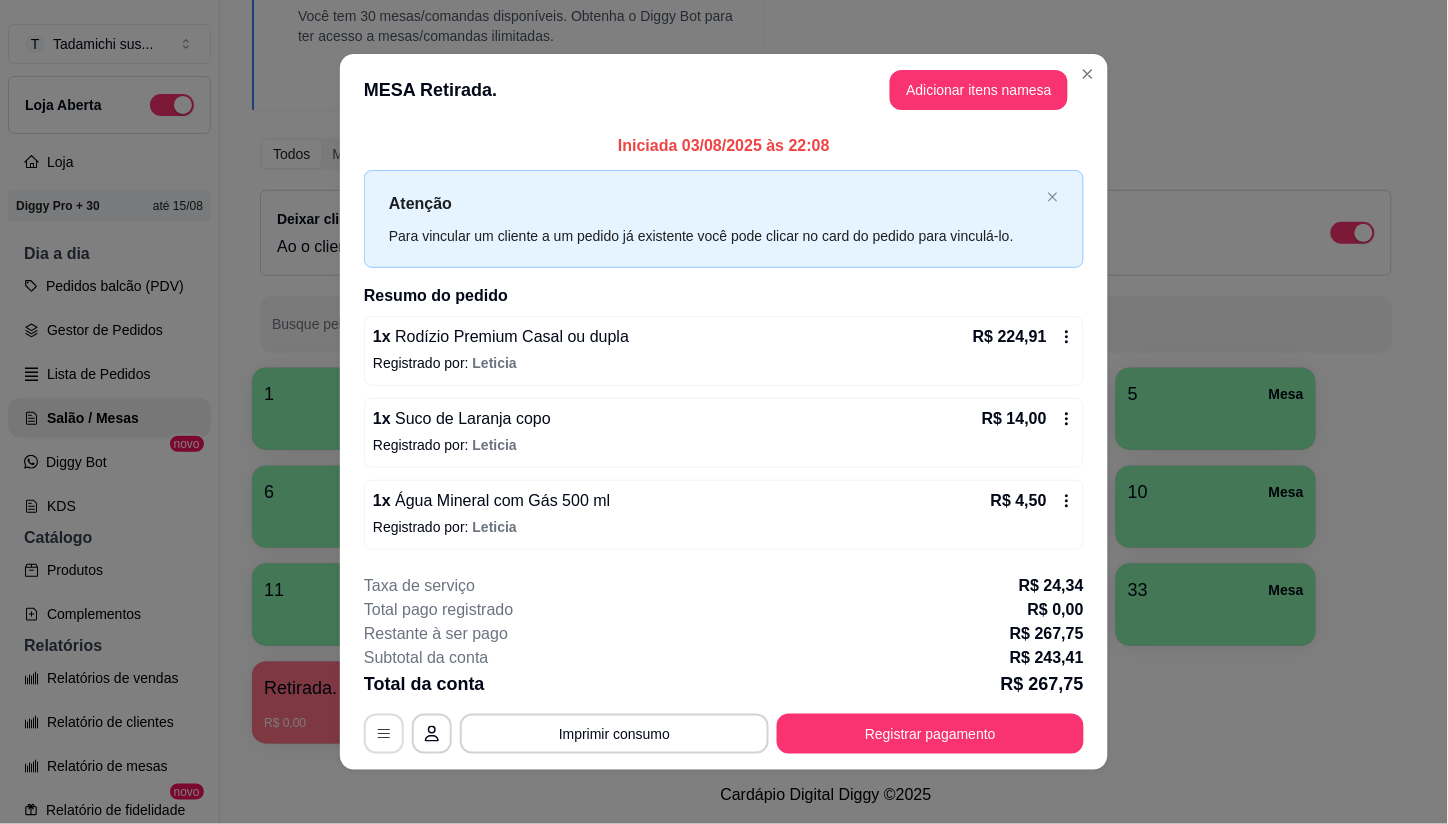 click 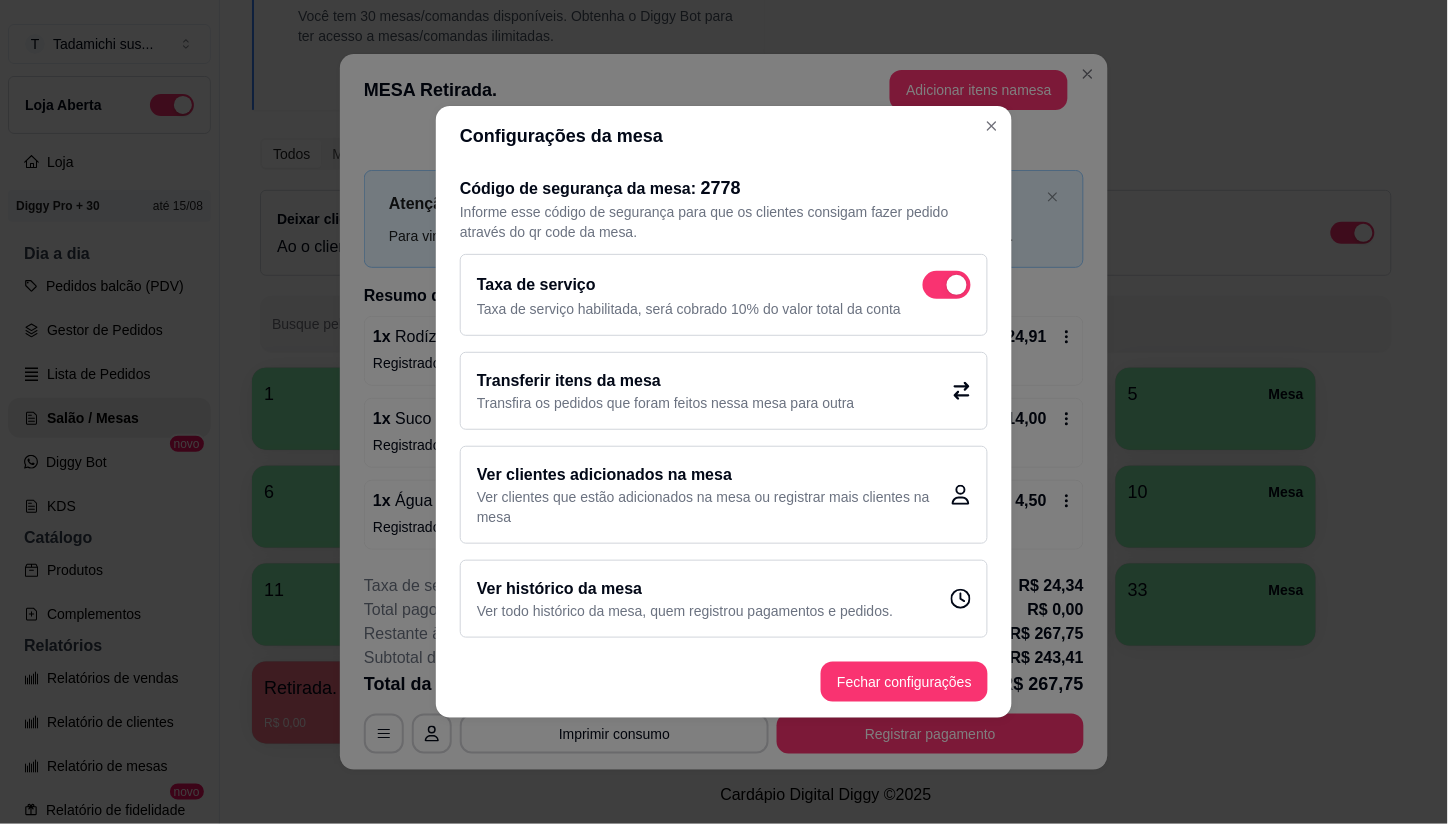 click at bounding box center [947, 285] 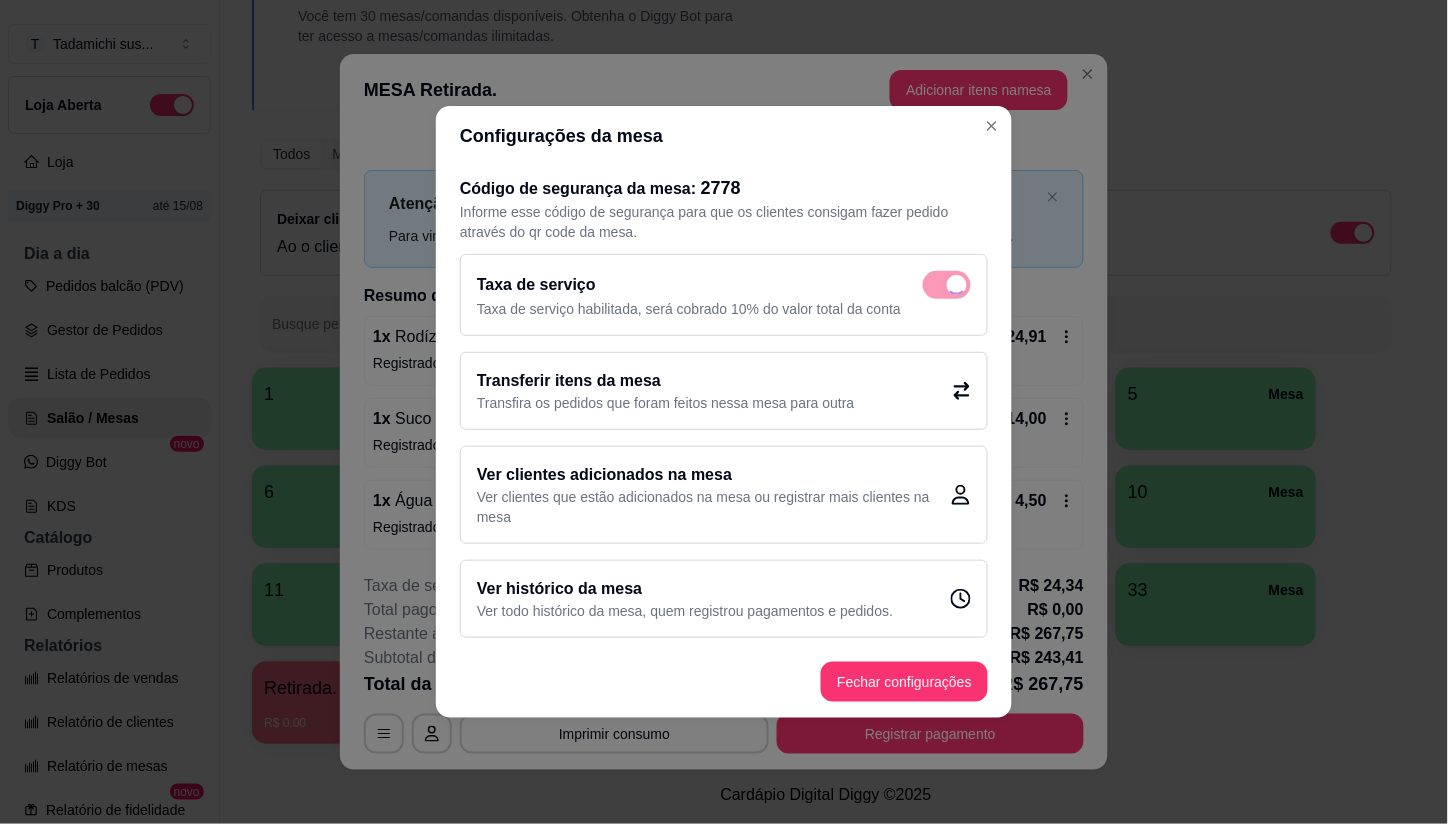 checkbox on "false" 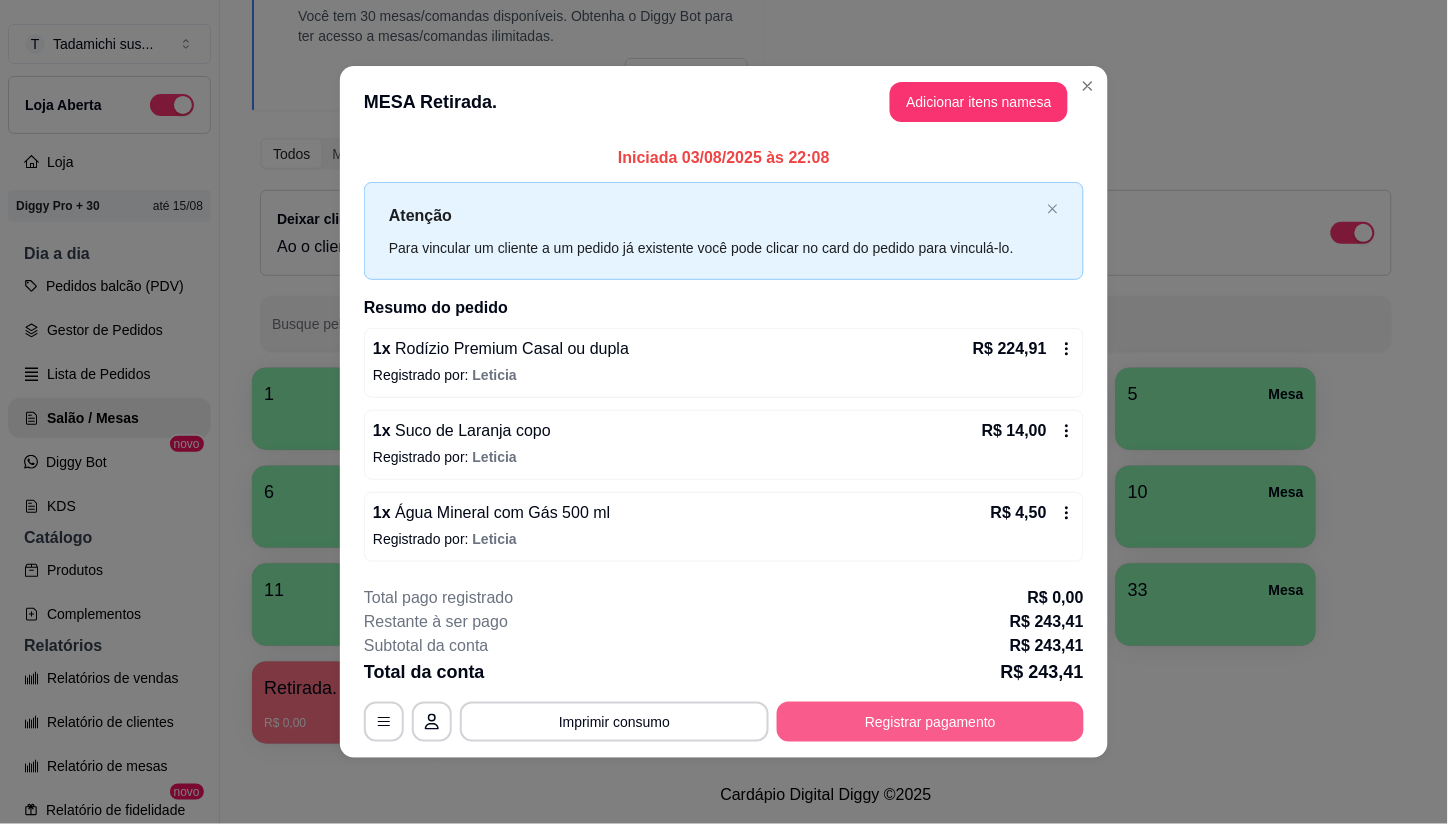 click on "Registrar pagamento" at bounding box center [930, 722] 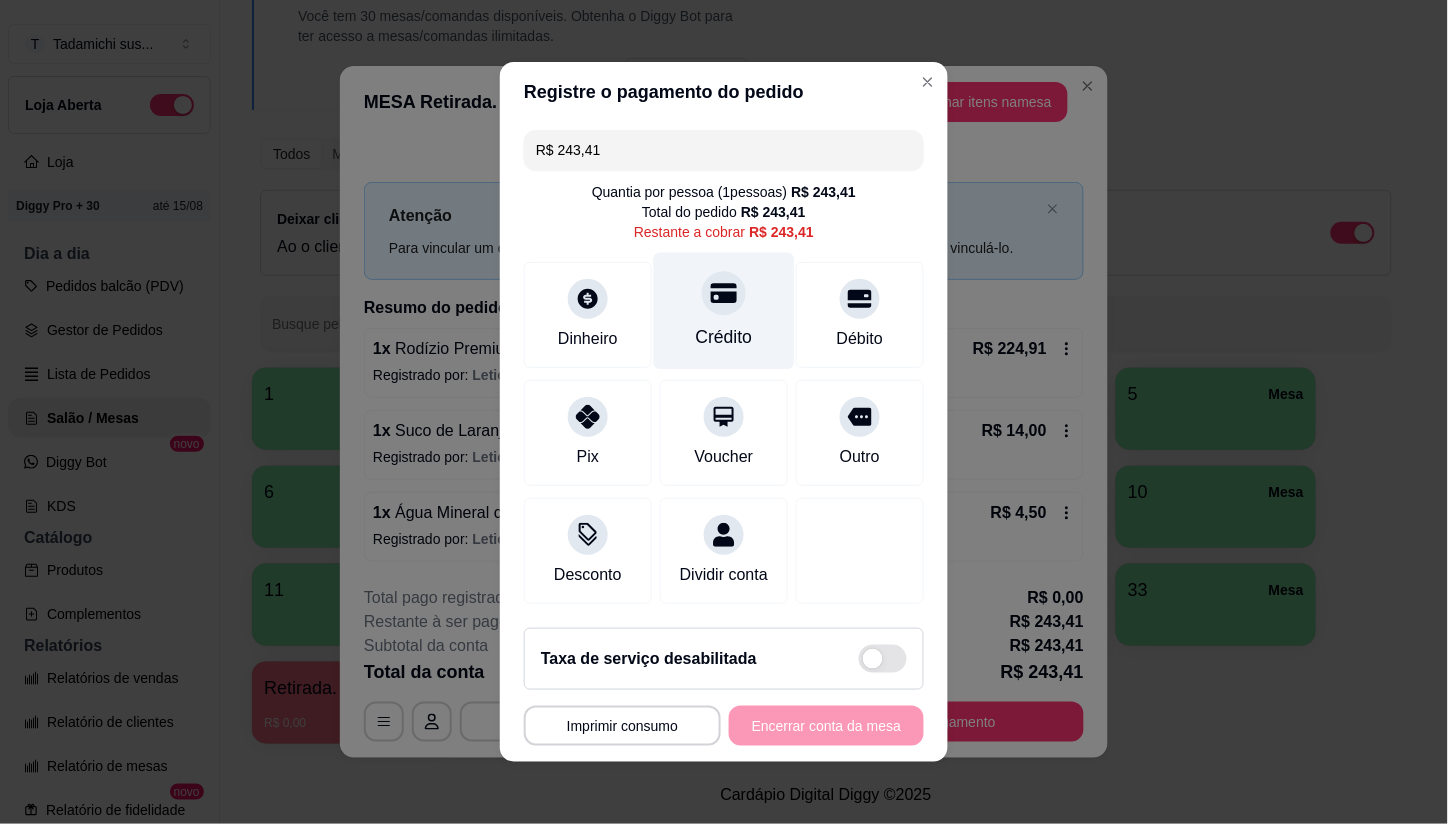 click on "Crédito" at bounding box center (724, 311) 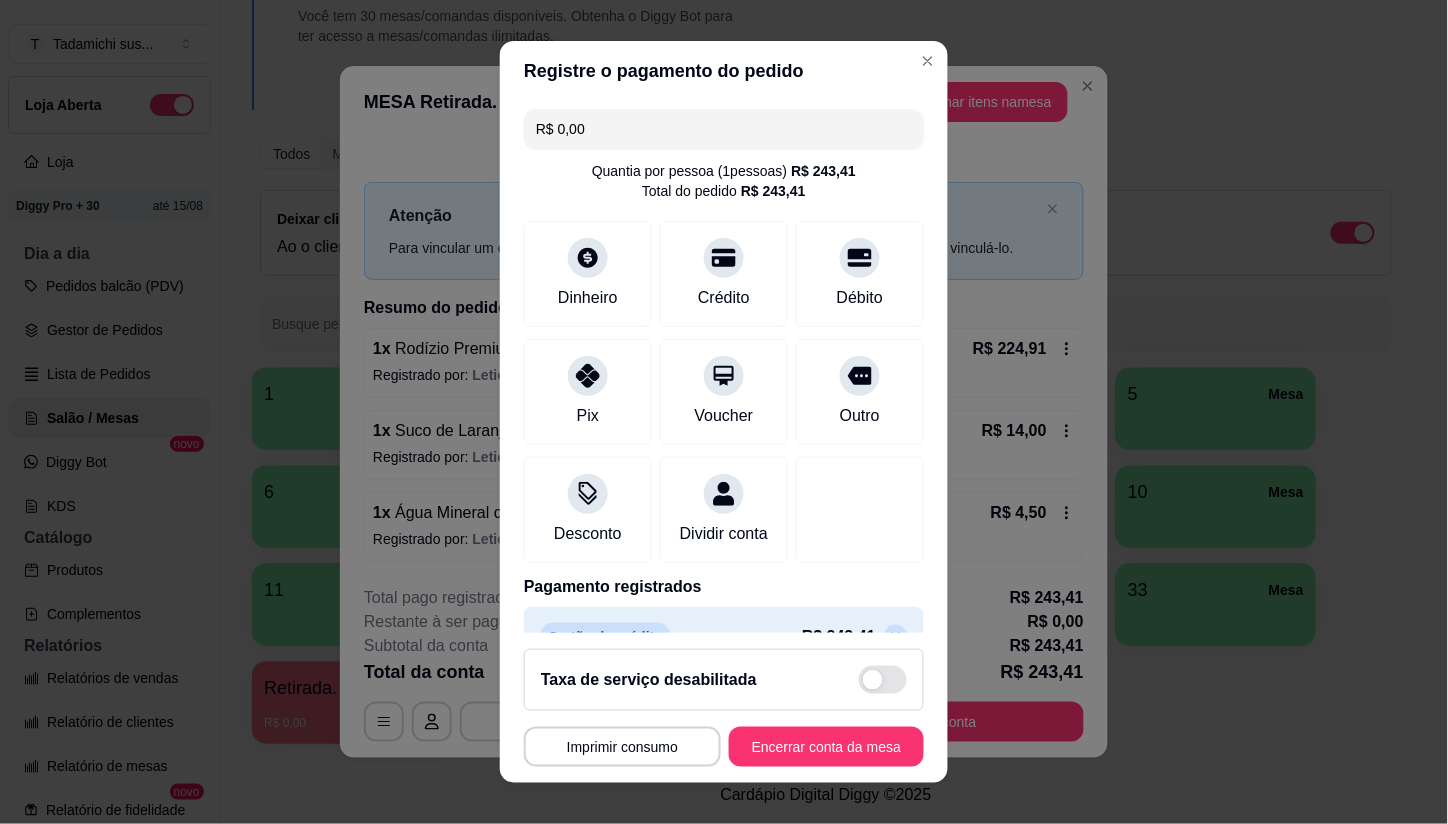 click on "R$ 0,00" at bounding box center [724, 129] 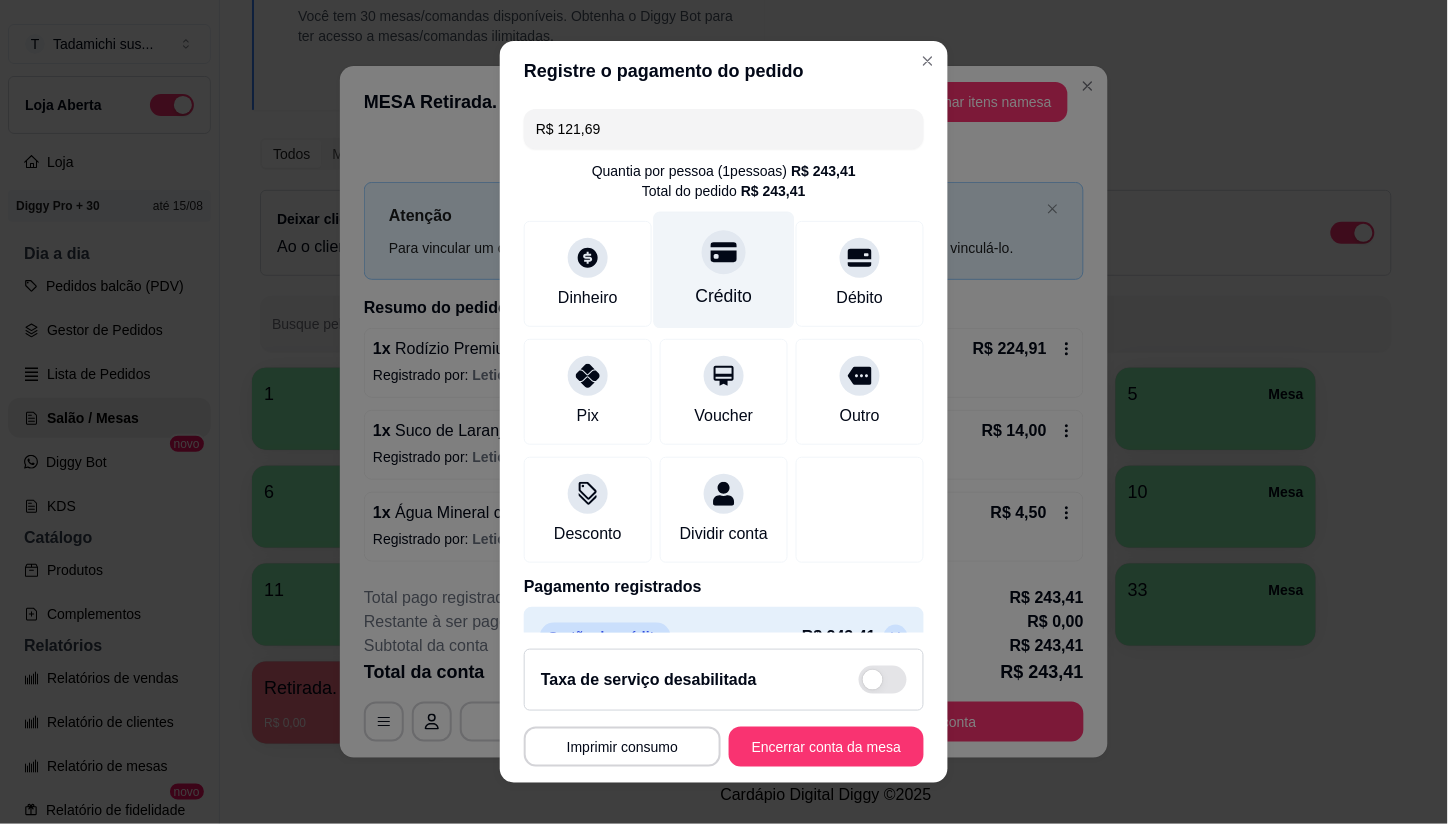 type on "R$ 121,69" 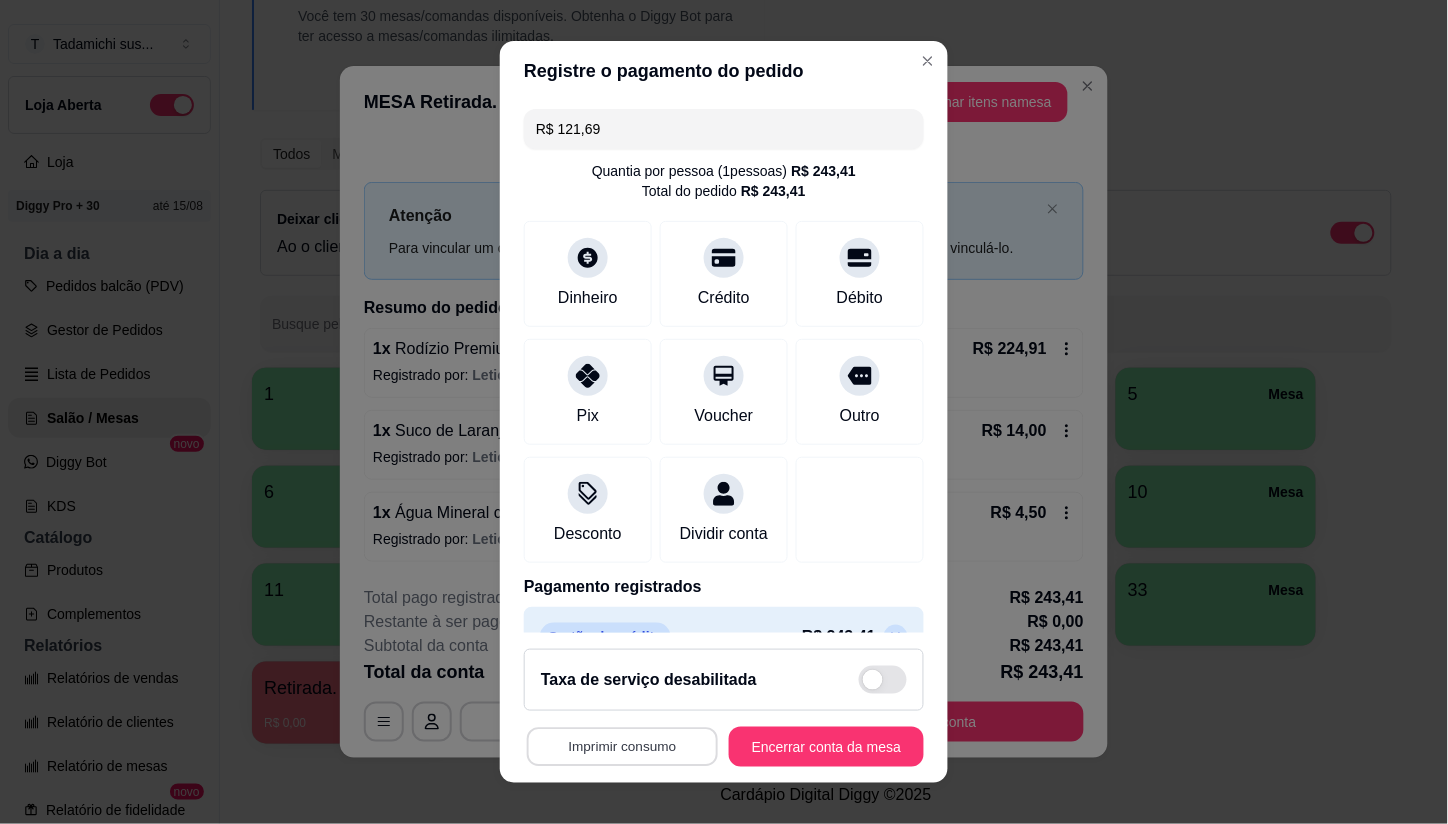 click on "Imprimir consumo" at bounding box center [622, 746] 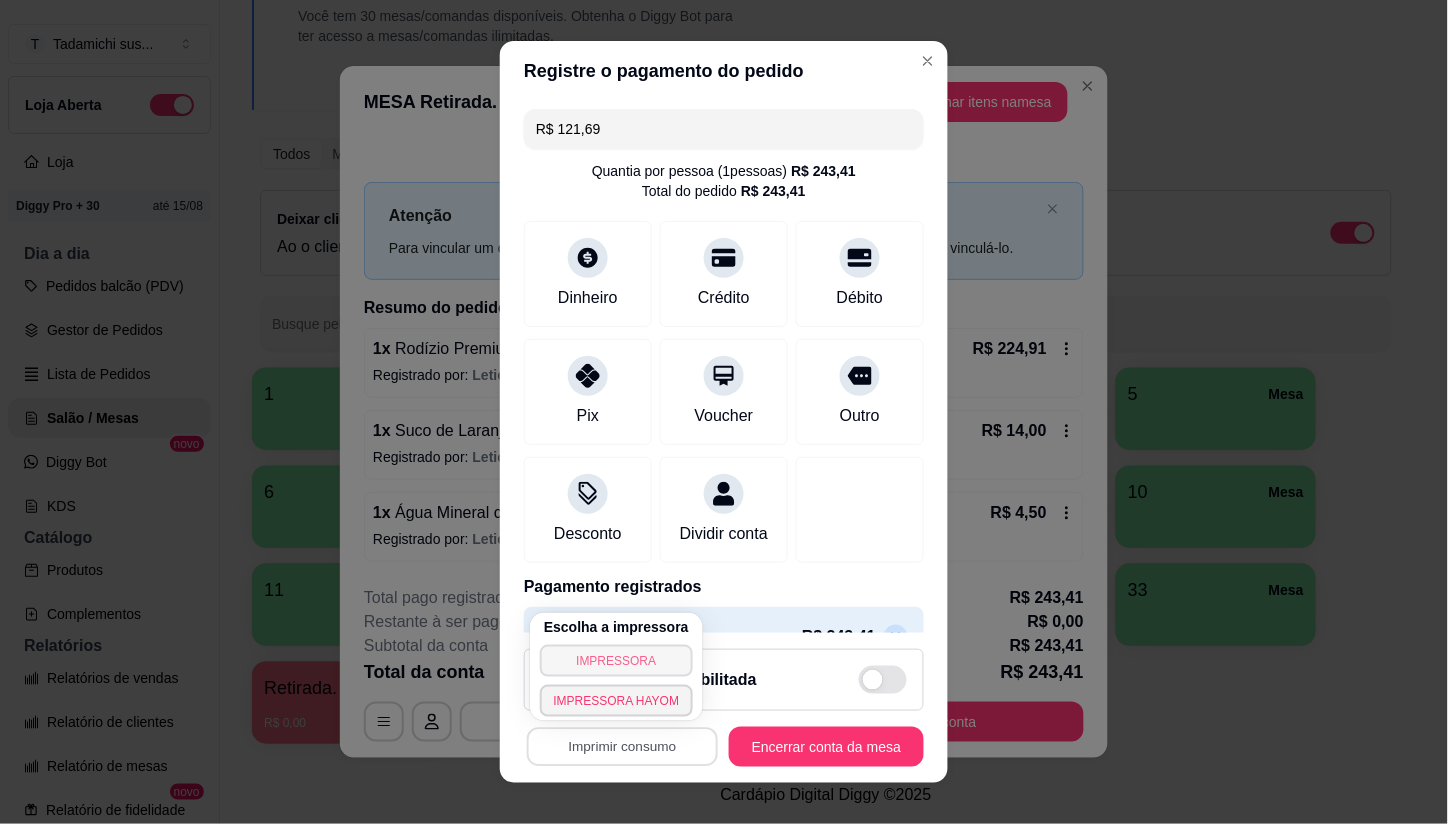 click on "IMPRESSORA" at bounding box center [617, 661] 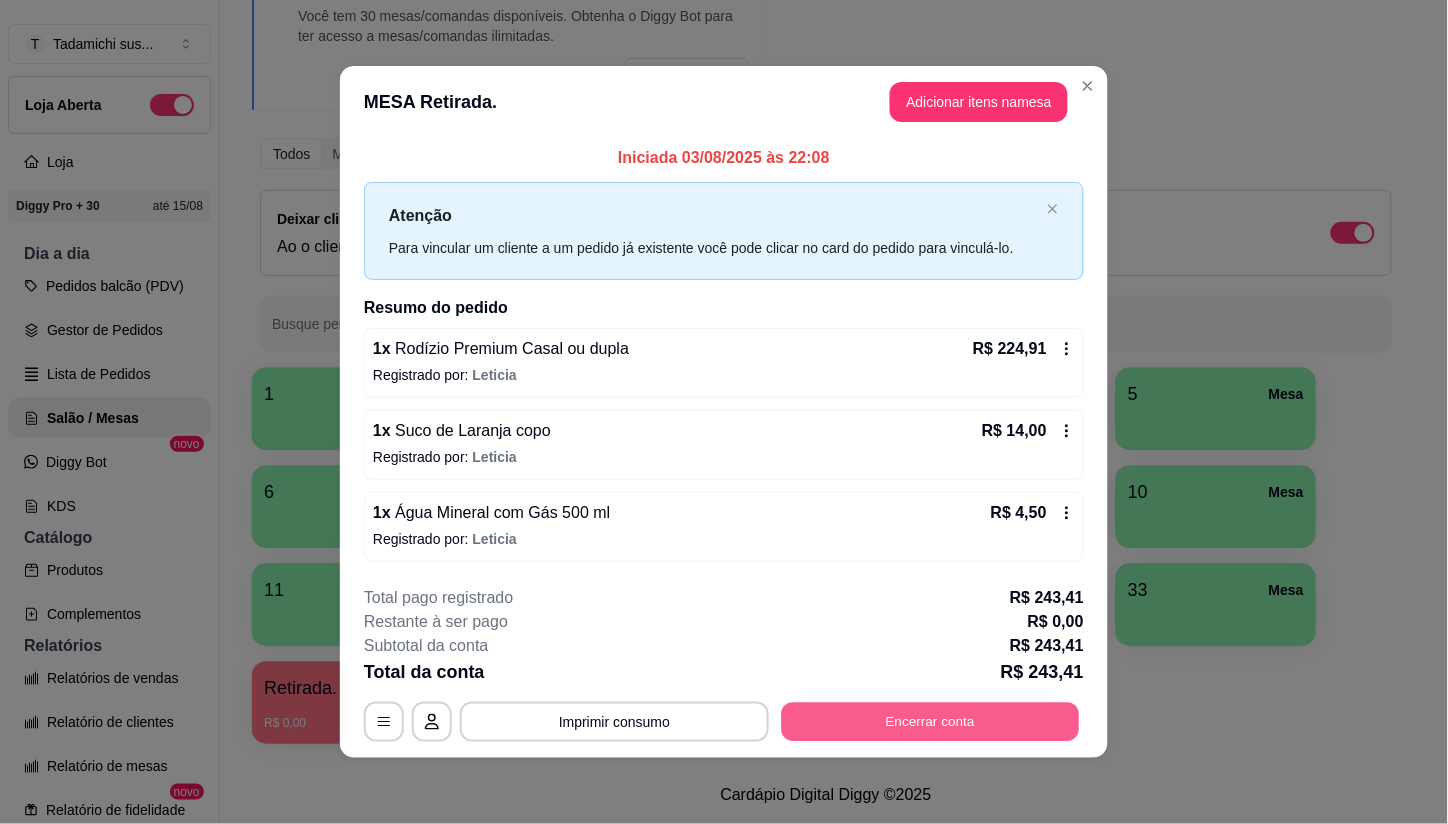 click on "Encerrar conta" at bounding box center (931, 721) 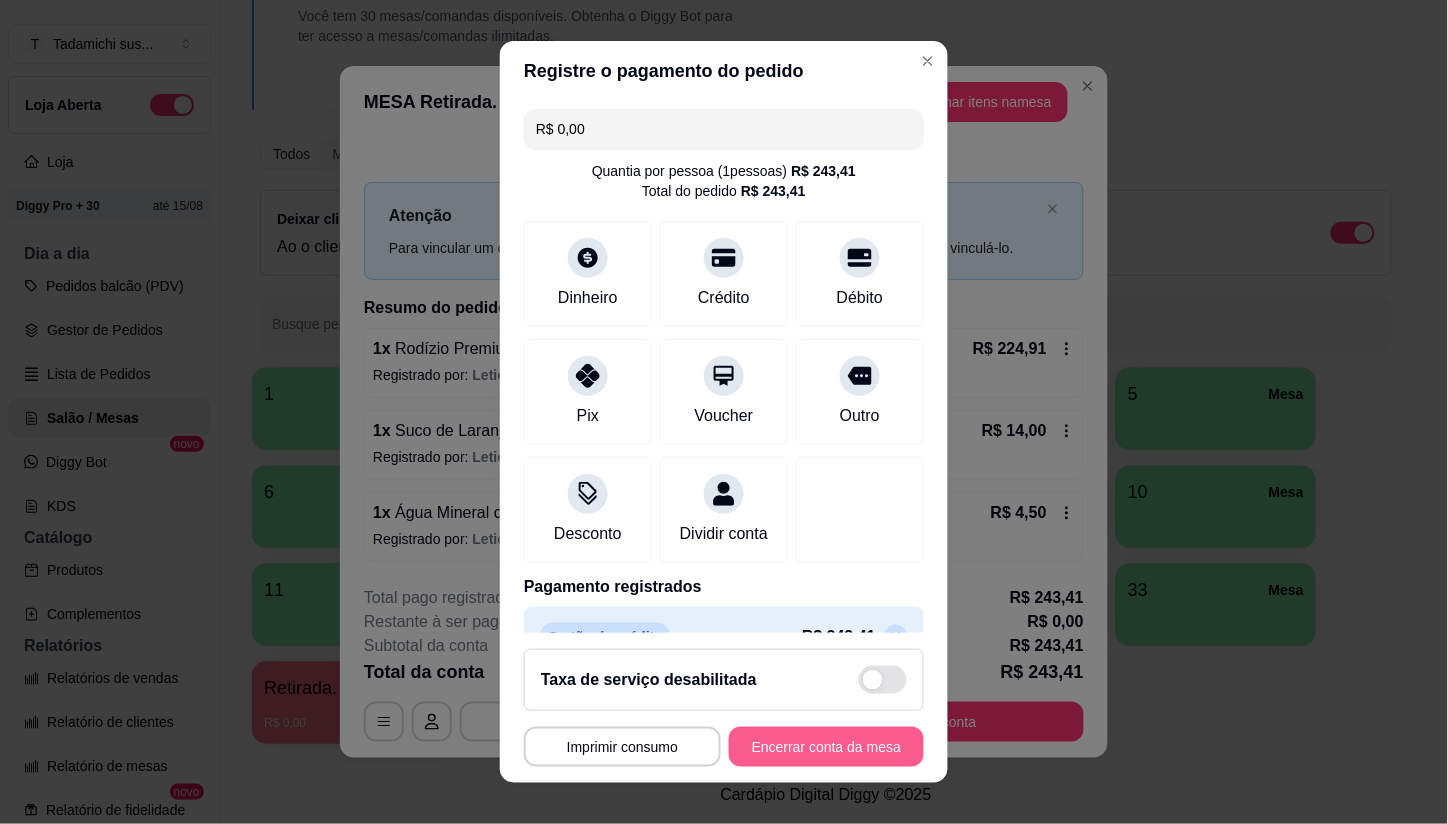 click on "Encerrar conta da mesa" at bounding box center (826, 747) 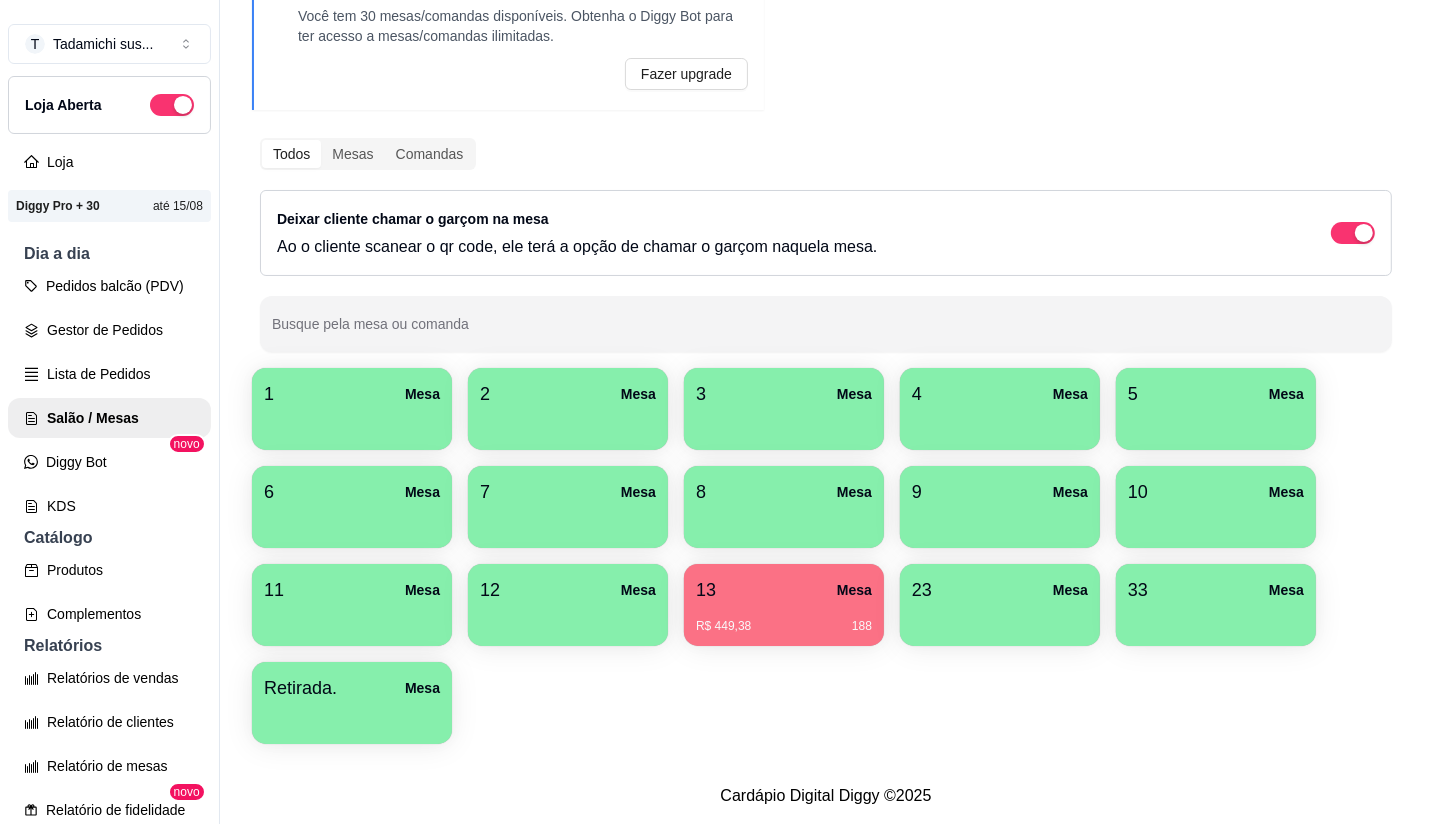 click at bounding box center [352, 717] 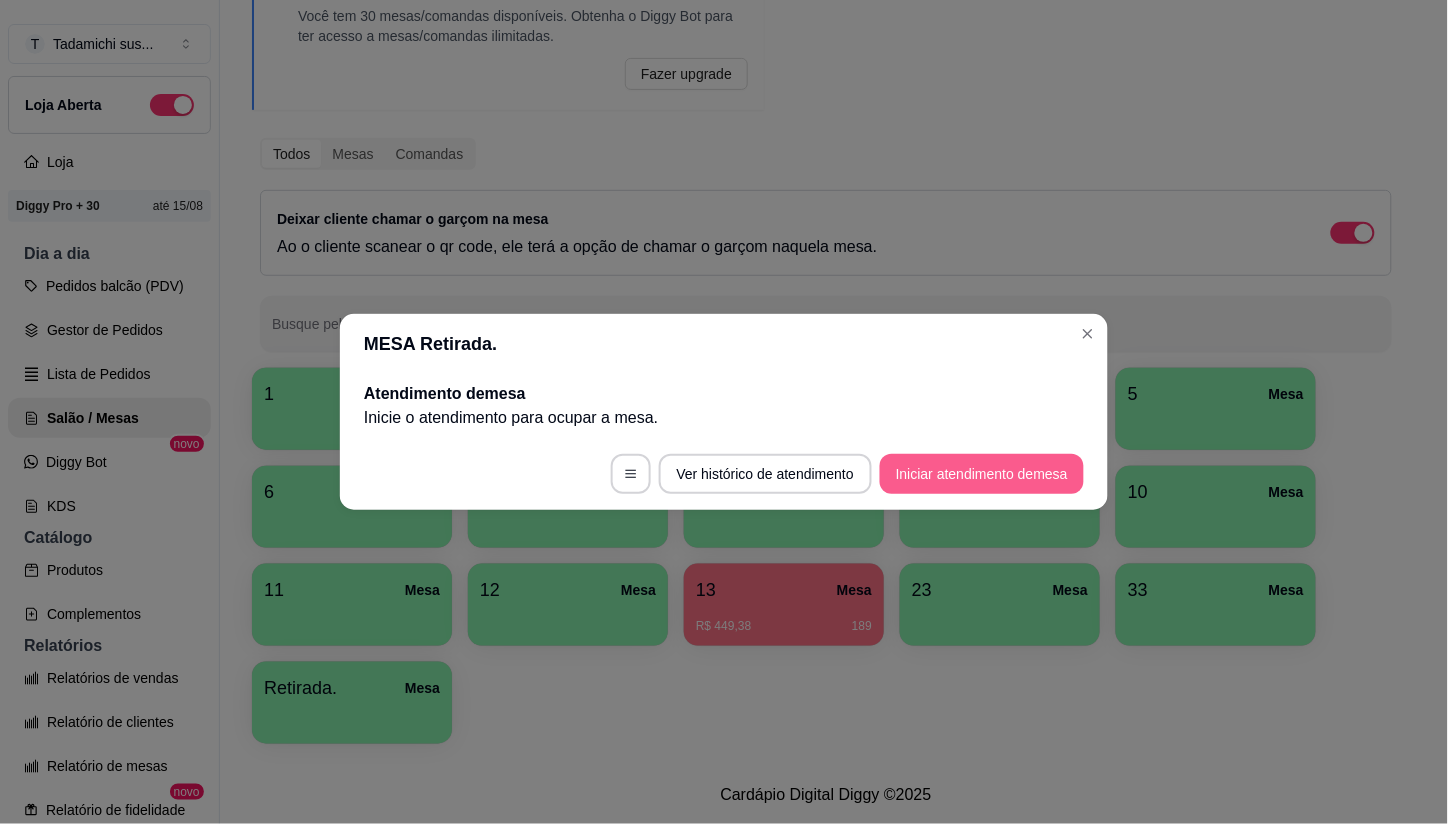 click on "Iniciar atendimento de  mesa" at bounding box center [982, 474] 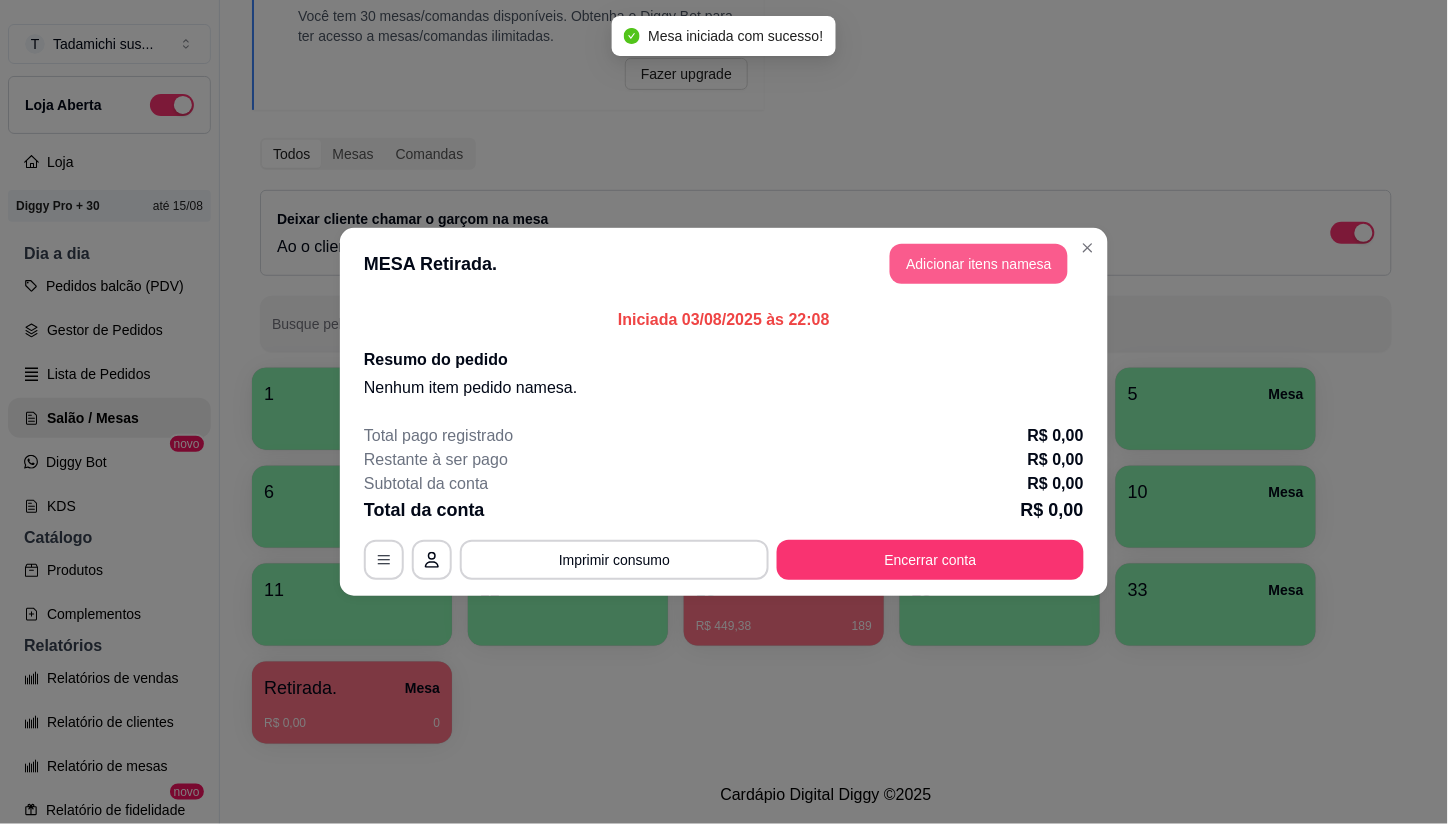click on "Adicionar itens na  mesa" at bounding box center (979, 264) 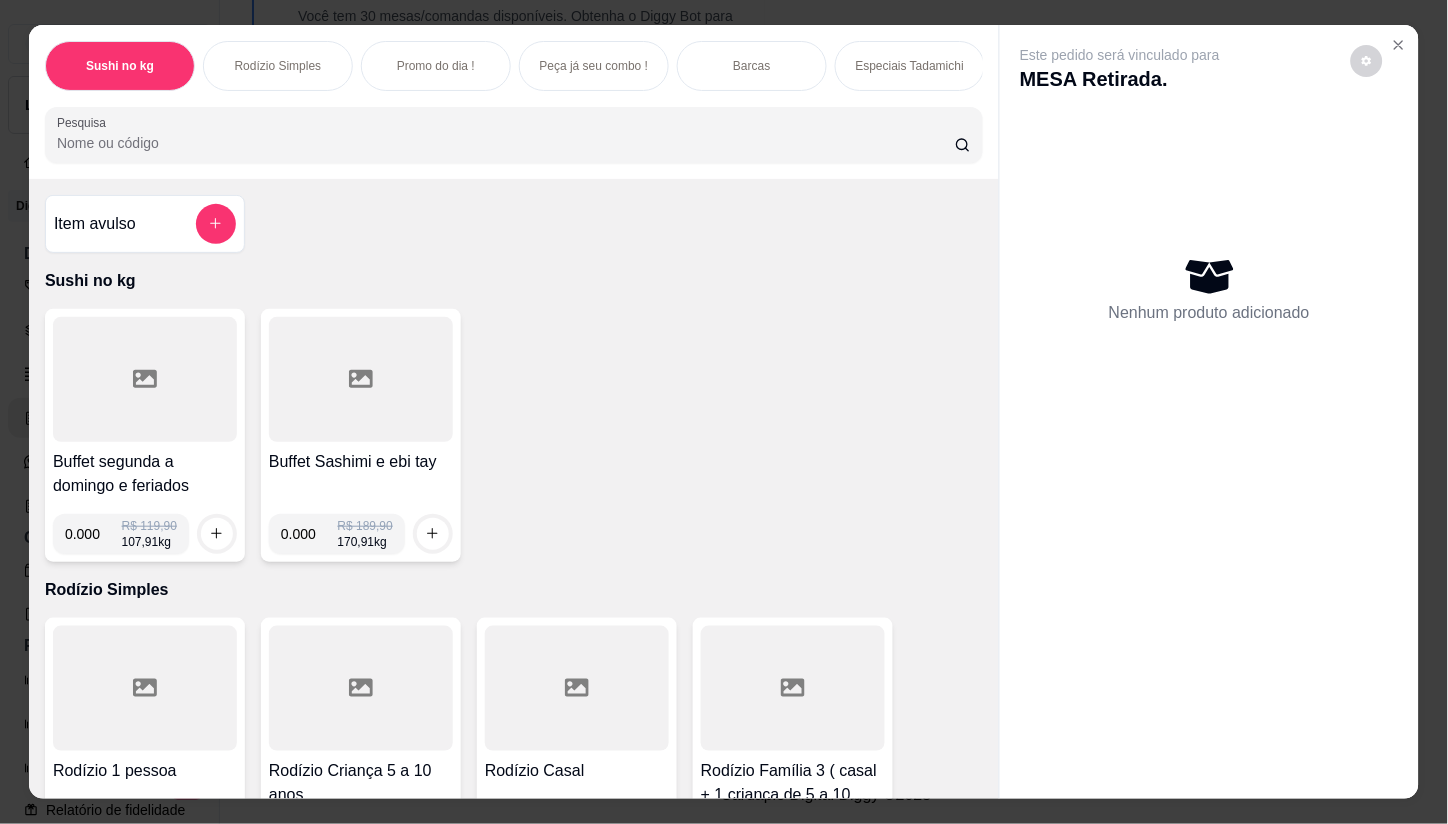 click 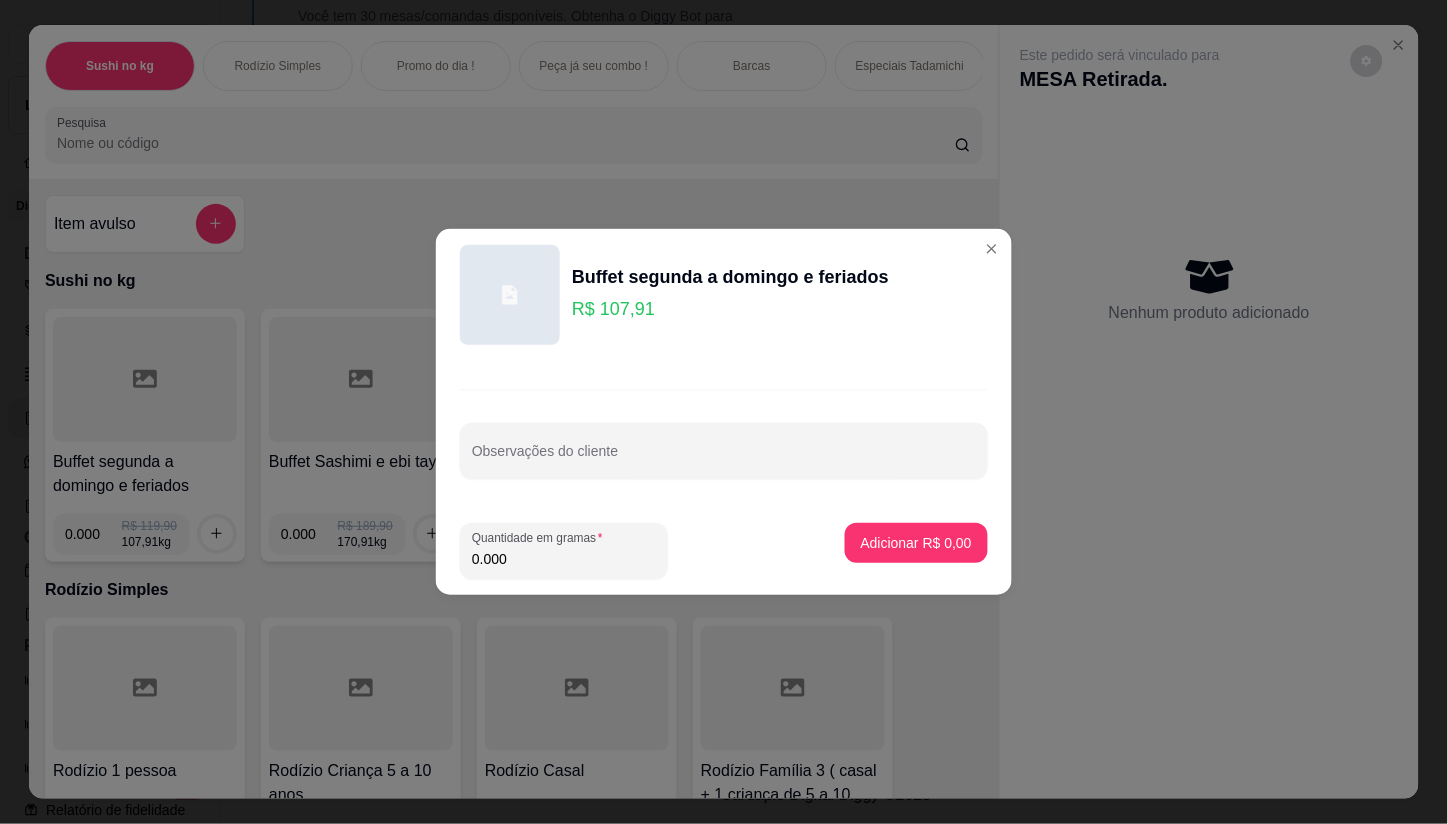 click on "0.000" at bounding box center (564, 559) 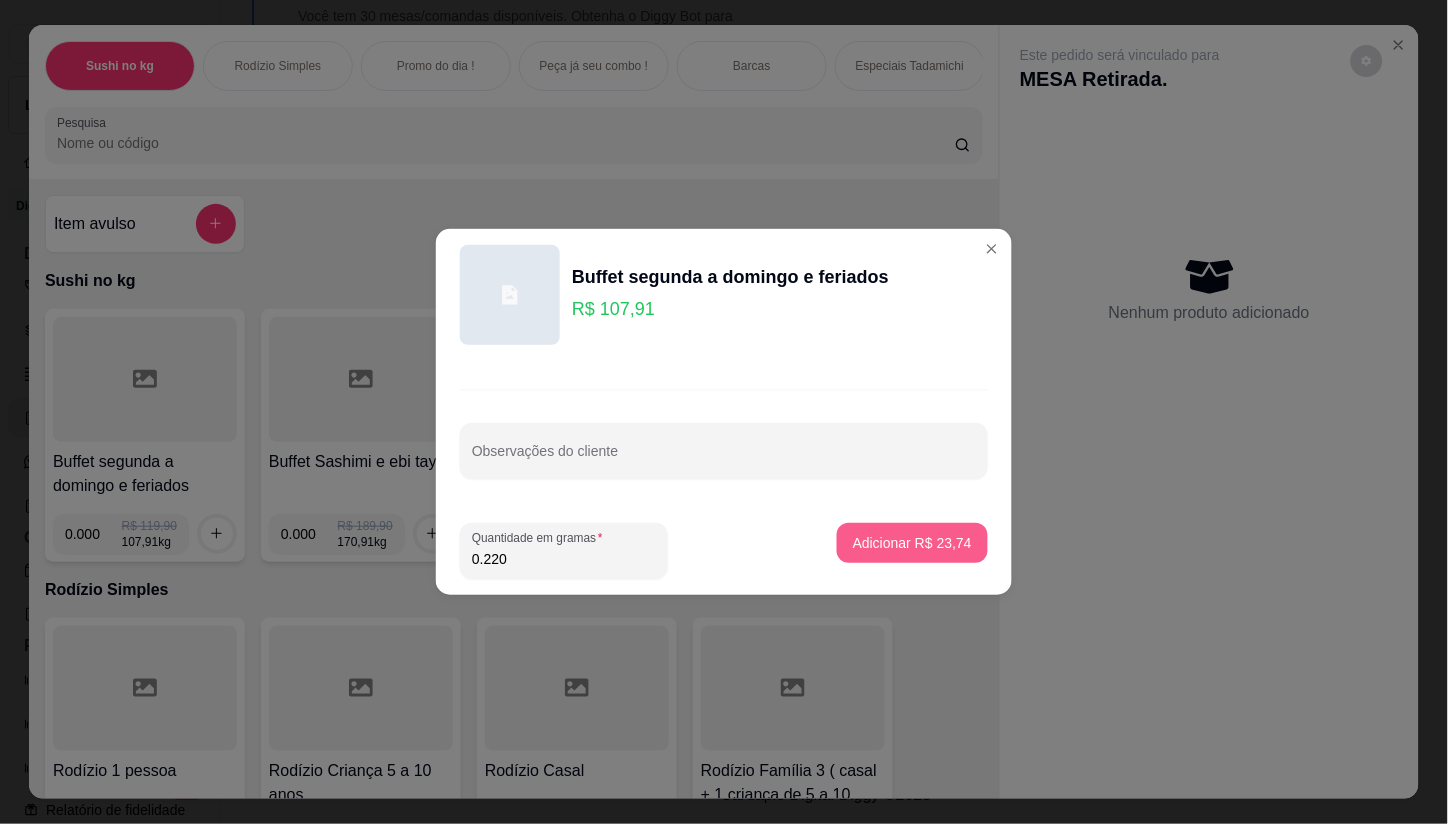 type on "0.220" 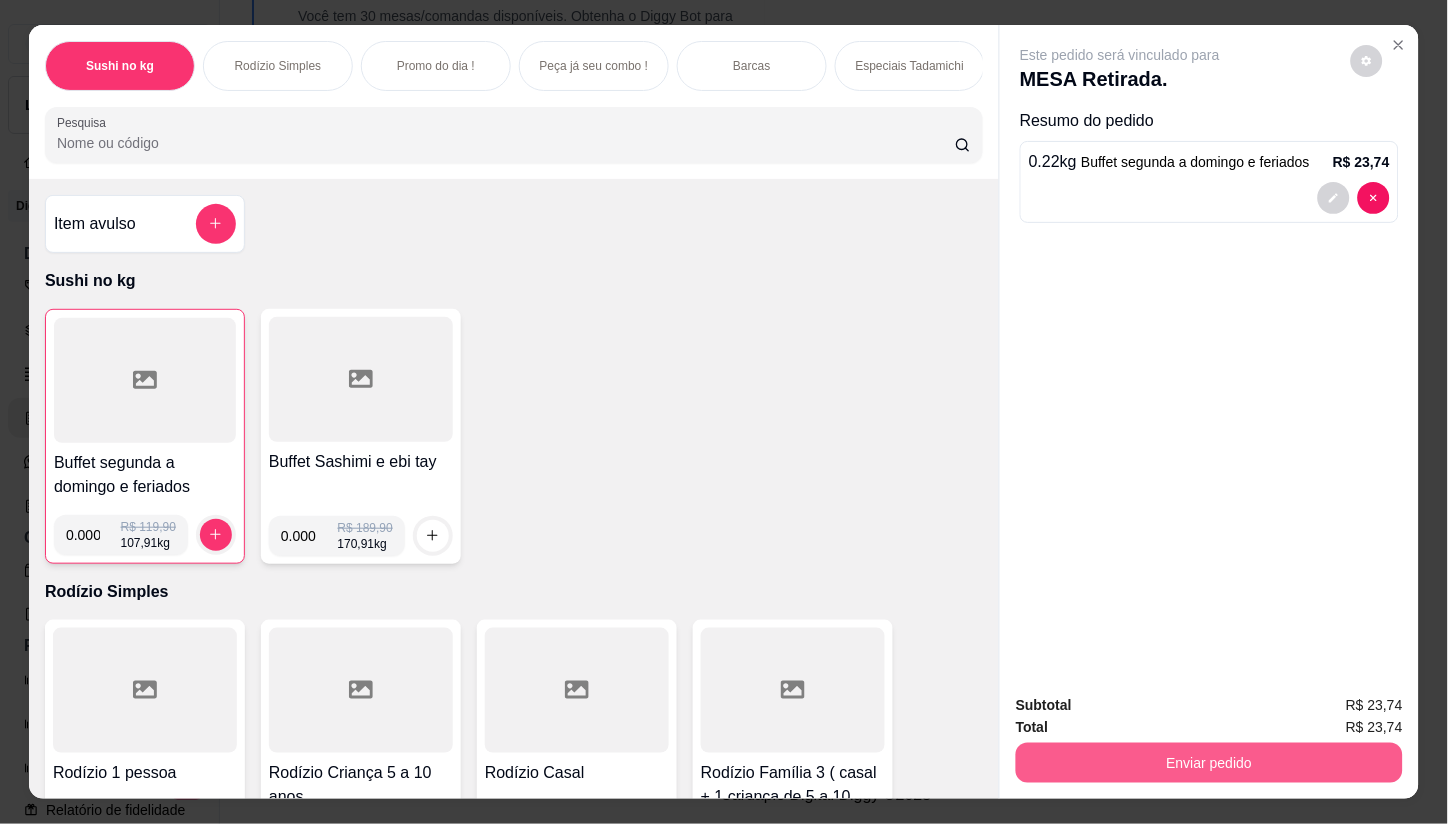 click on "Enviar pedido" at bounding box center [1209, 763] 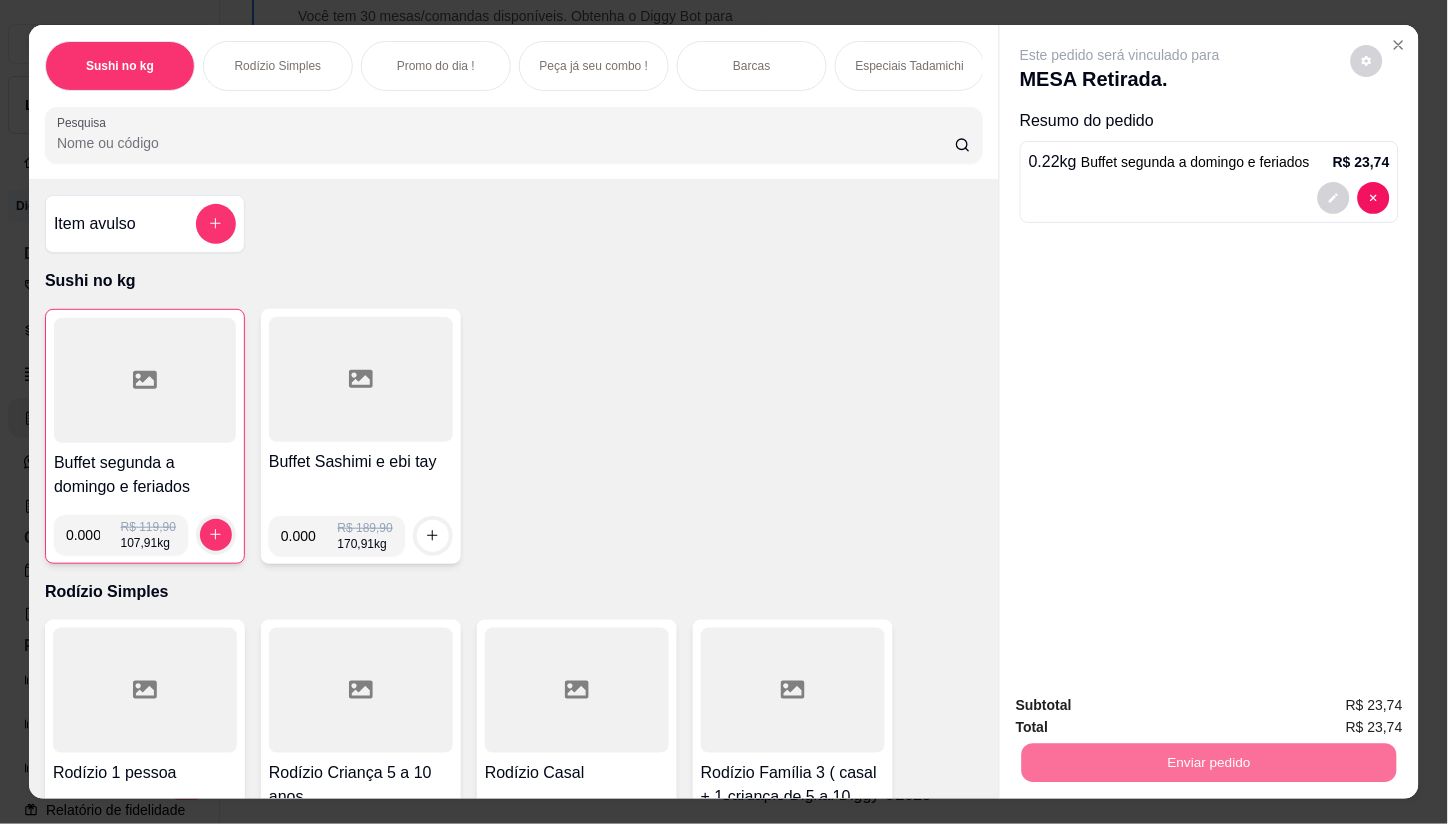 click on "Não registrar e enviar pedido" at bounding box center [1144, 705] 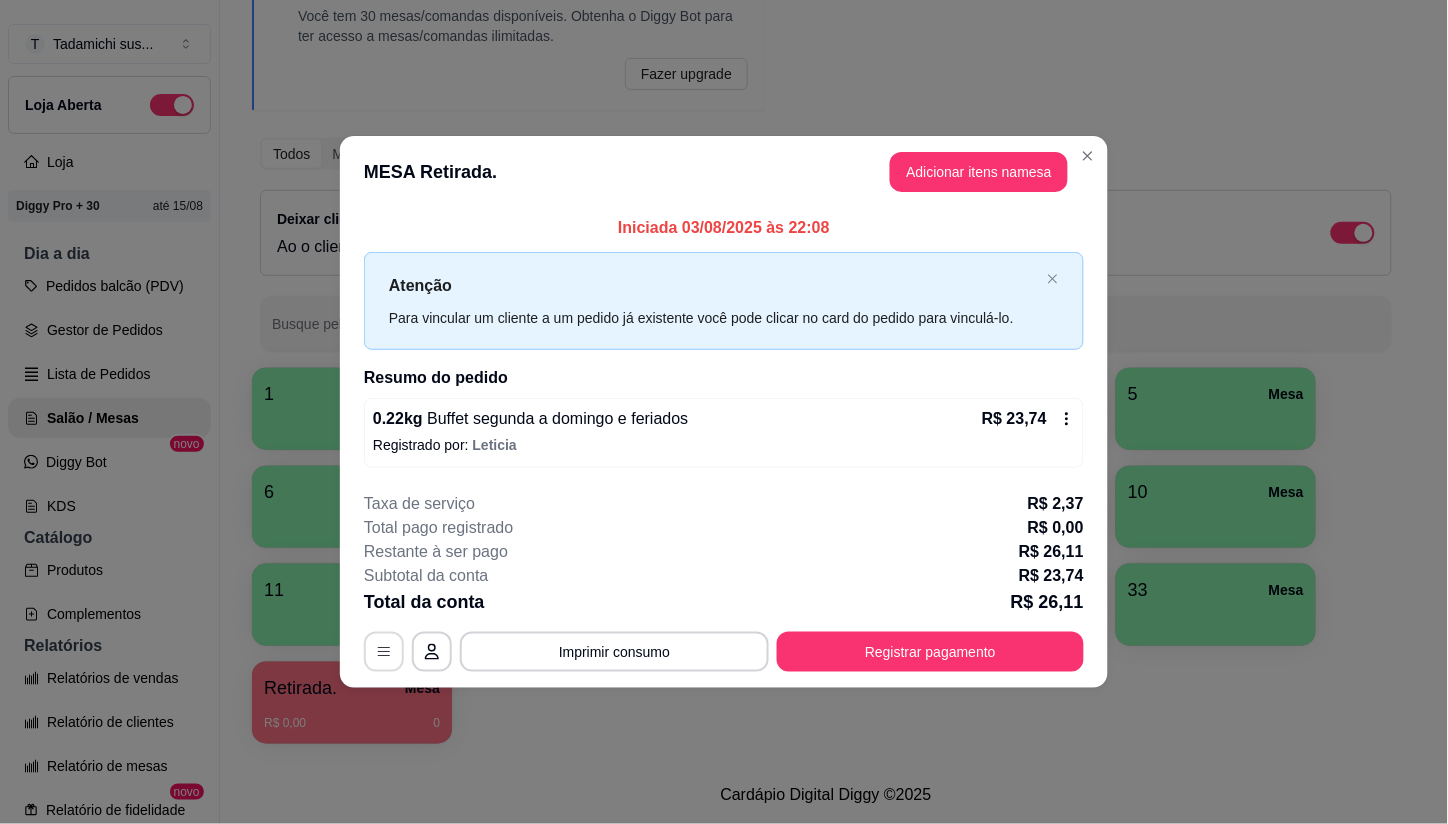 click 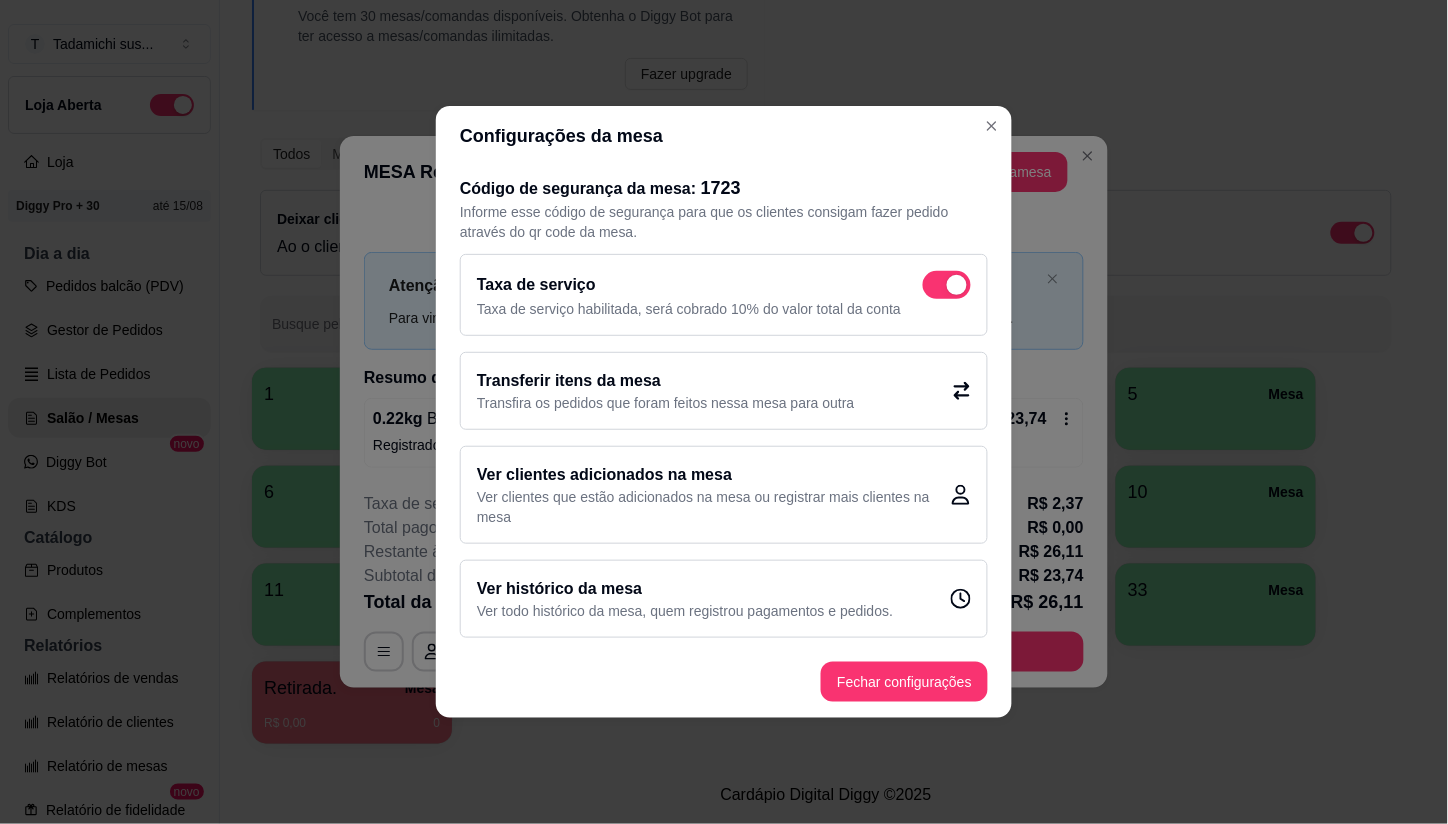 click at bounding box center (947, 285) 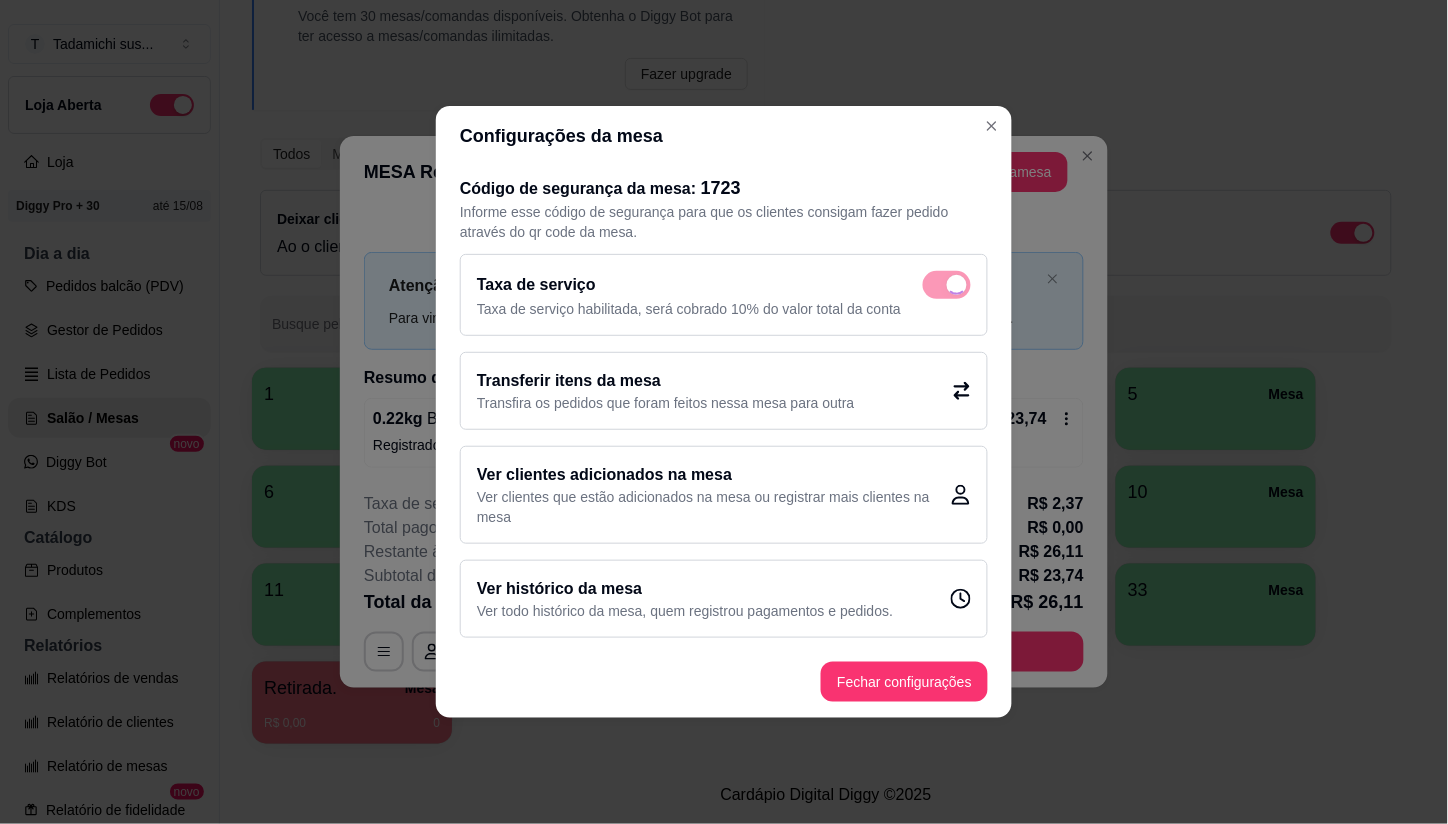 checkbox on "false" 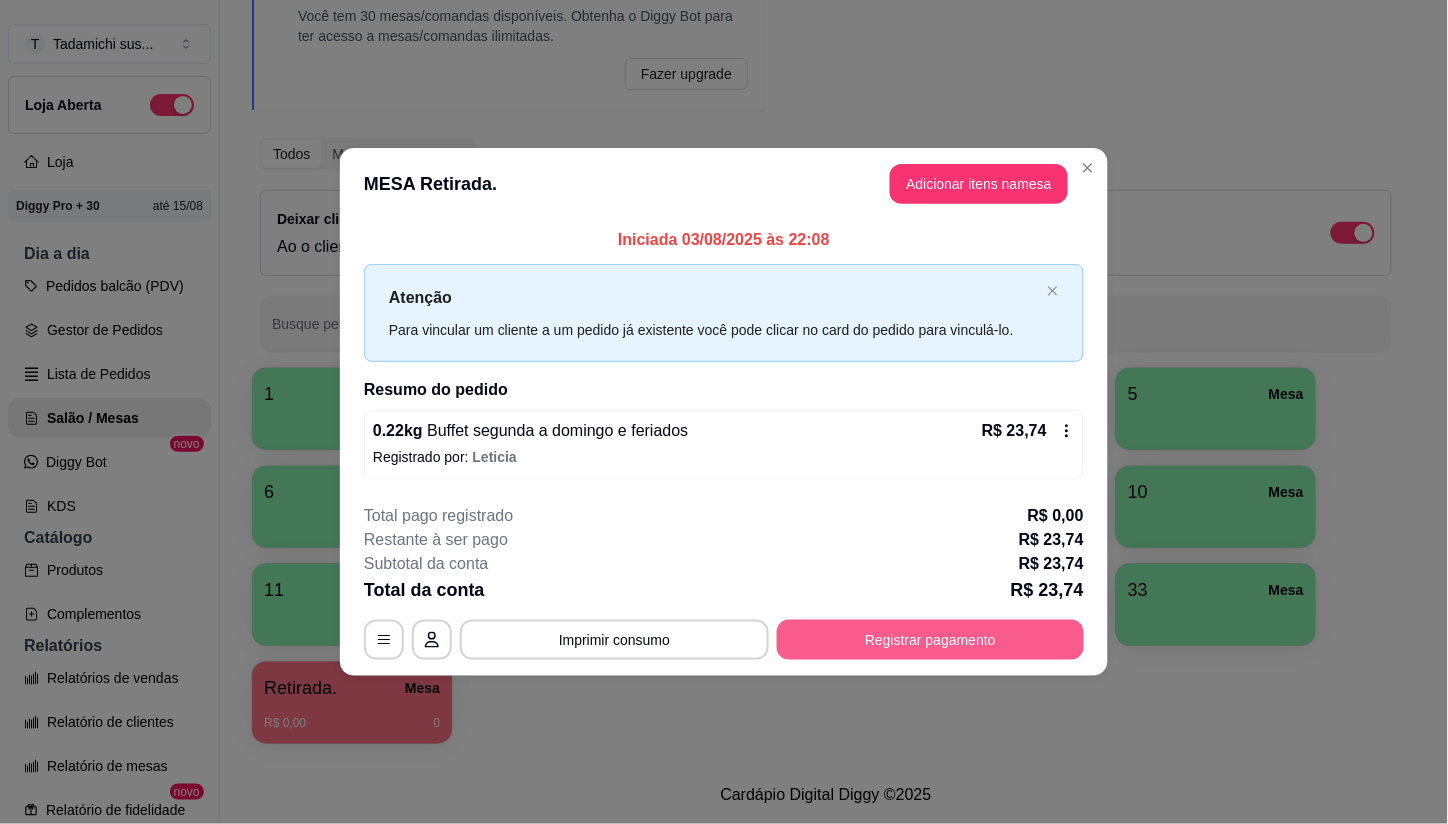 click on "Registrar pagamento" at bounding box center (930, 640) 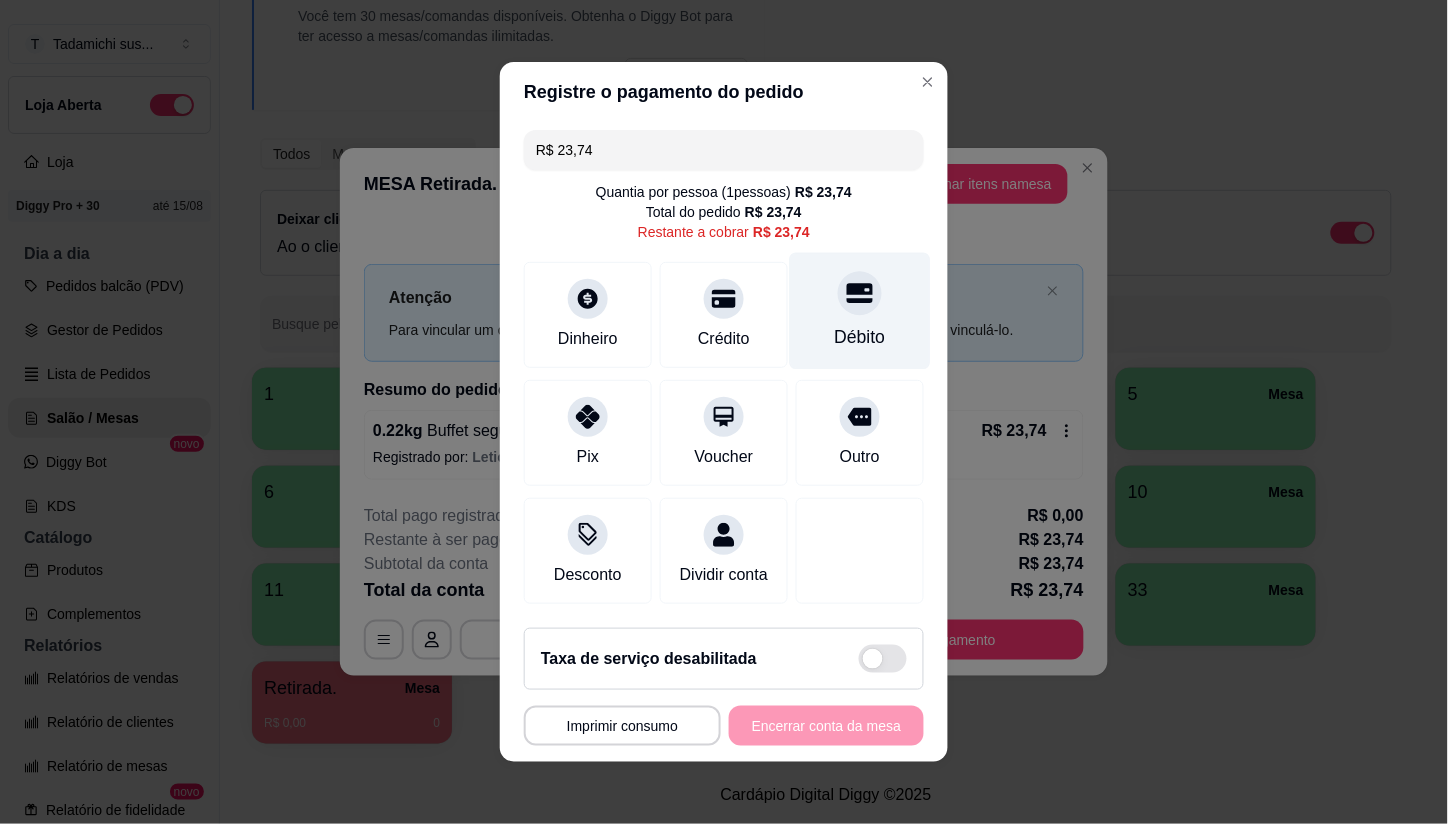 click 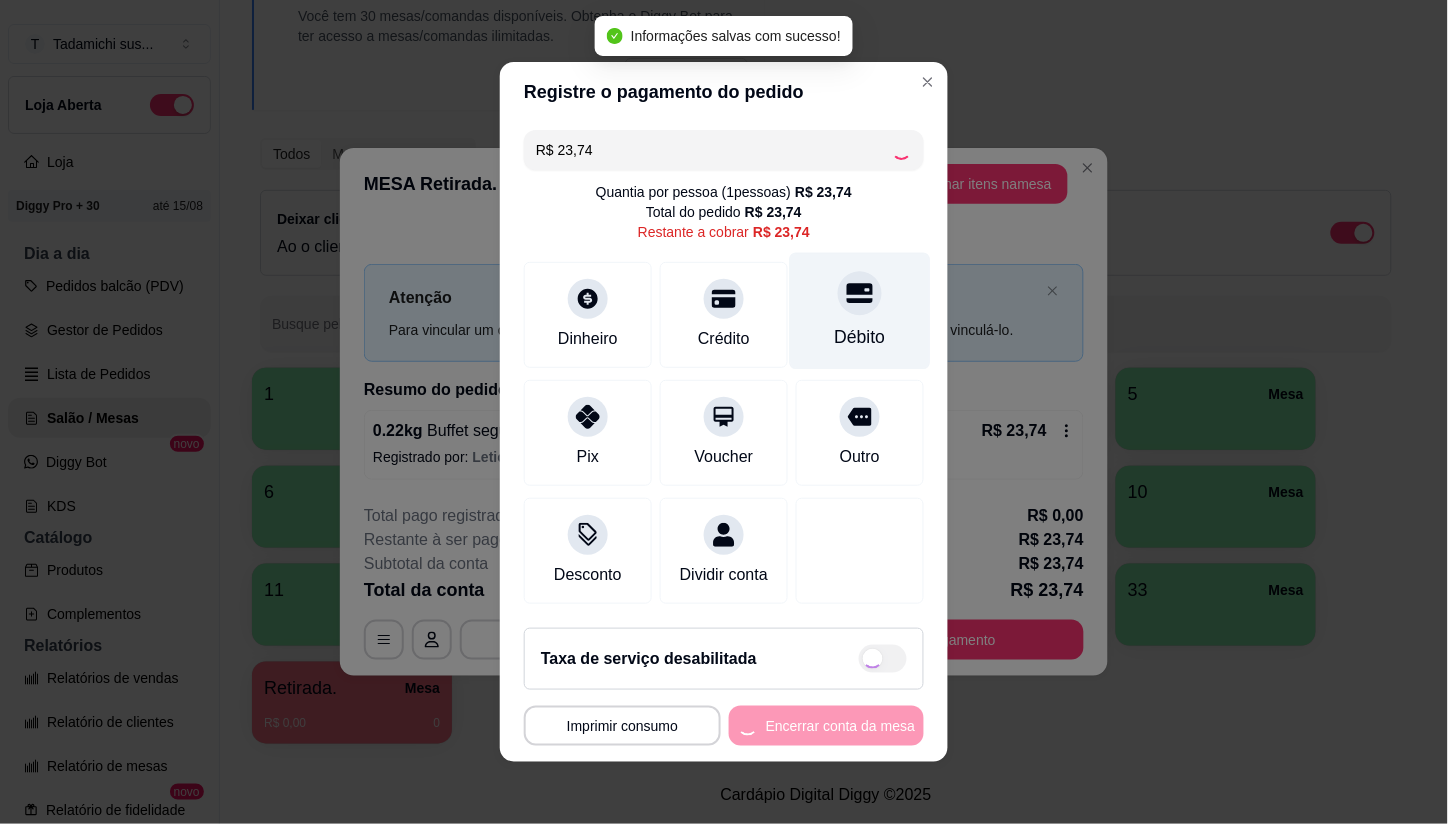 type on "R$ 0,00" 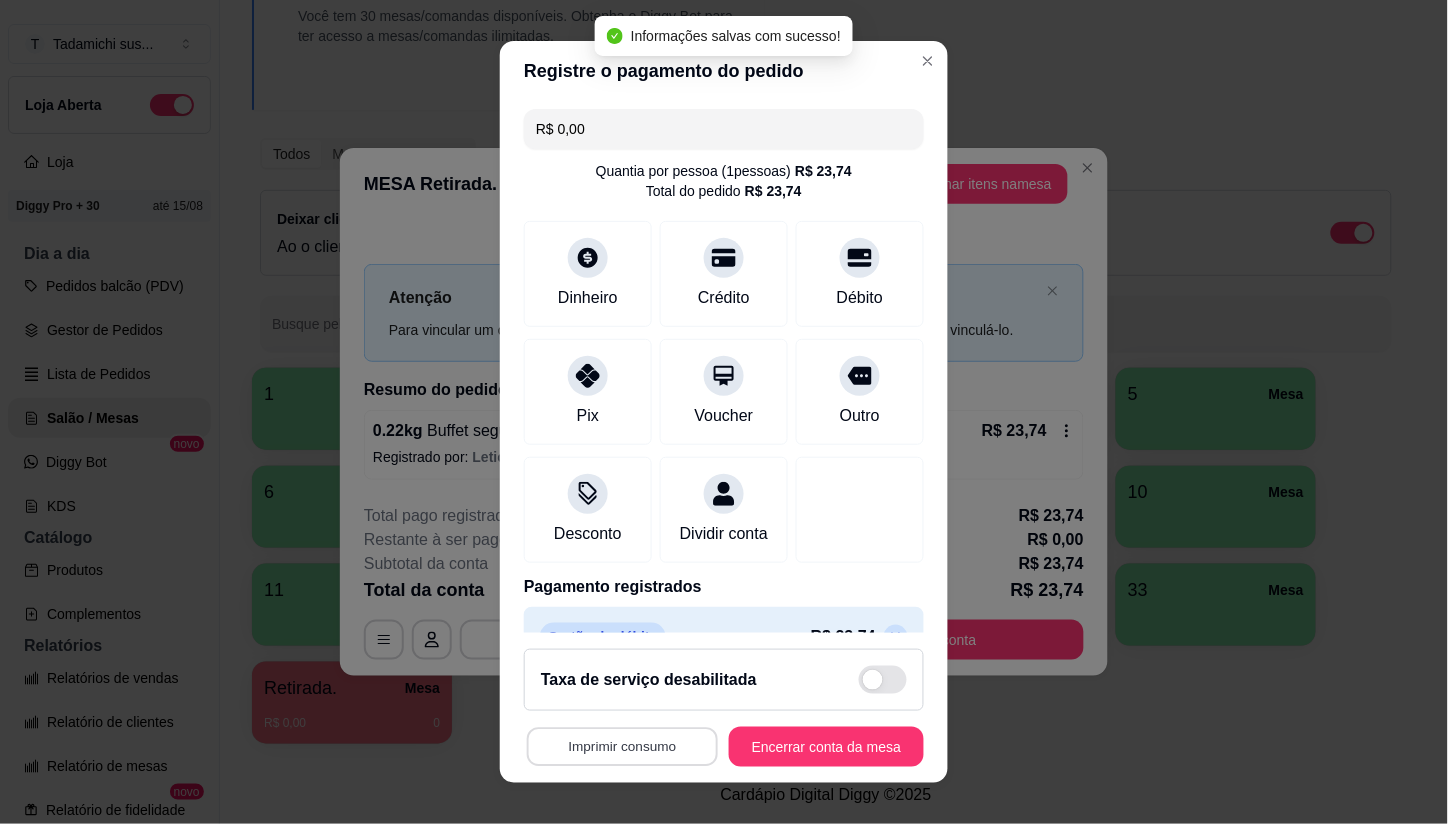 click on "Imprimir consumo" at bounding box center (622, 746) 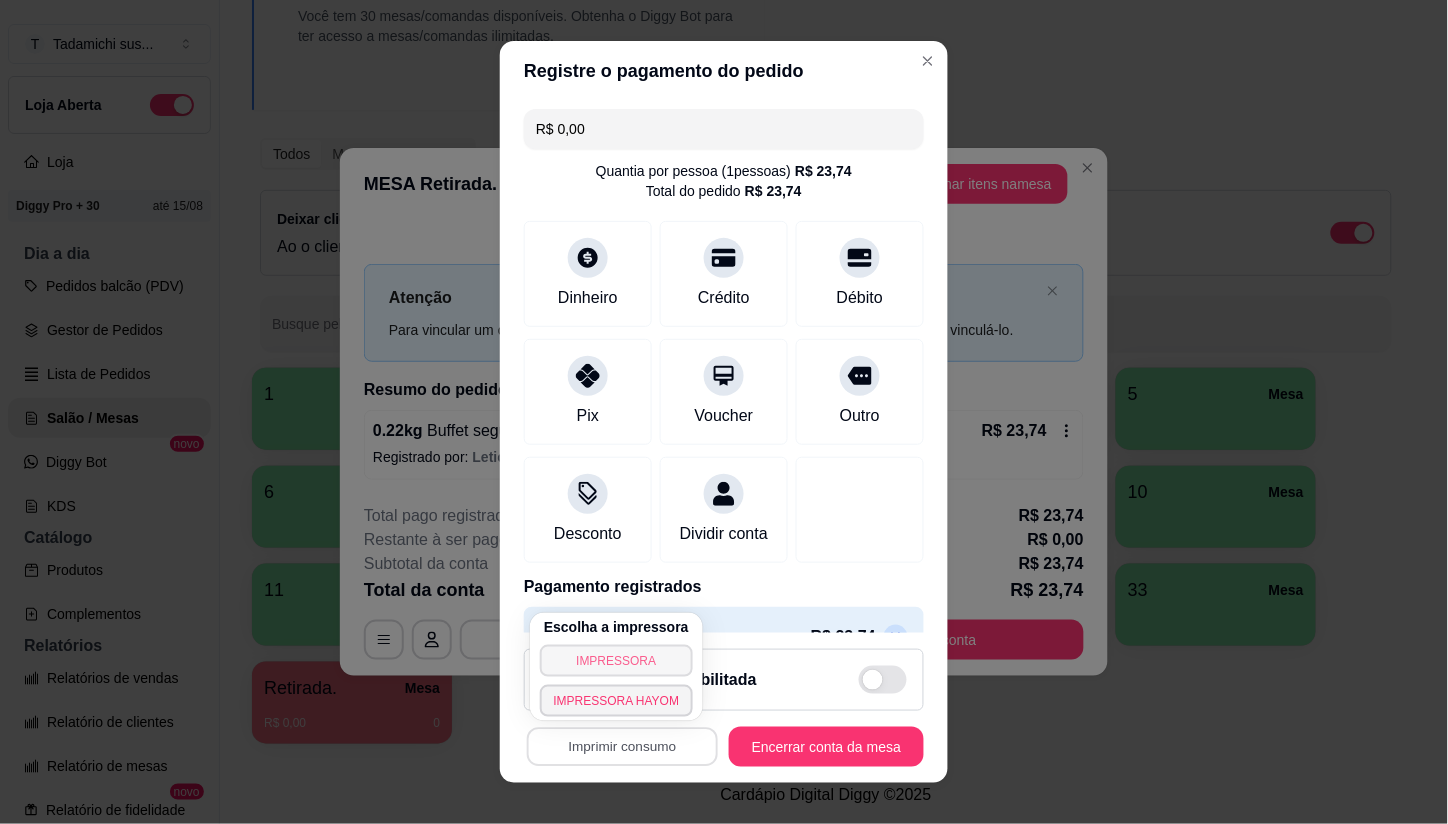 click on "IMPRESSORA" at bounding box center (617, 661) 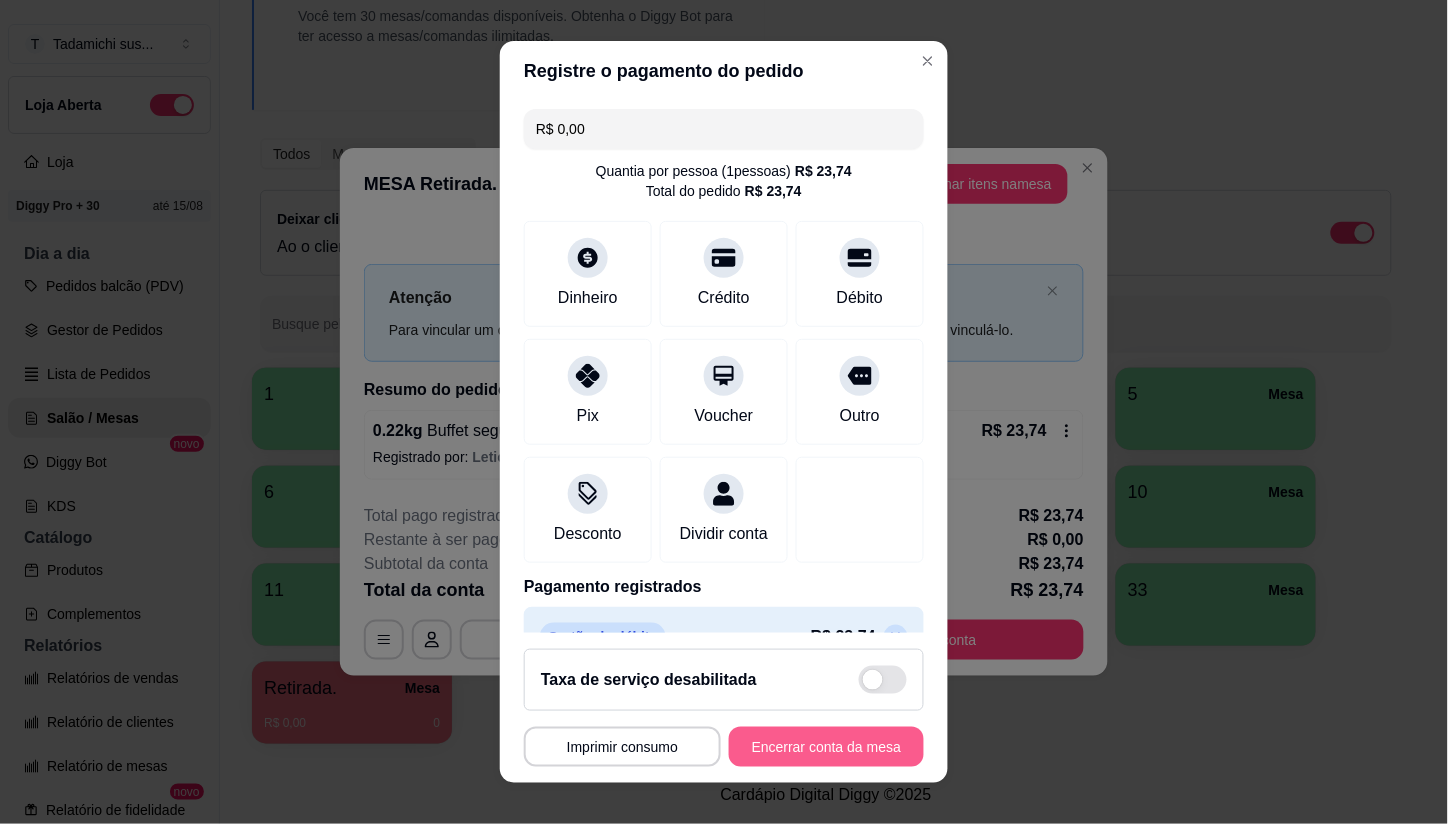 click on "Encerrar conta da mesa" at bounding box center [826, 747] 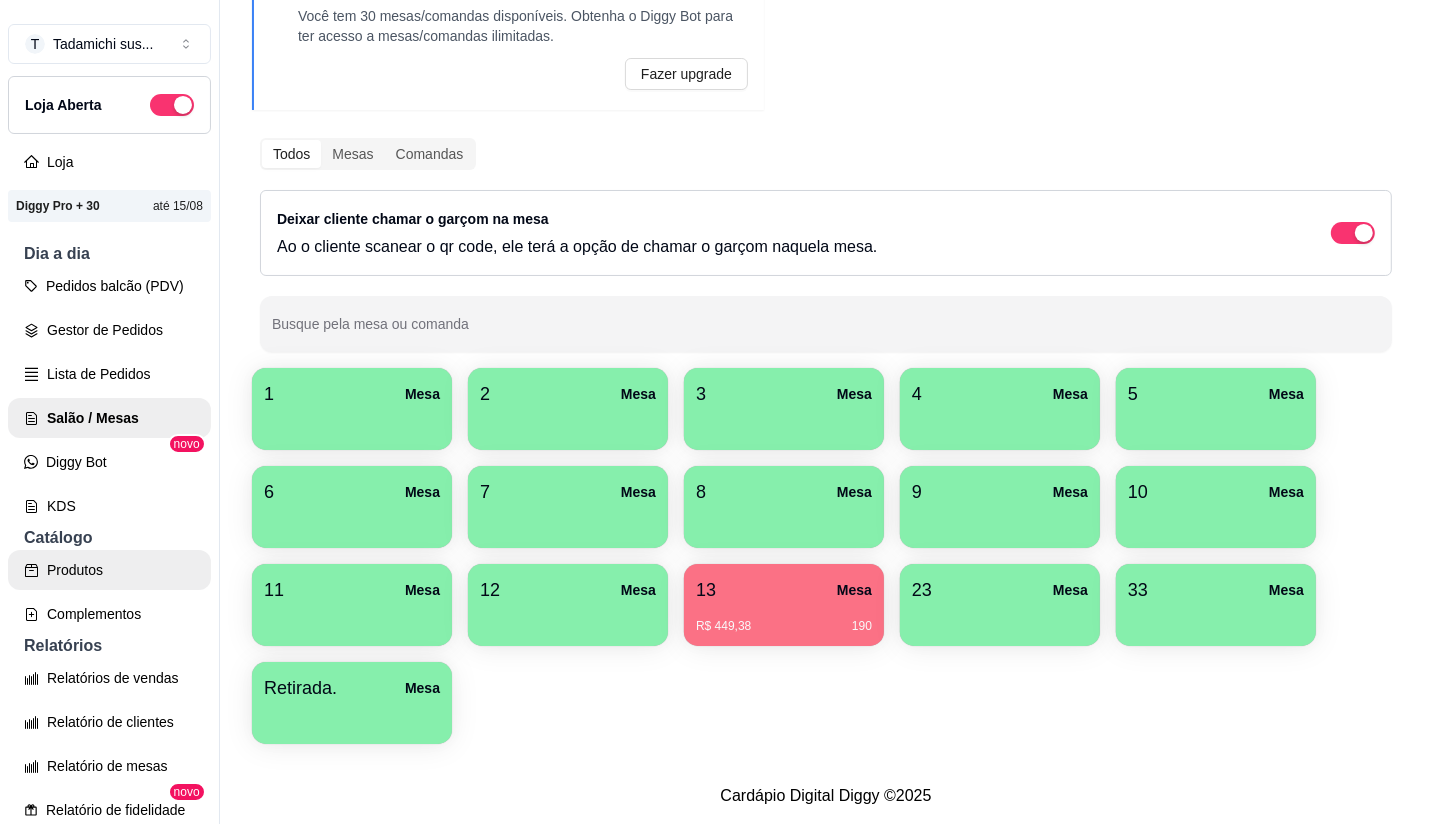 click on "Produtos" at bounding box center [109, 570] 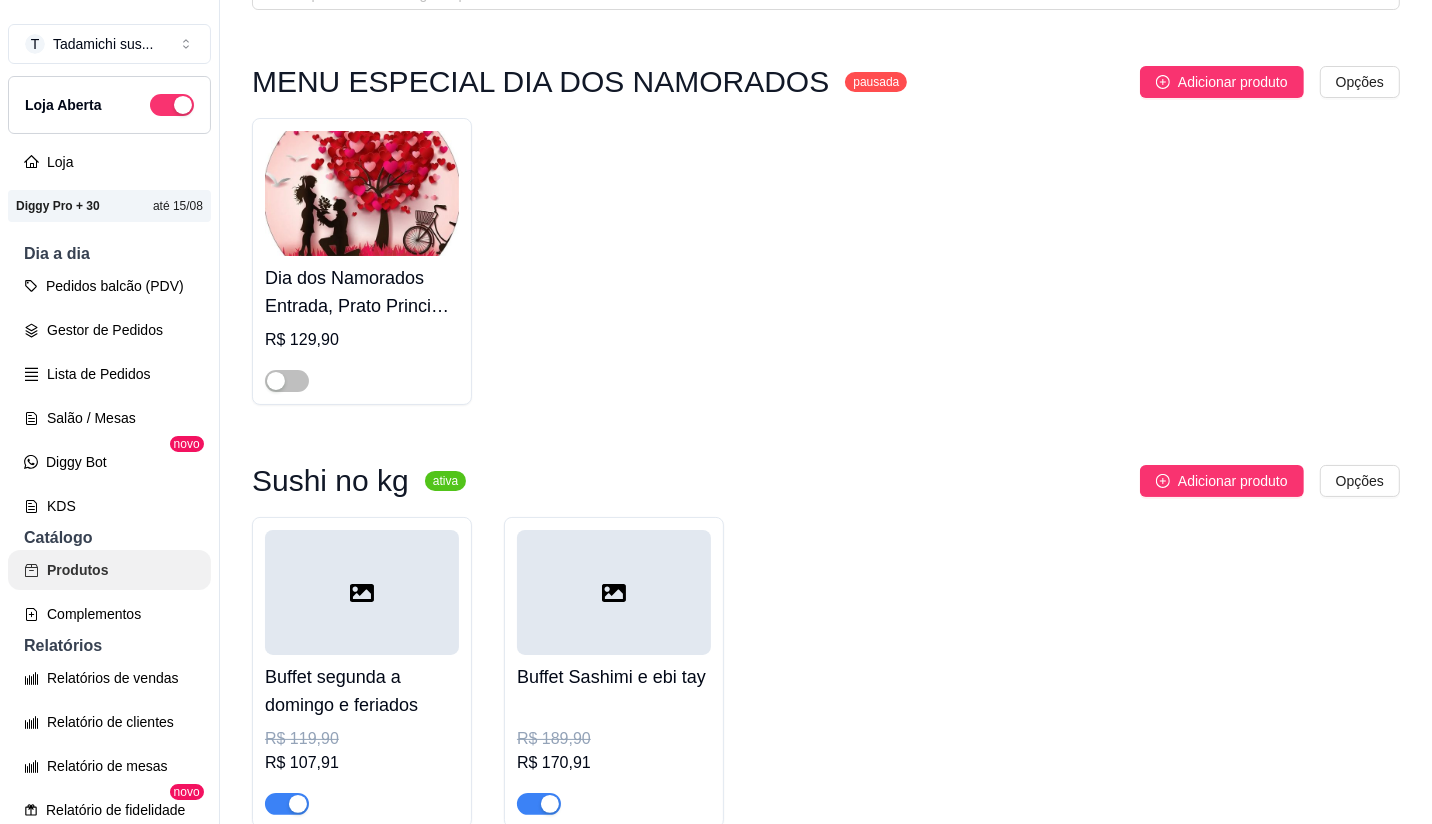 scroll, scrollTop: 0, scrollLeft: 0, axis: both 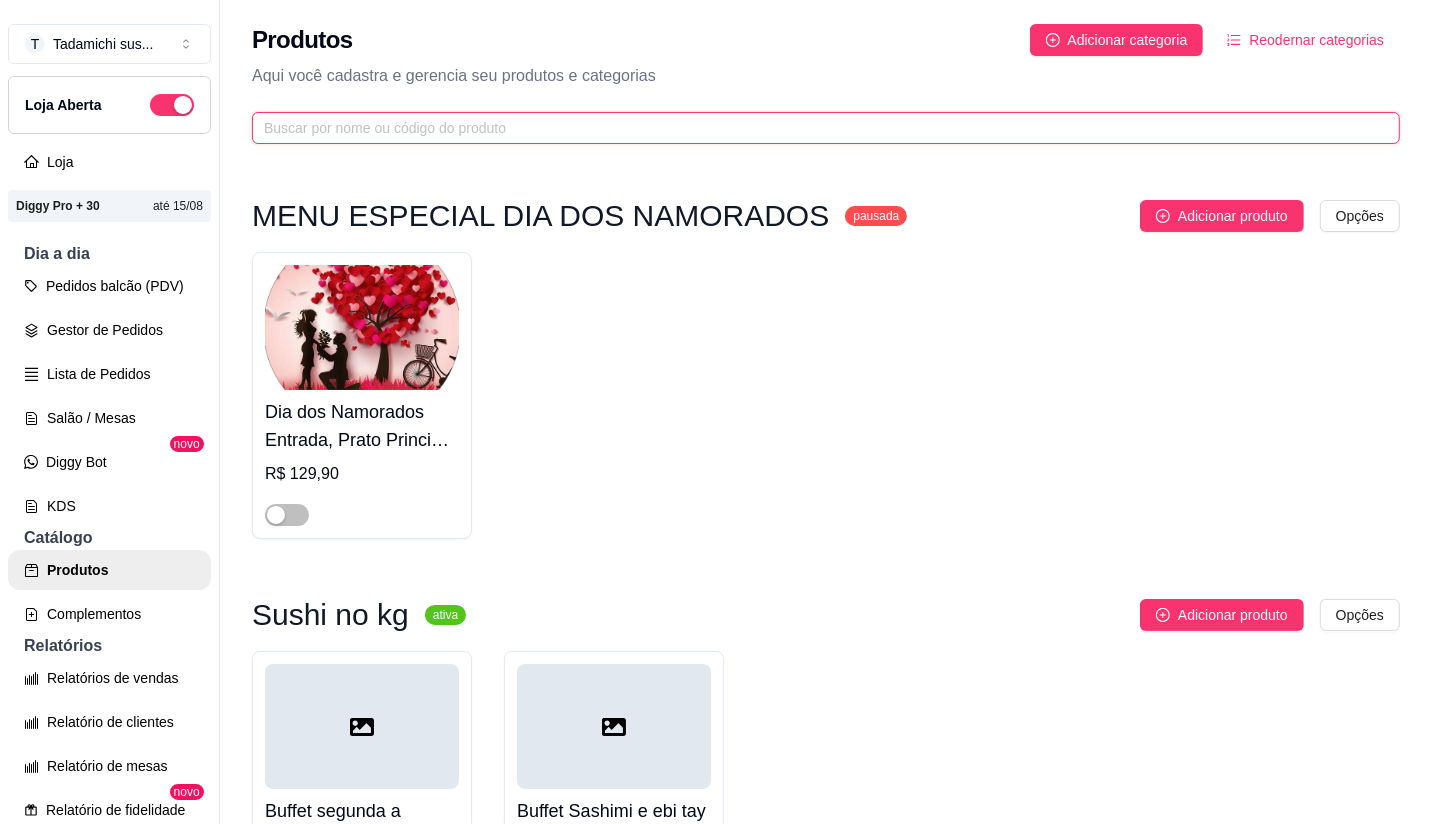 click at bounding box center [818, 128] 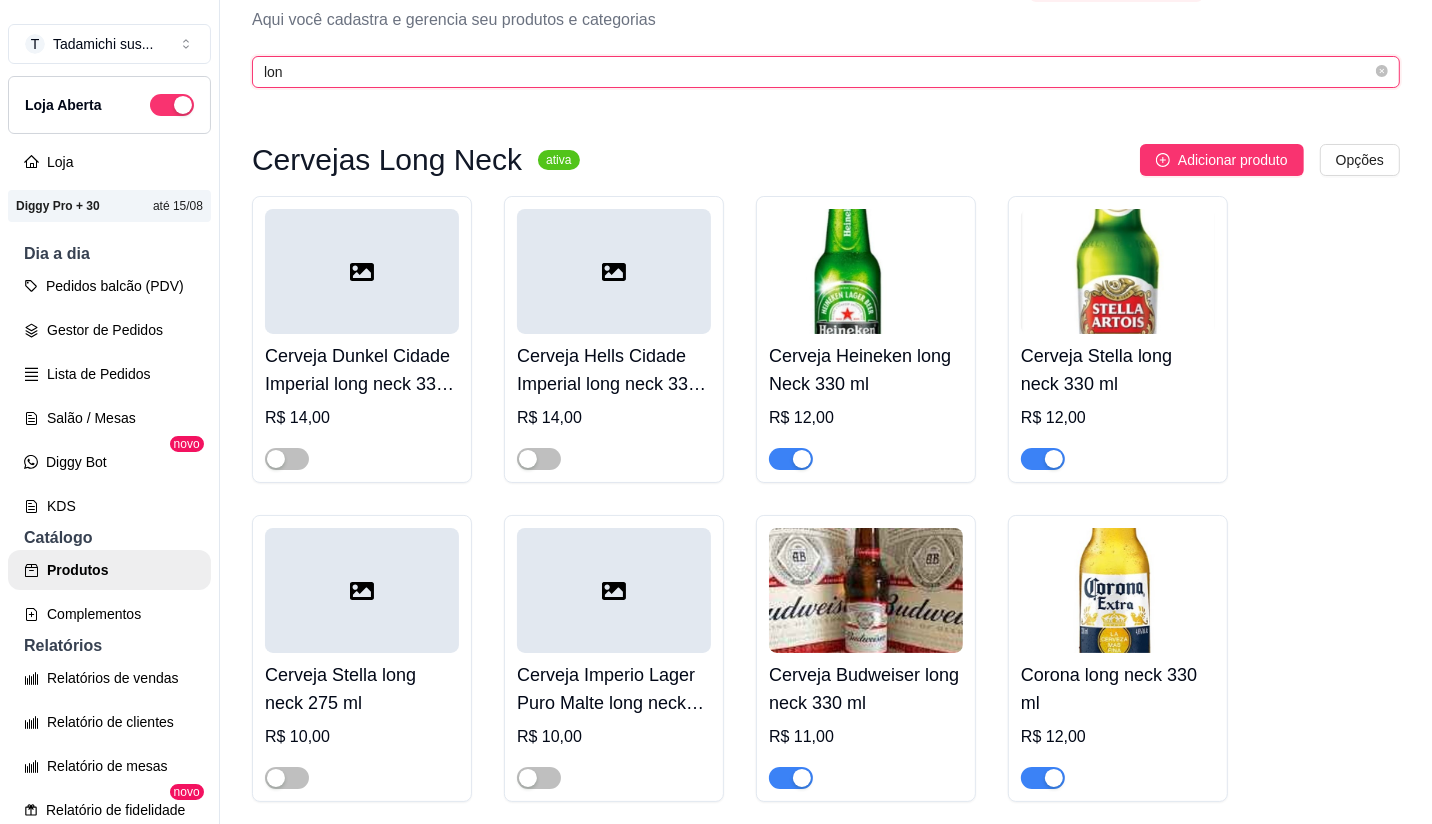 scroll, scrollTop: 111, scrollLeft: 0, axis: vertical 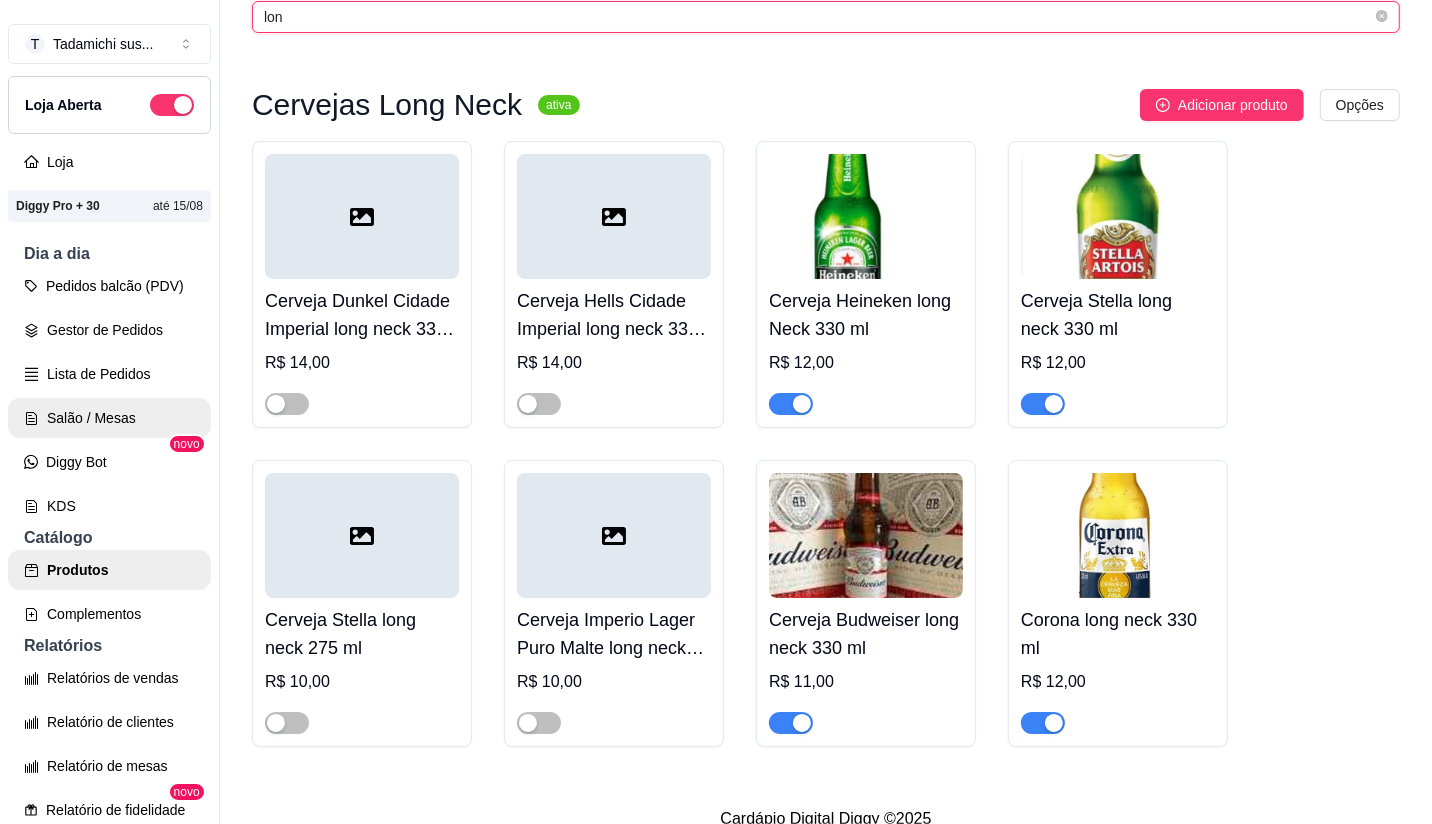 type on "lon" 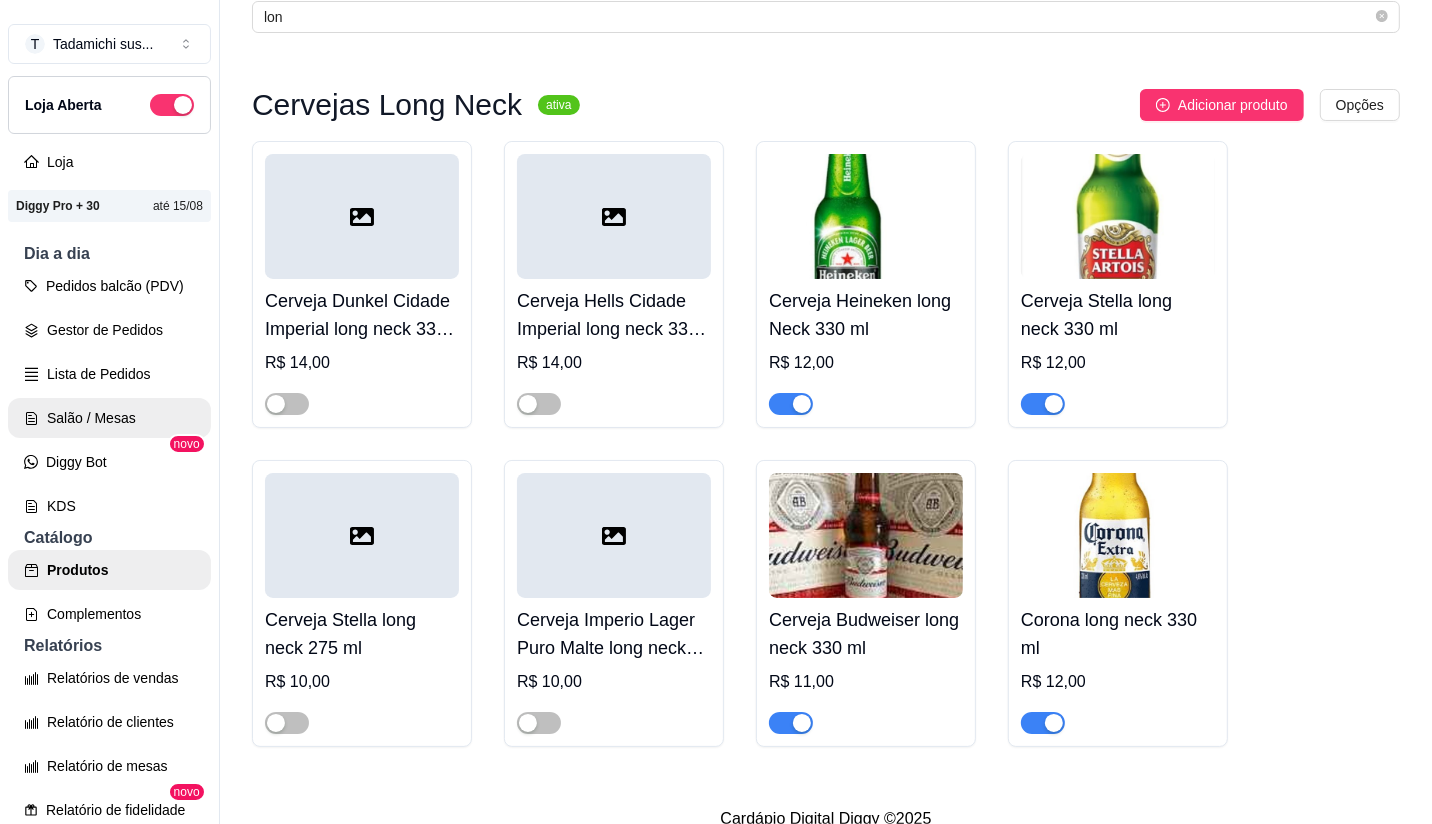click on "Salão / Mesas" at bounding box center (109, 418) 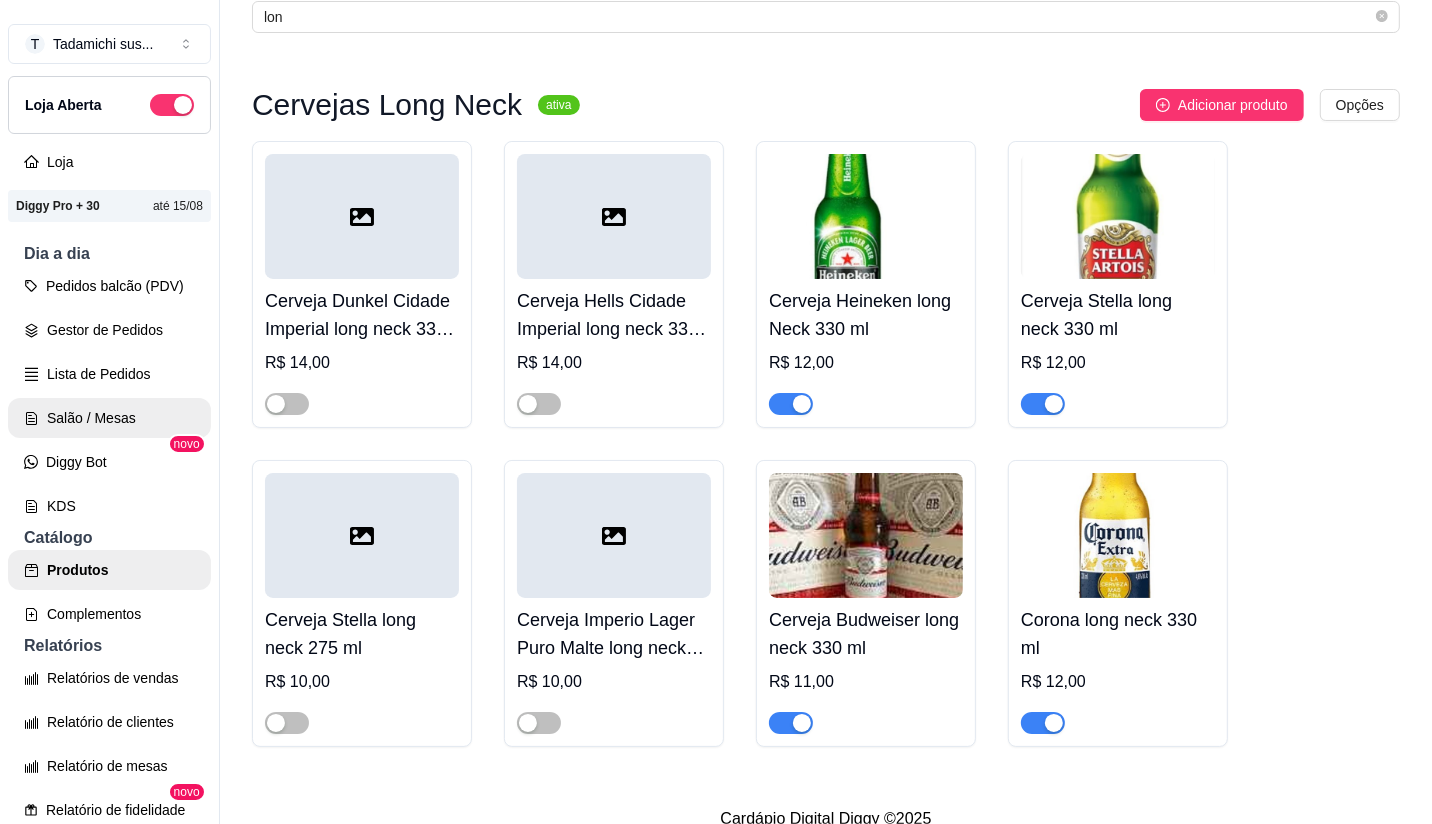 scroll, scrollTop: 0, scrollLeft: 0, axis: both 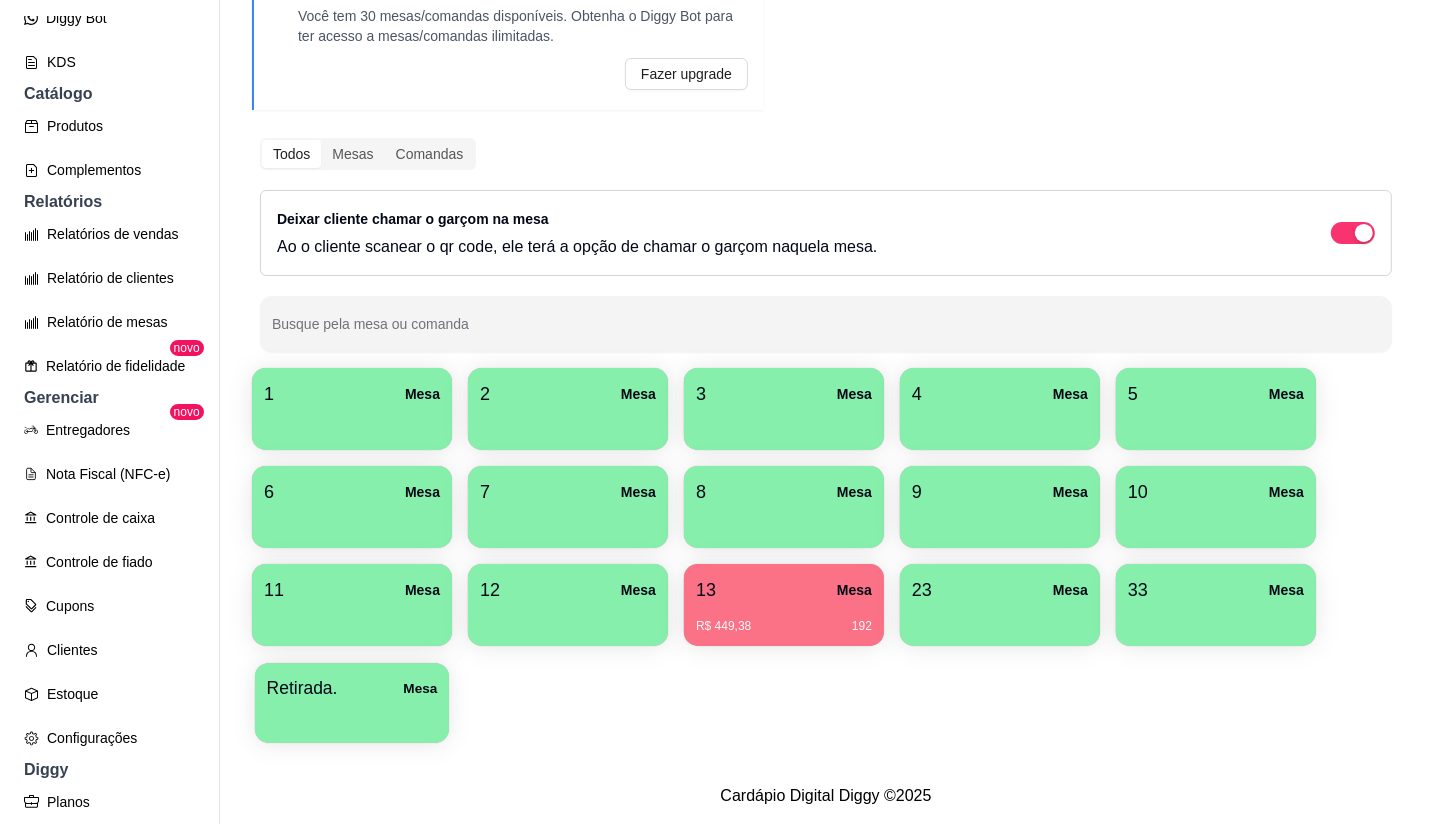 click at bounding box center (352, 716) 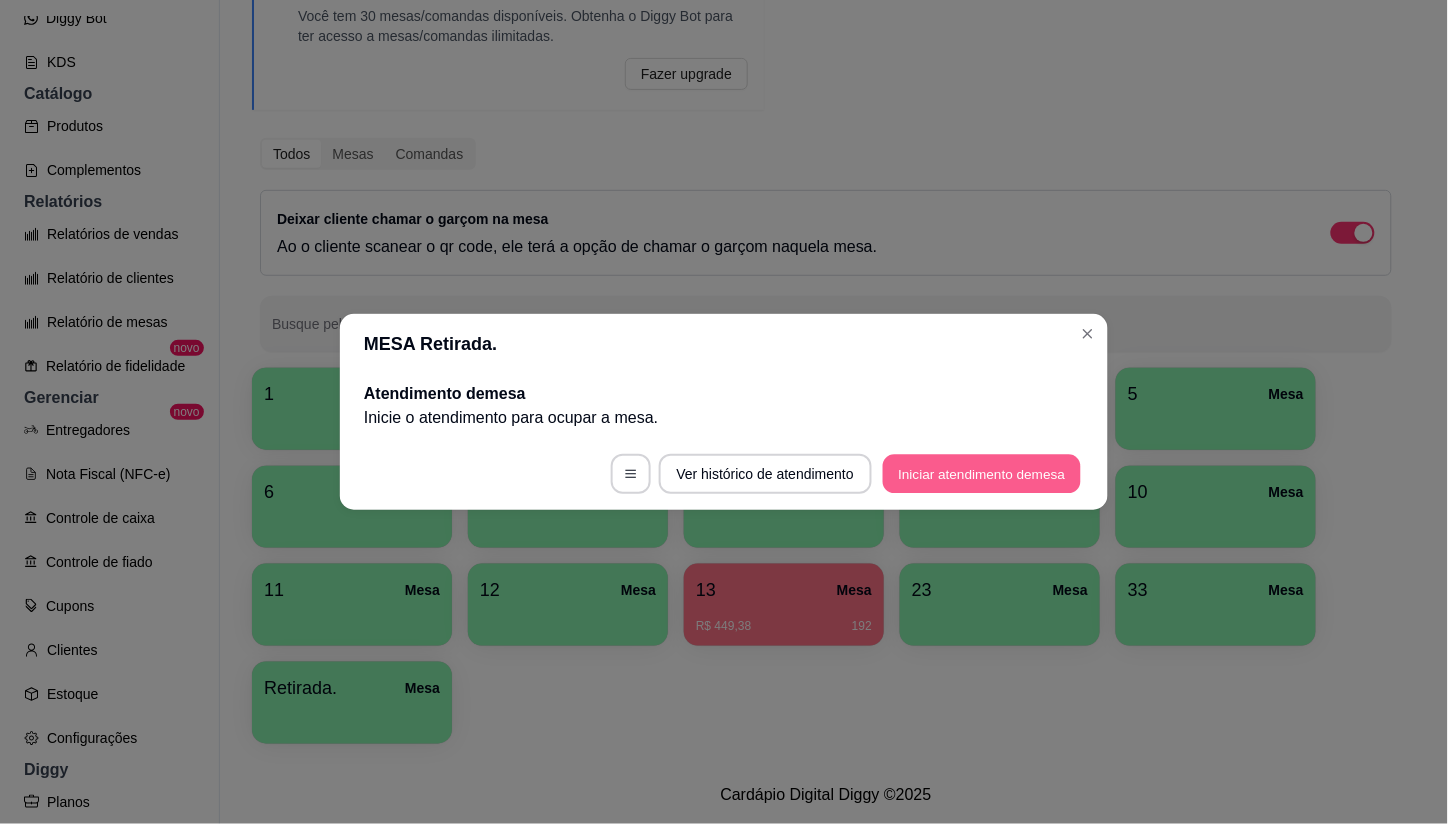 click on "Iniciar atendimento de  mesa" at bounding box center (982, 474) 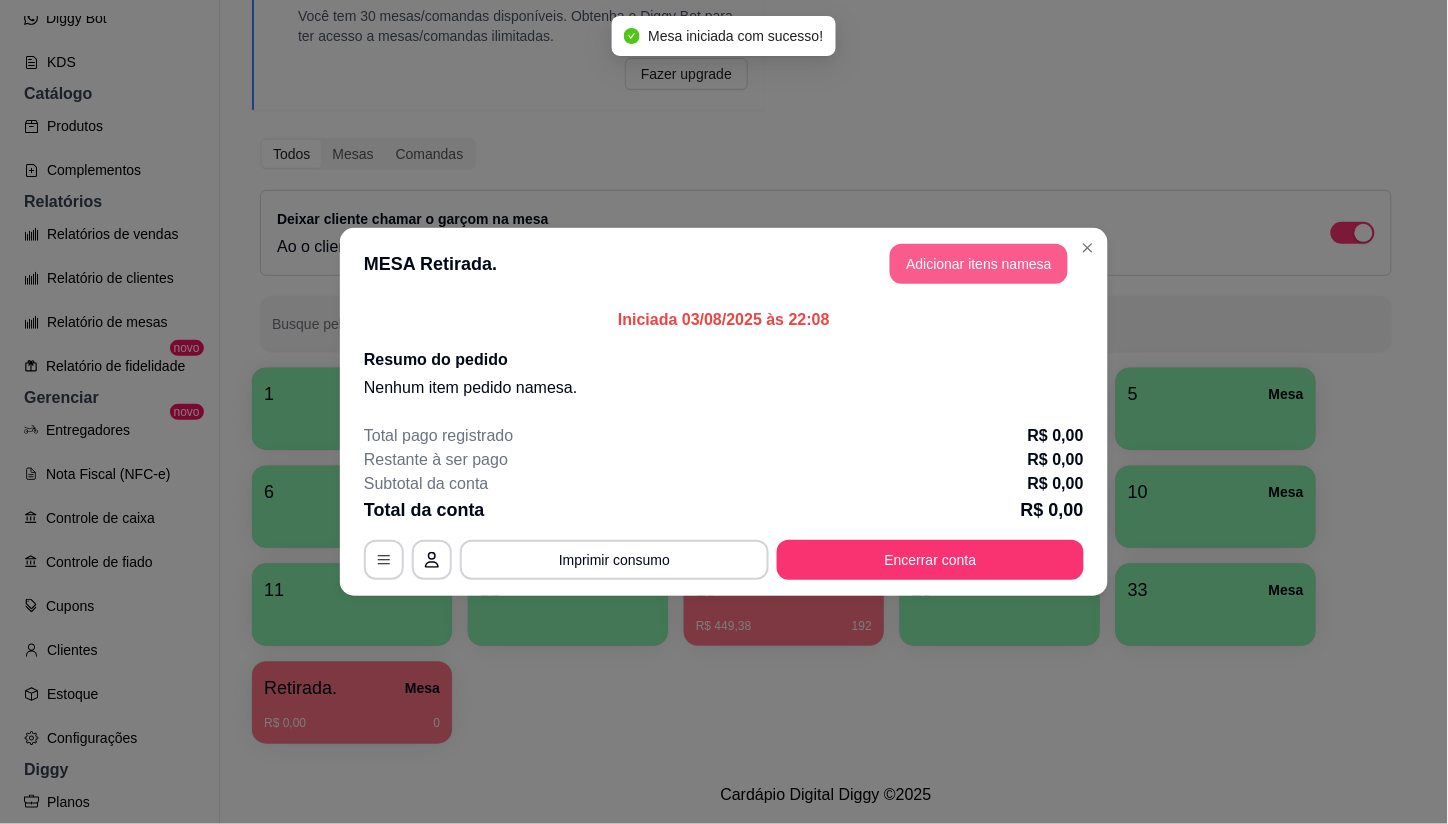 click on "Adicionar itens na  mesa" at bounding box center (979, 264) 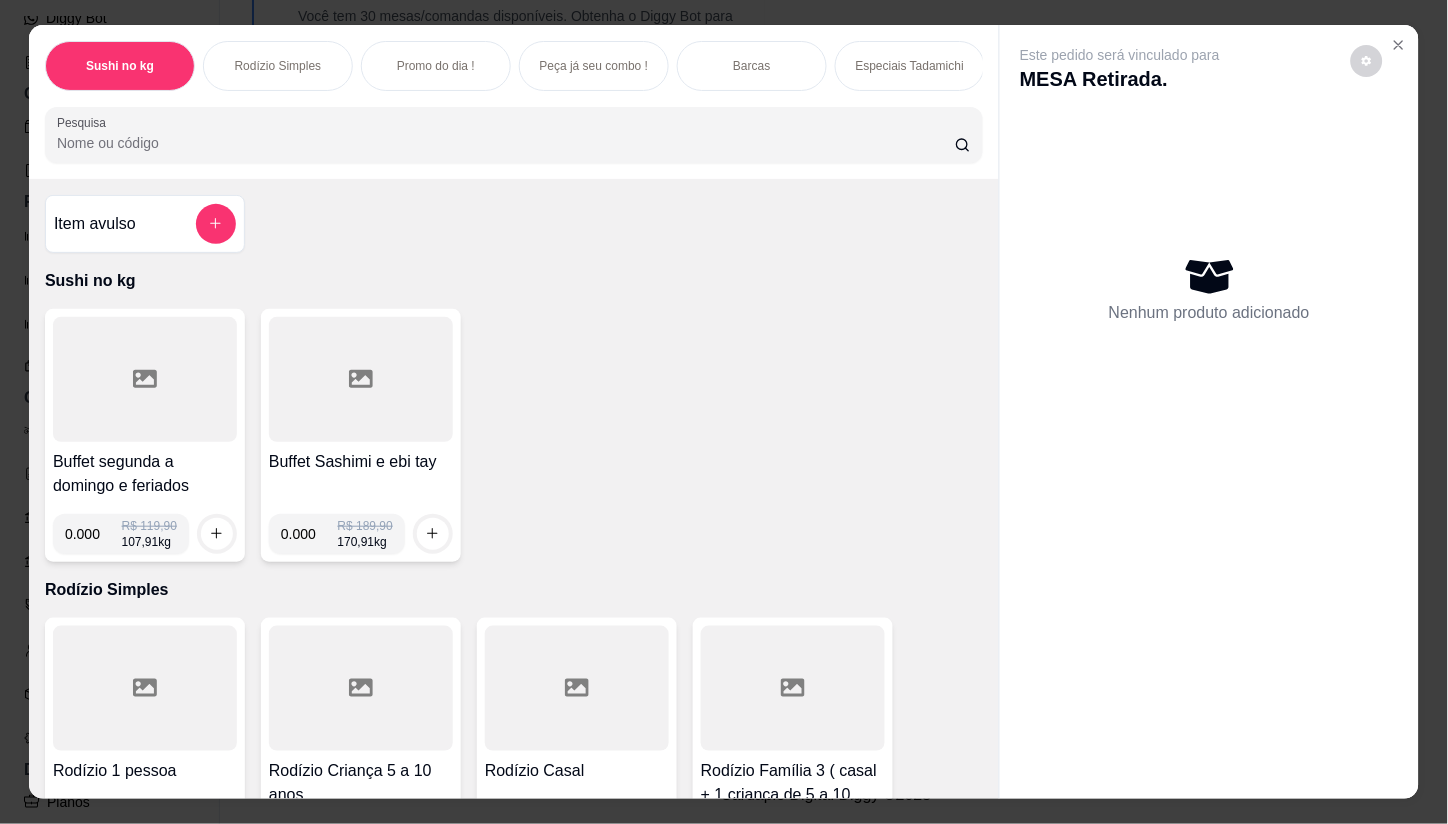 click 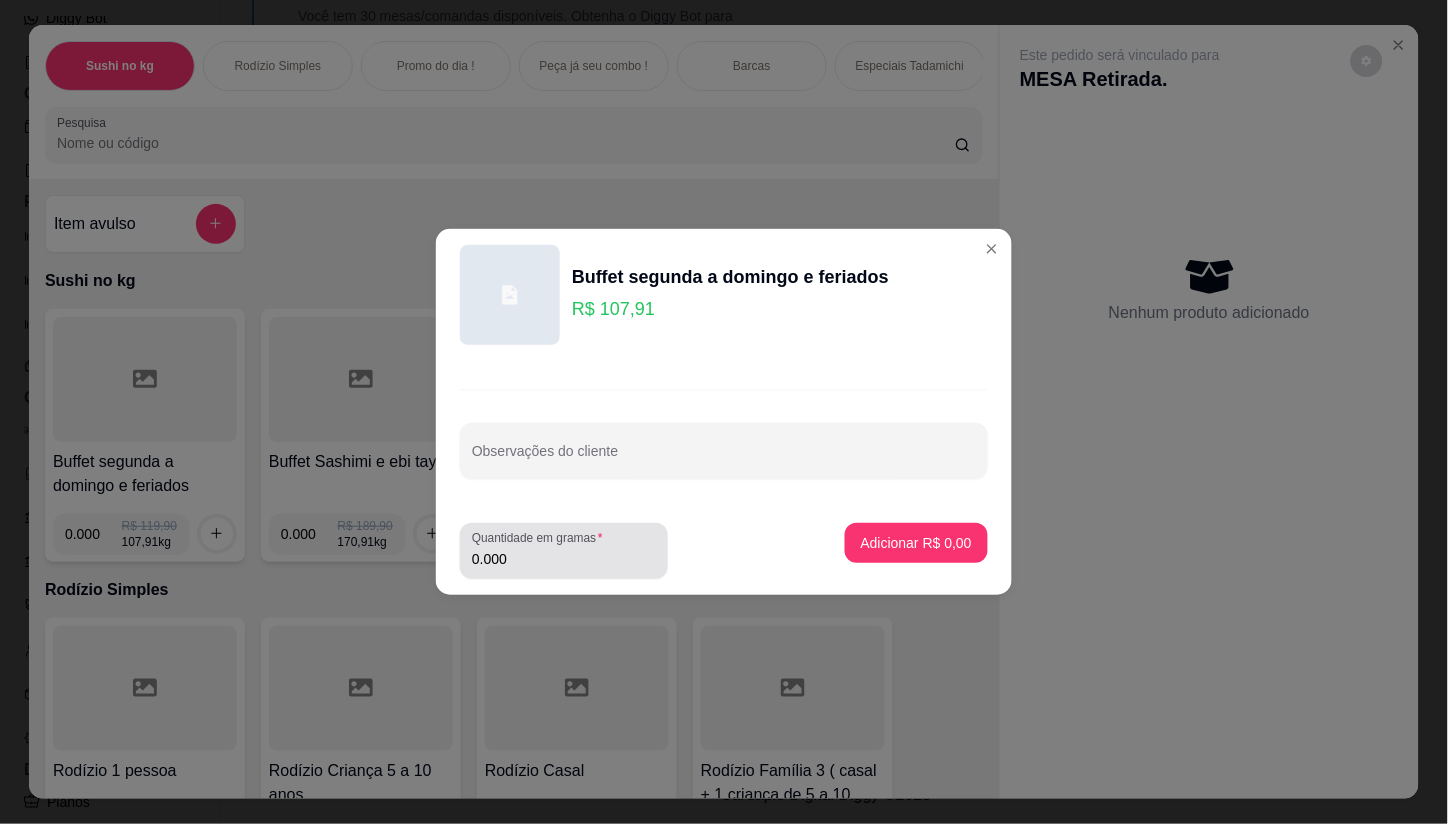 click on "0.000" at bounding box center (564, 559) 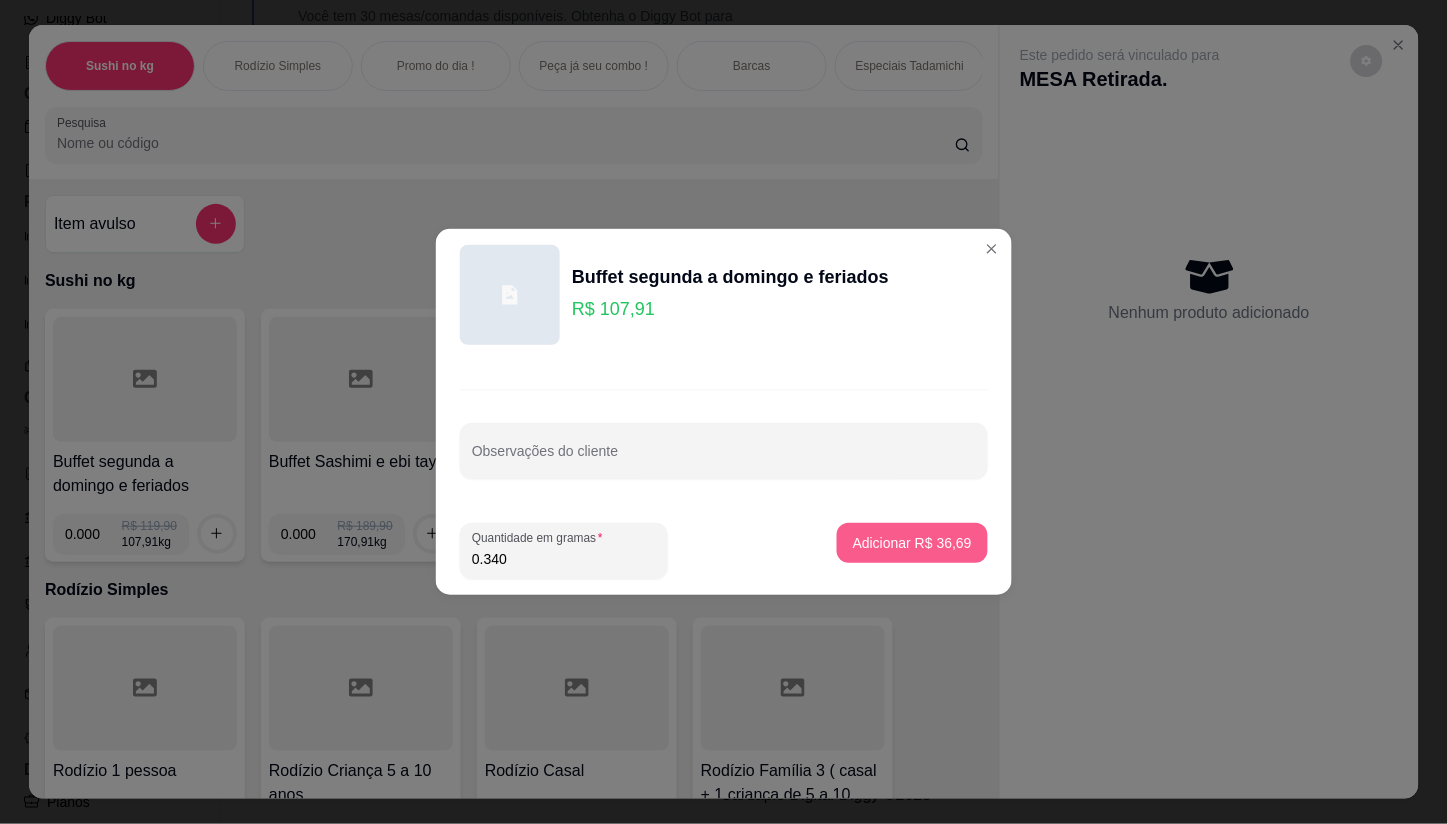 type on "0.340" 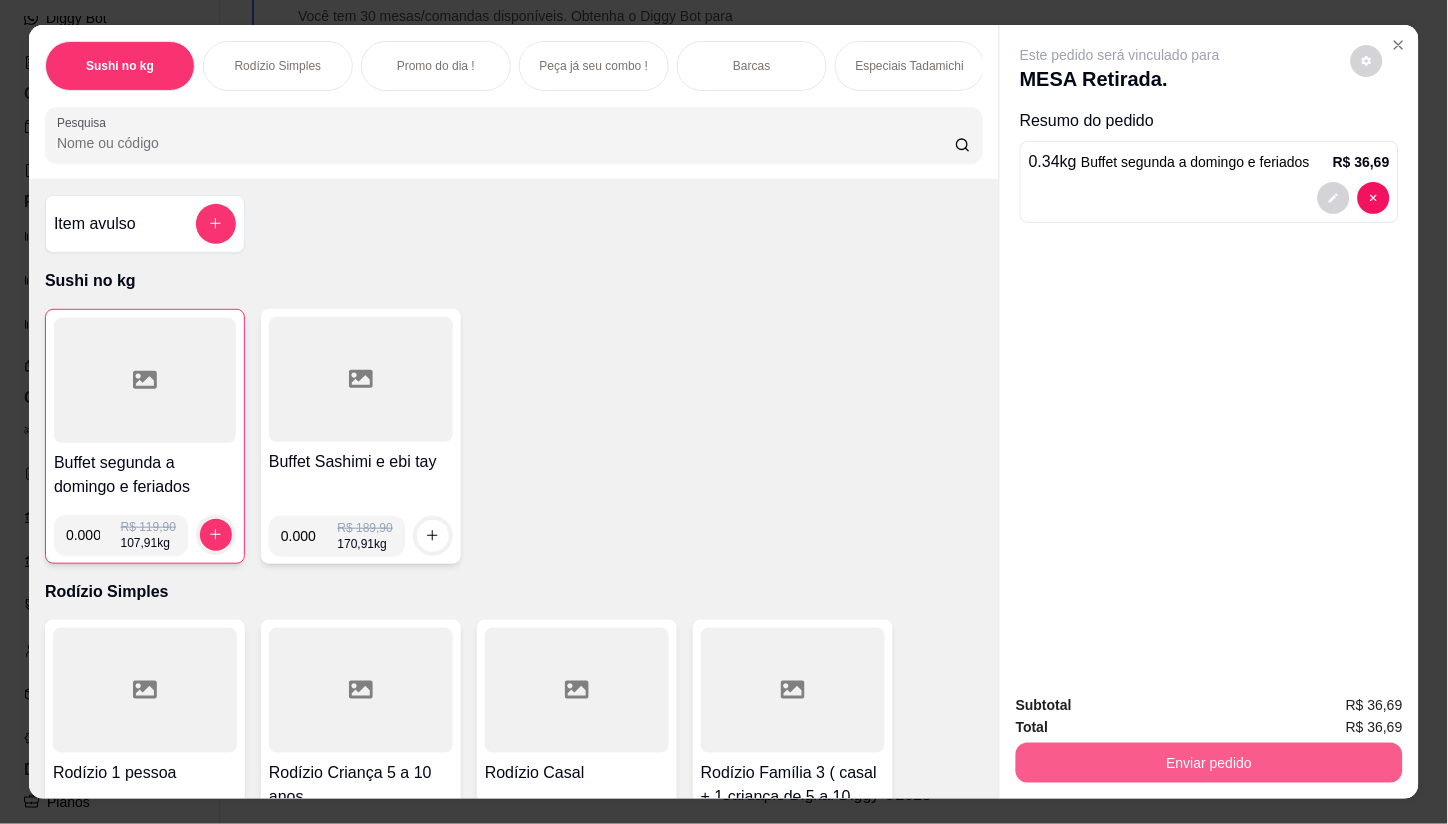 click on "Enviar pedido" at bounding box center (1209, 763) 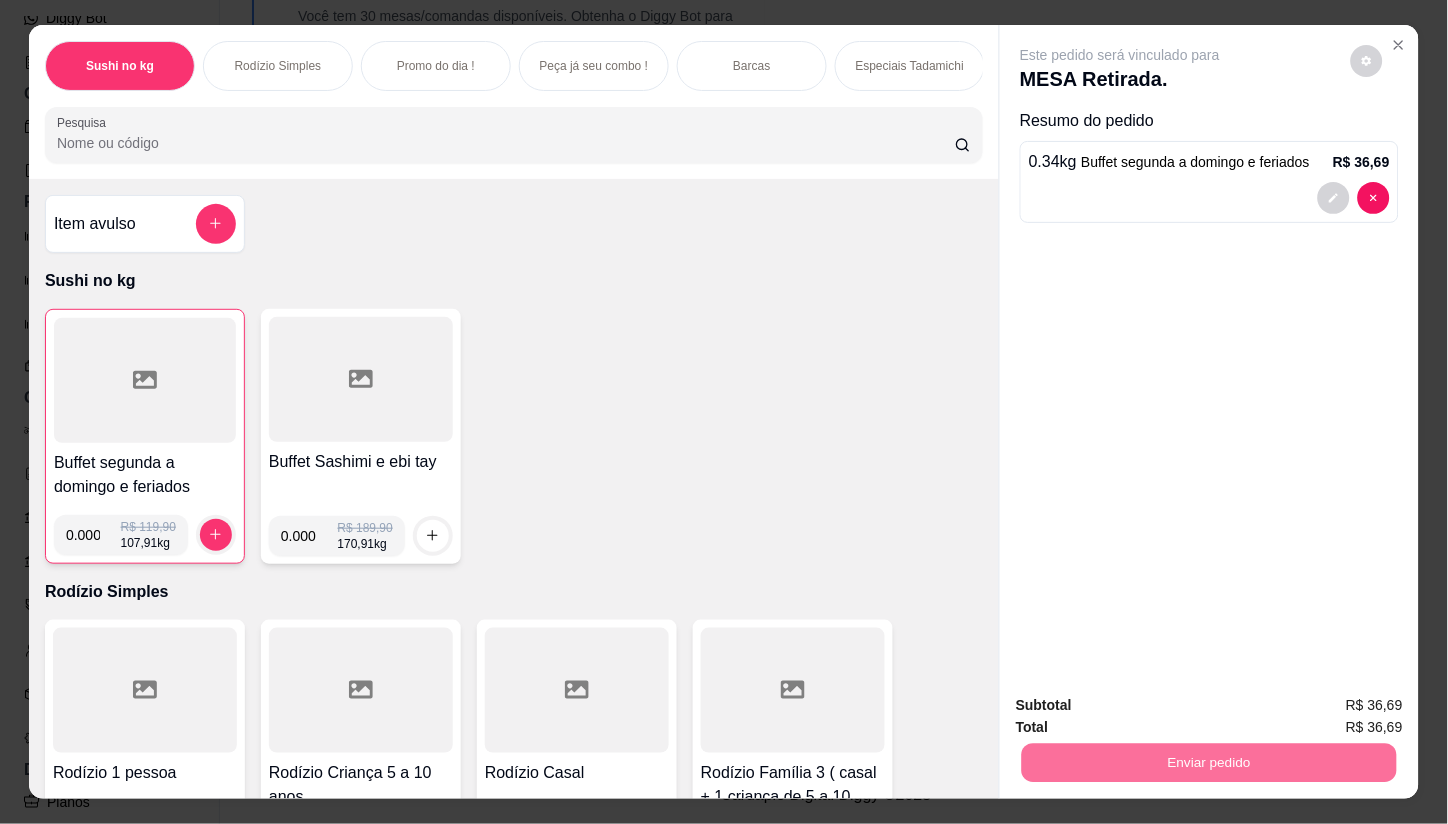 click on "Não registrar e enviar pedido" at bounding box center (1144, 705) 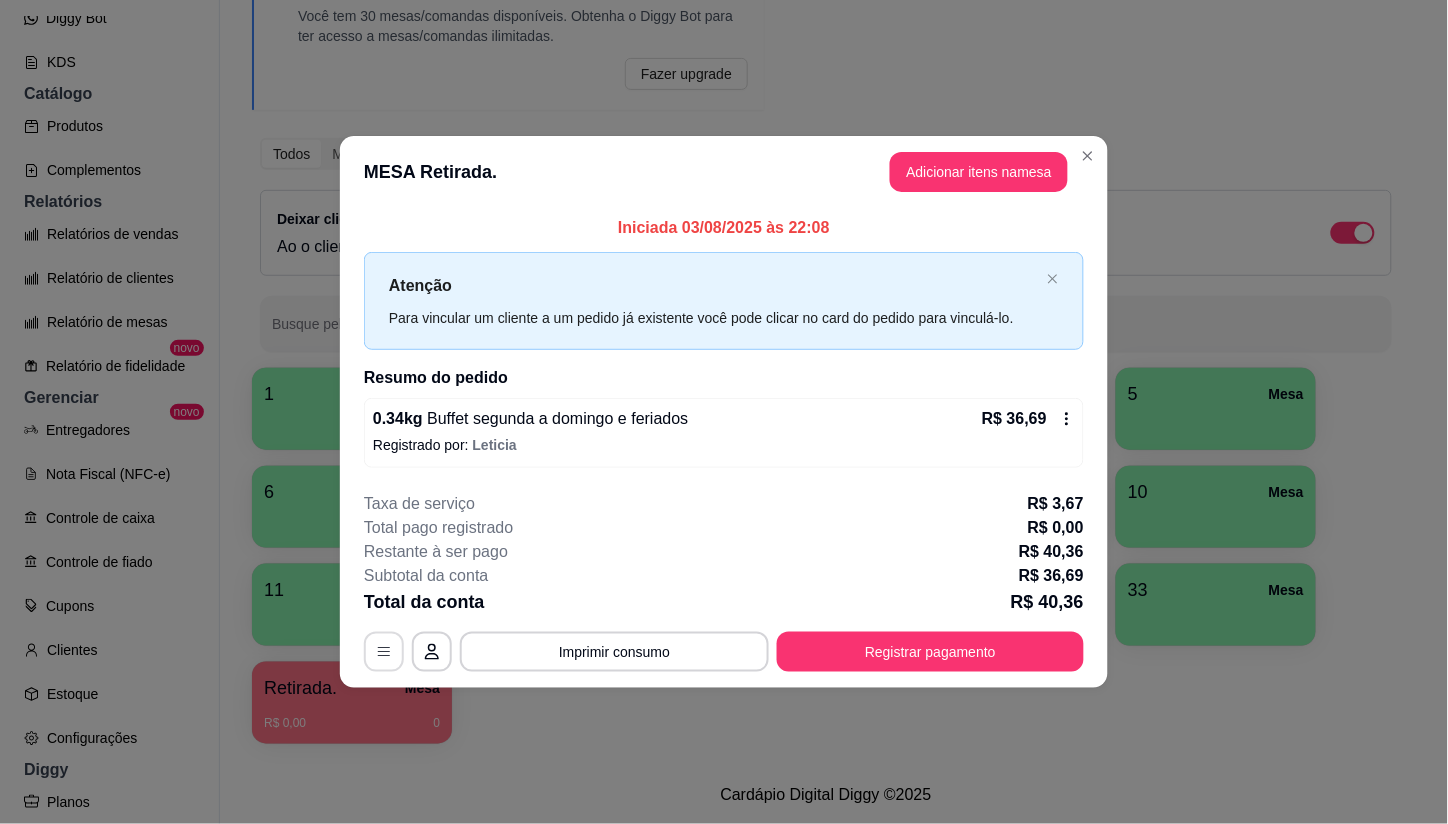 click 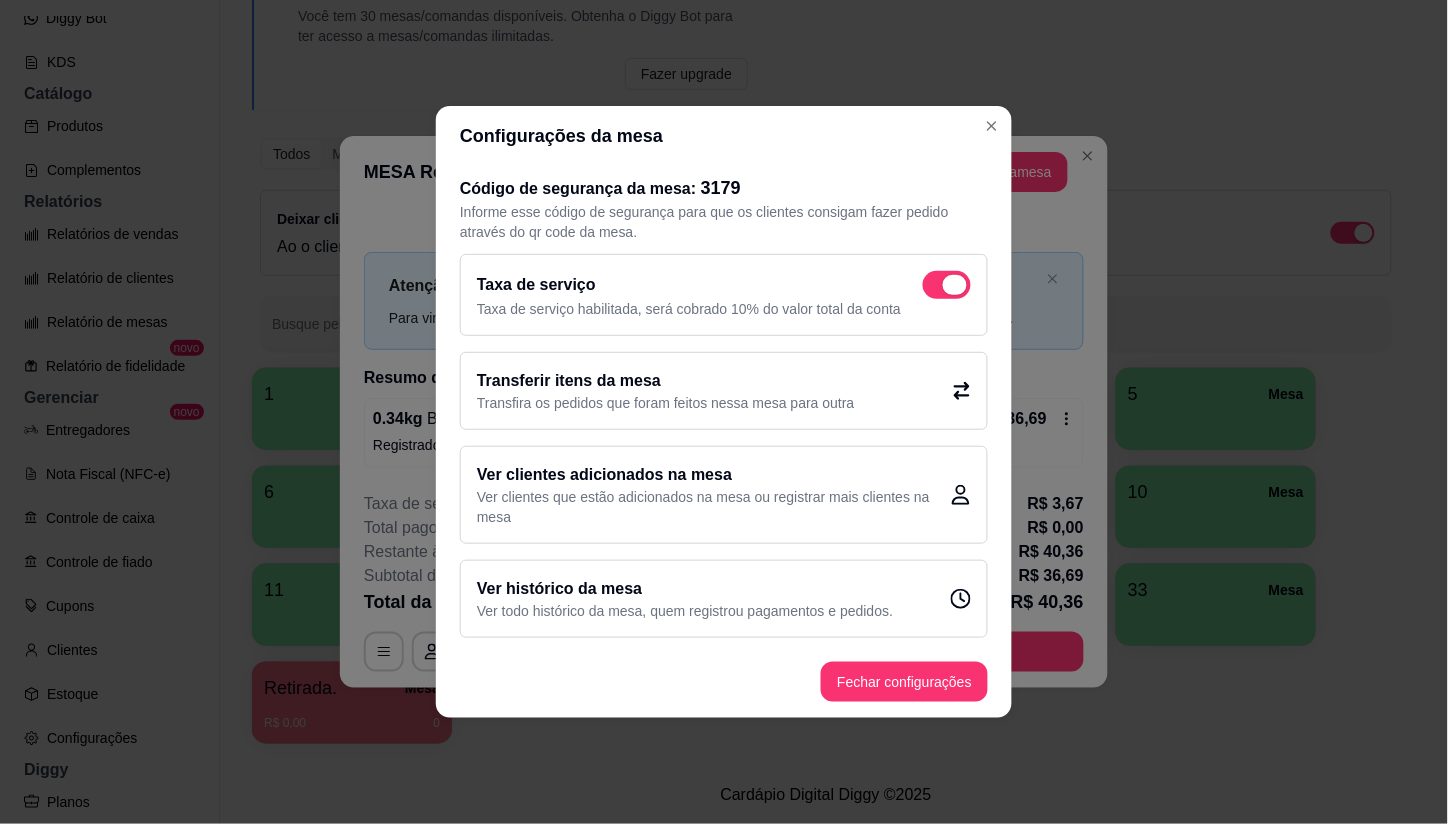 click at bounding box center (947, 285) 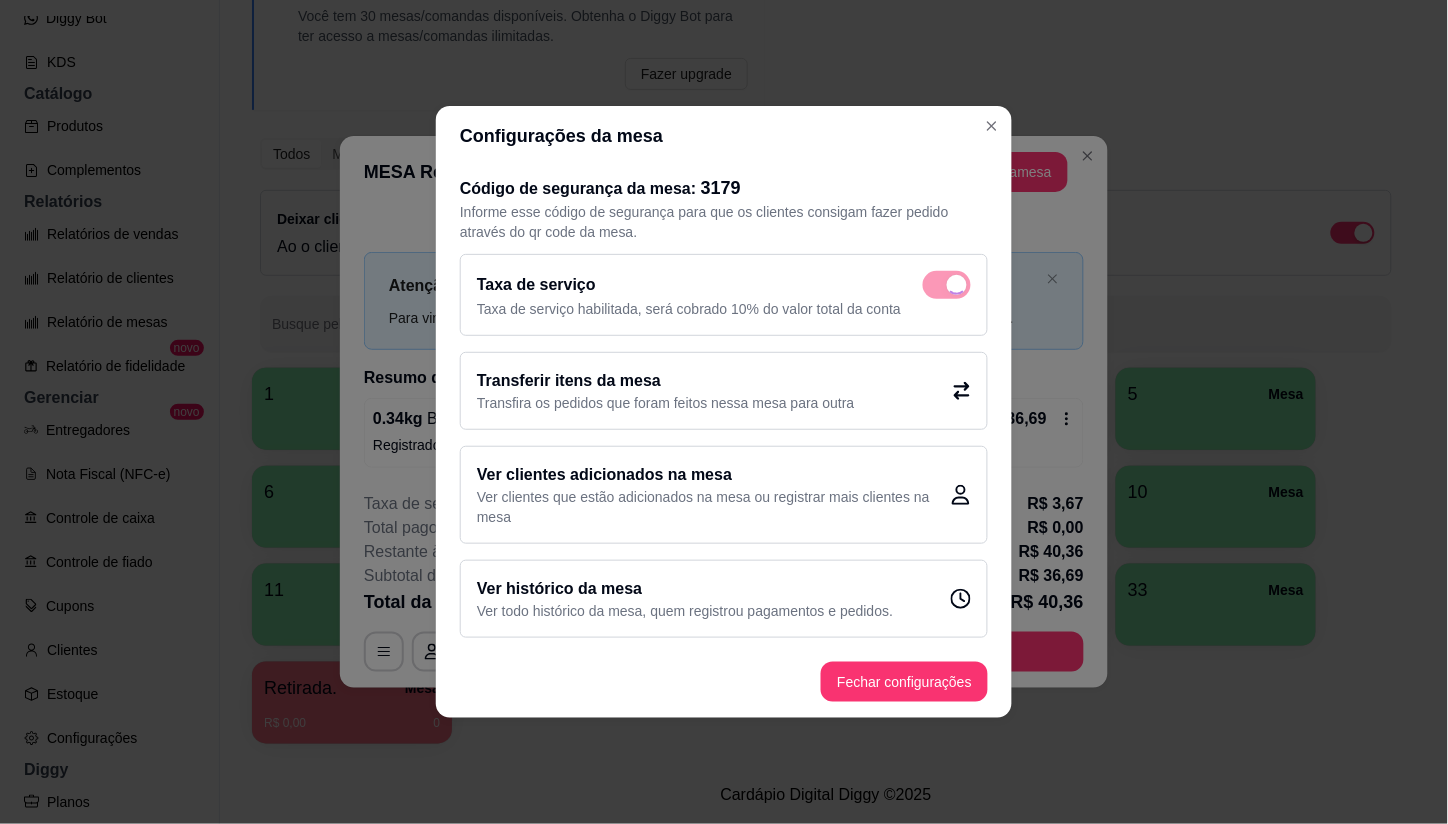checkbox on "false" 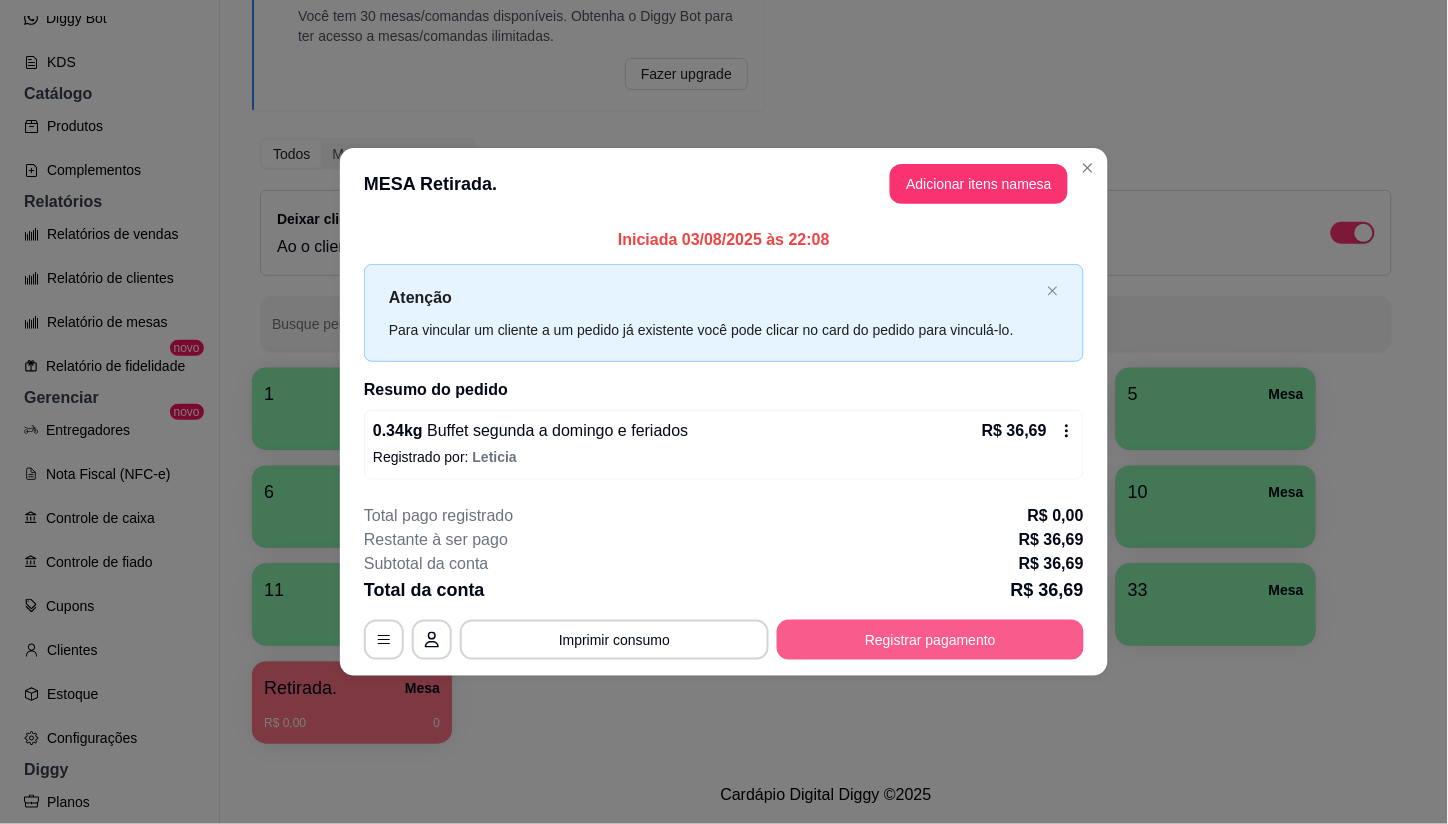 click on "Registrar pagamento" at bounding box center [930, 640] 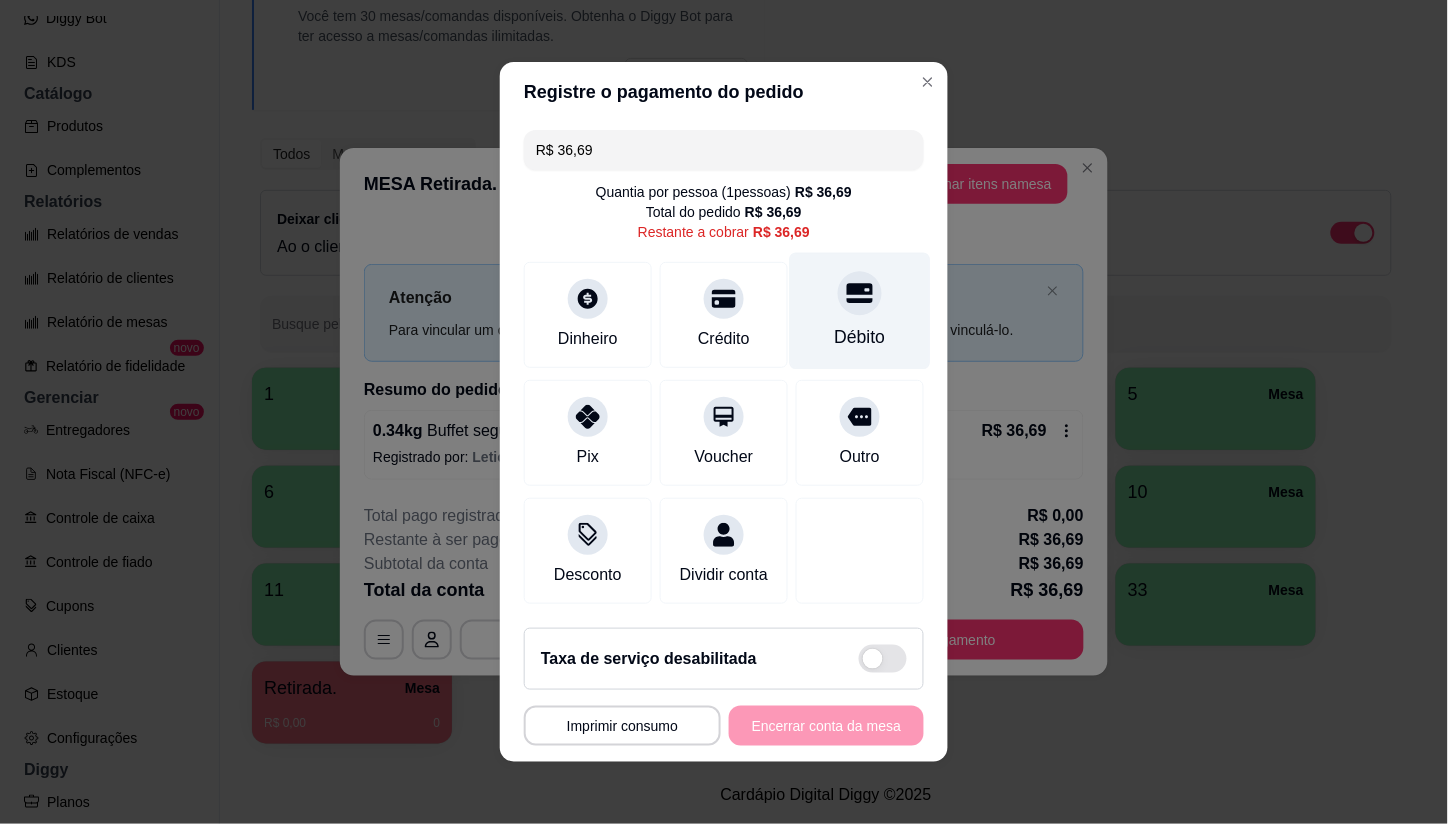 click 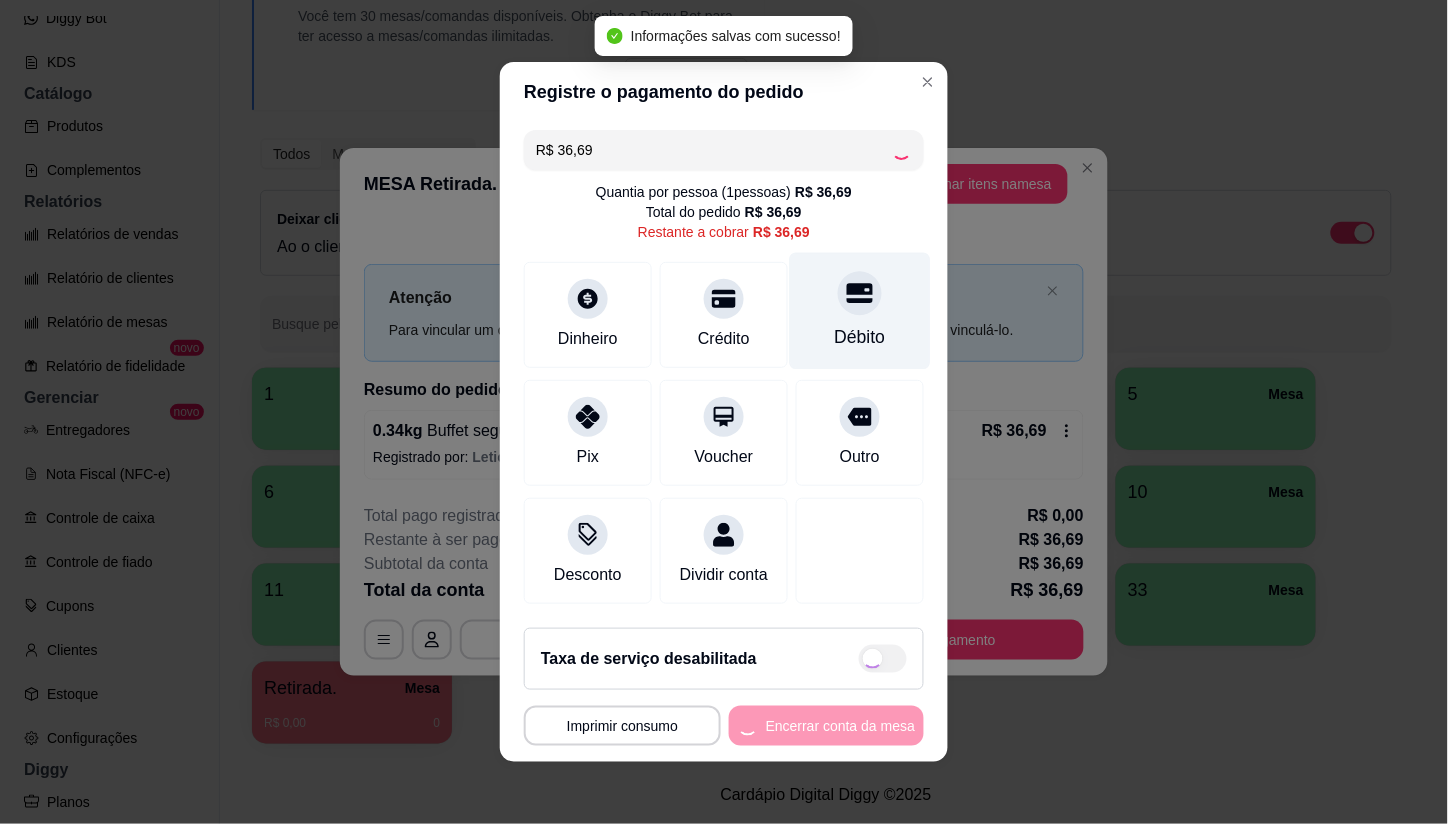 type on "R$ 0,00" 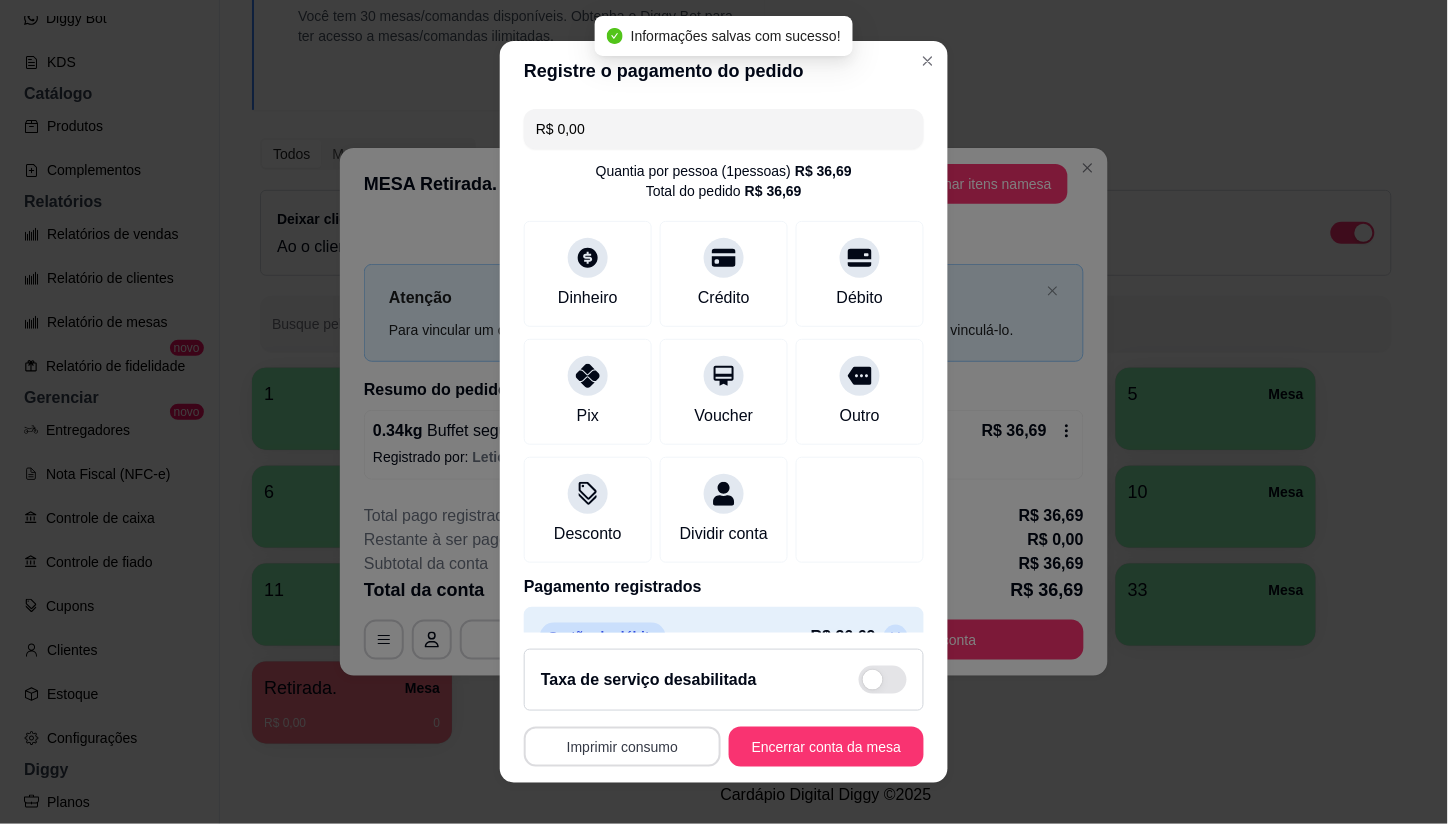 click on "Imprimir consumo" at bounding box center [622, 747] 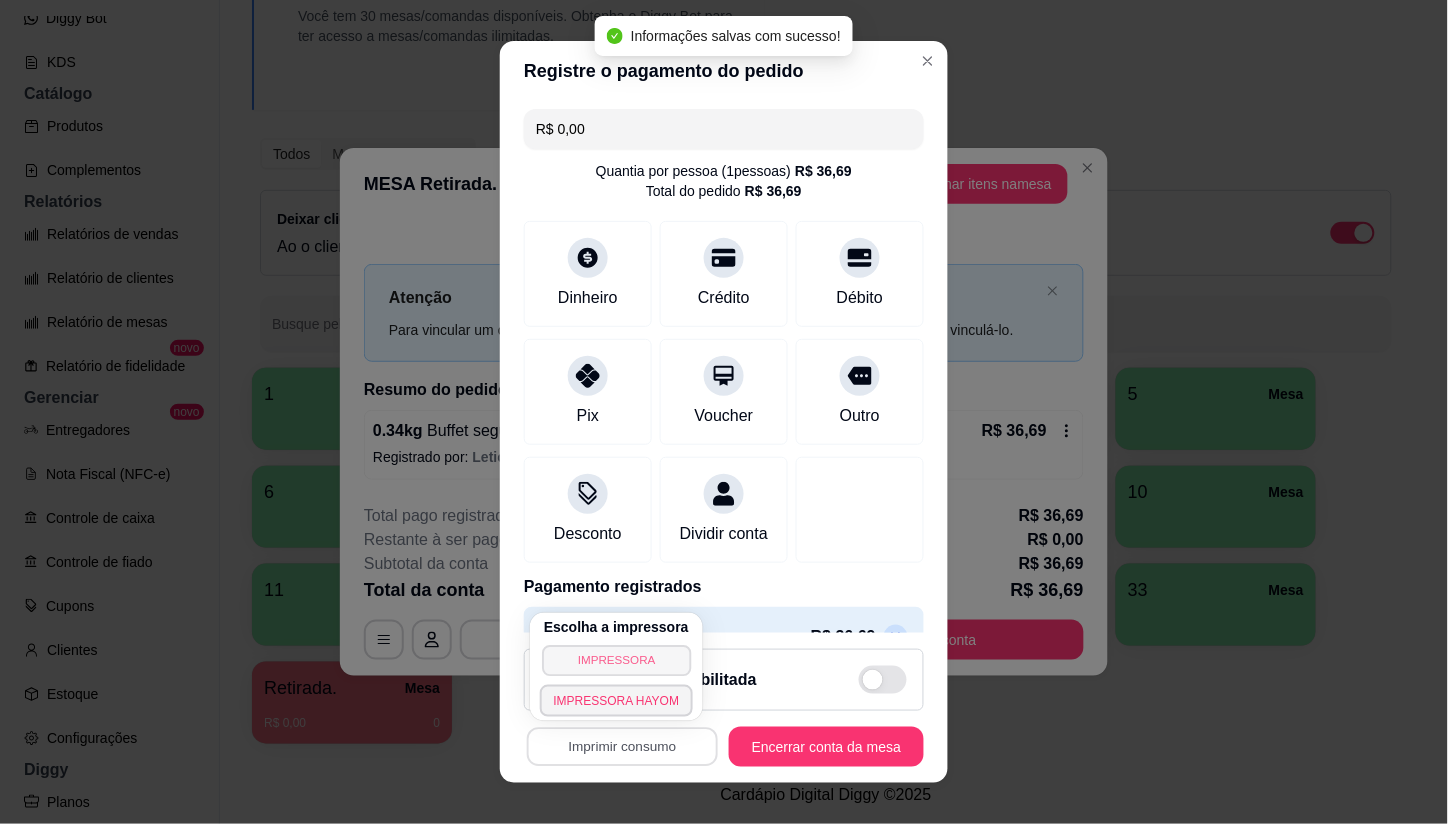 click on "IMPRESSORA" at bounding box center [616, 660] 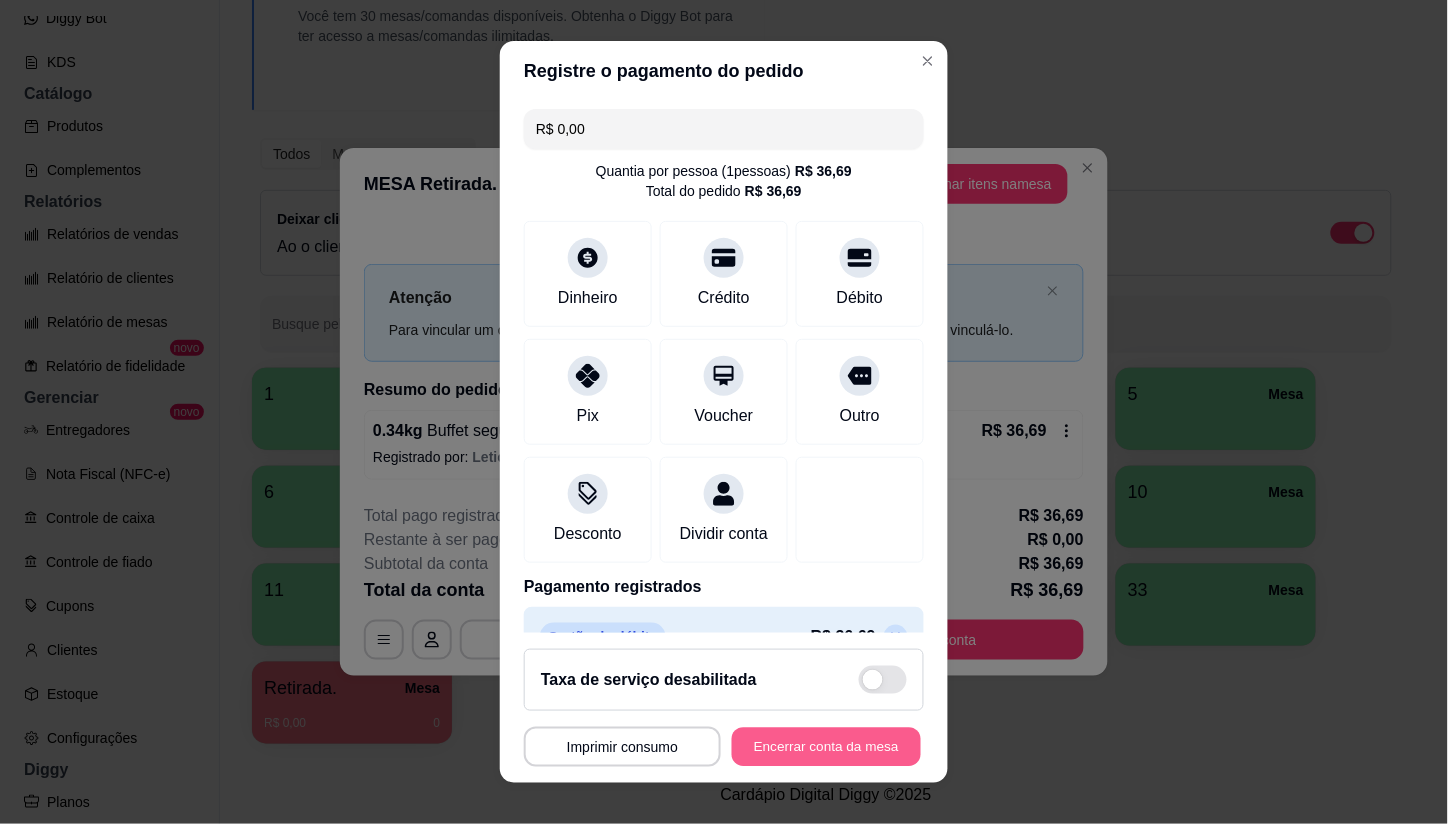 click on "Encerrar conta da mesa" at bounding box center [826, 746] 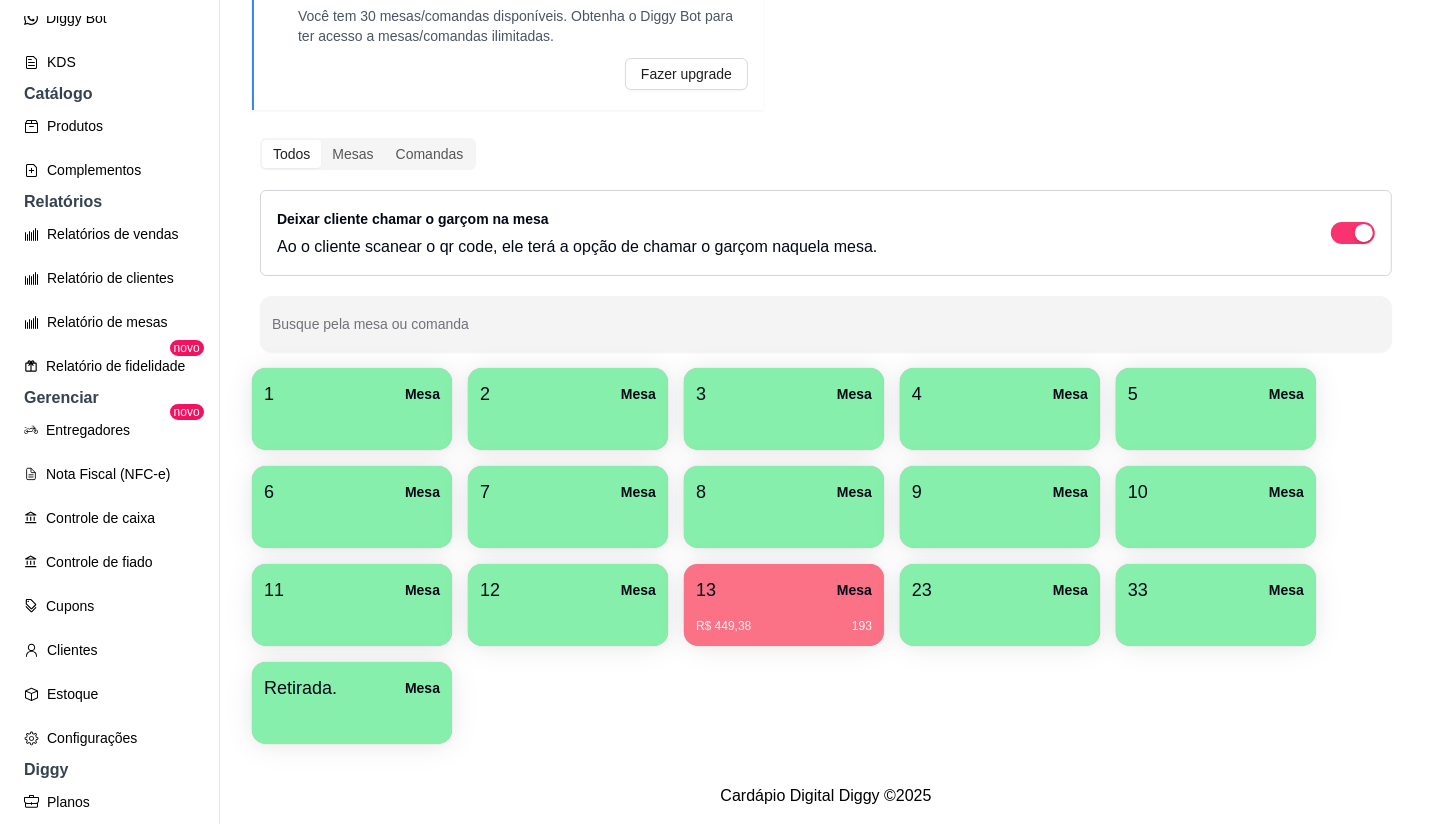 click on "R$ 449,38 193" at bounding box center (784, 619) 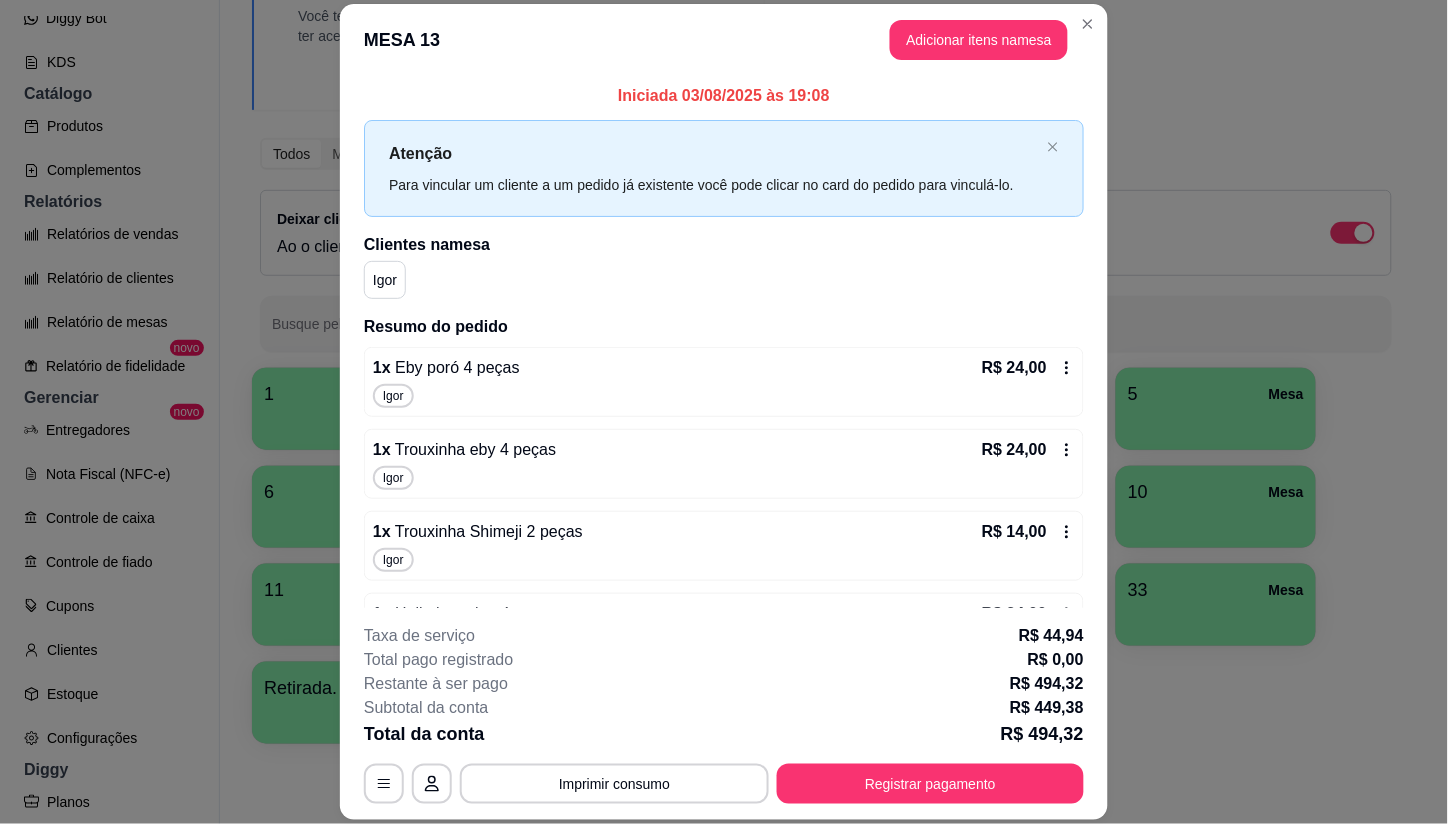 click 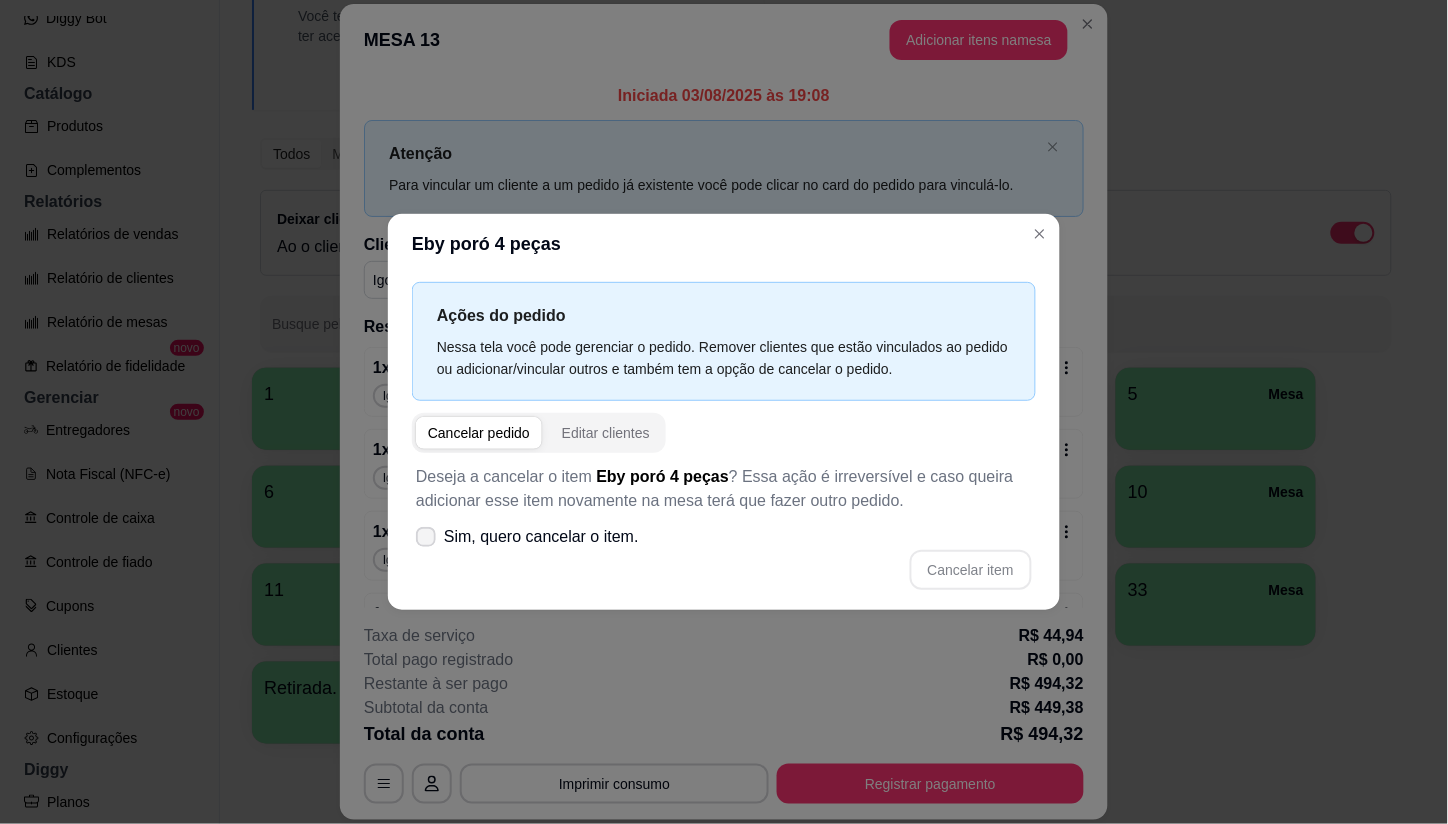 click 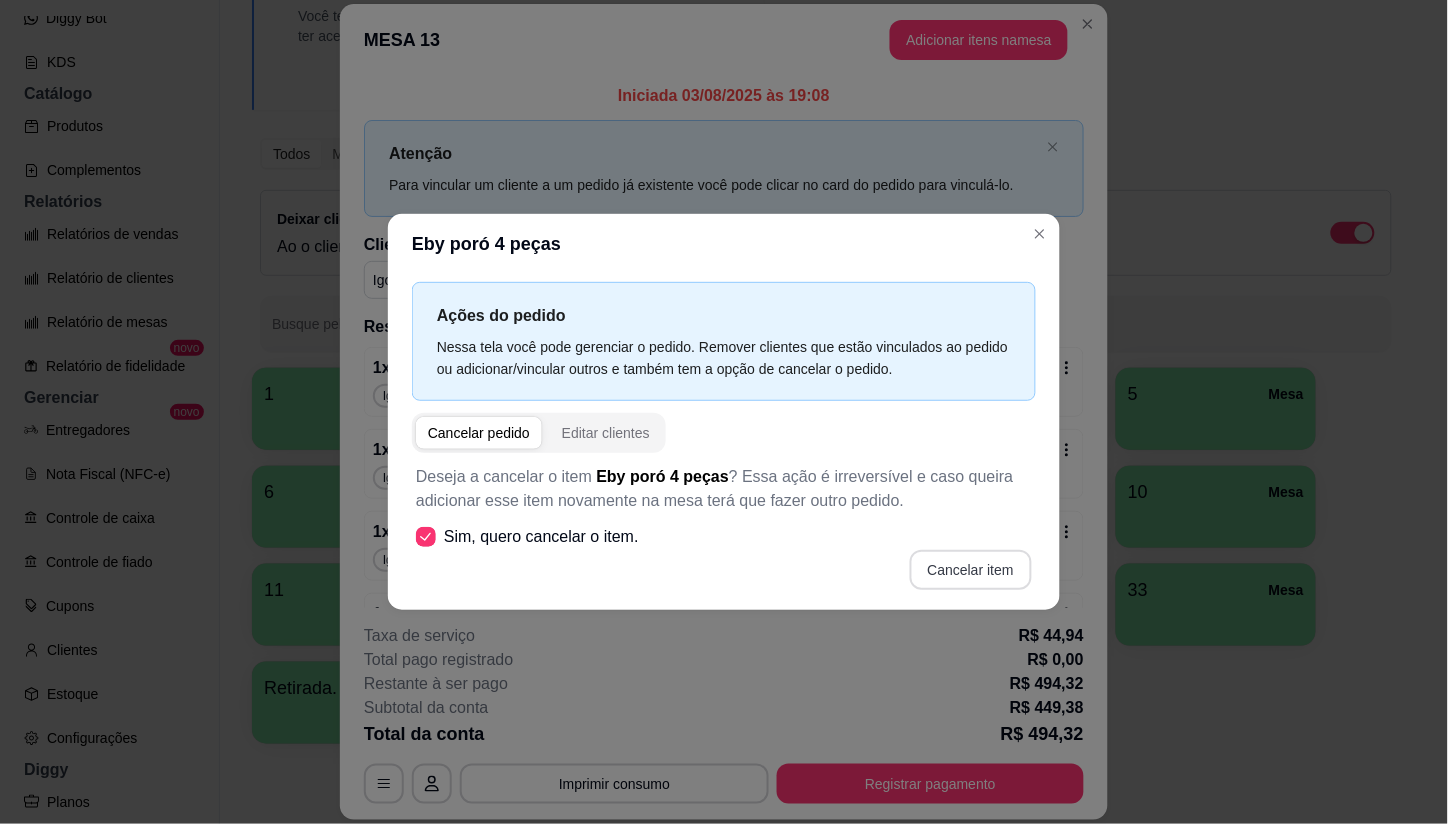 click on "Cancelar item" at bounding box center (971, 570) 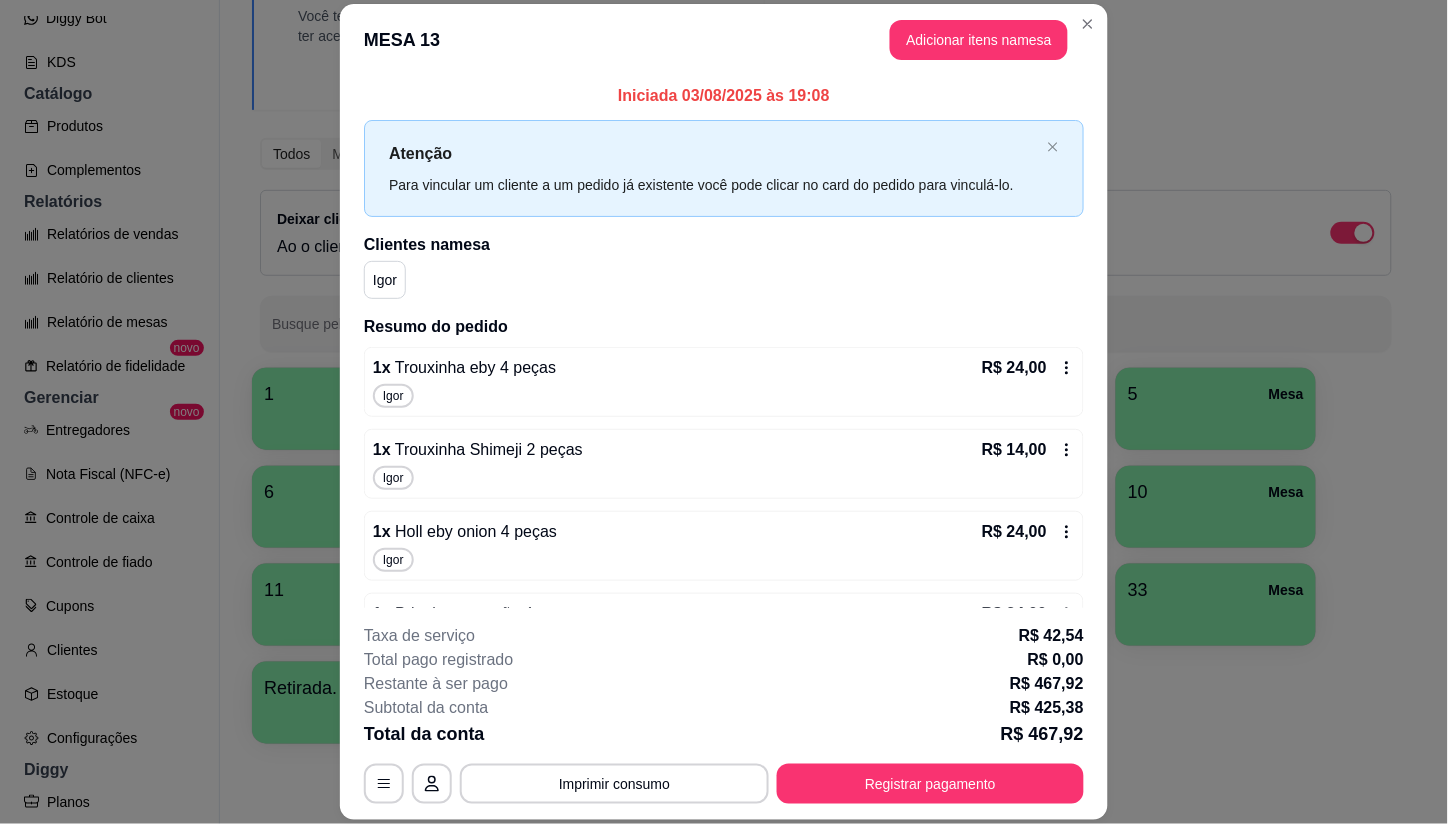 click 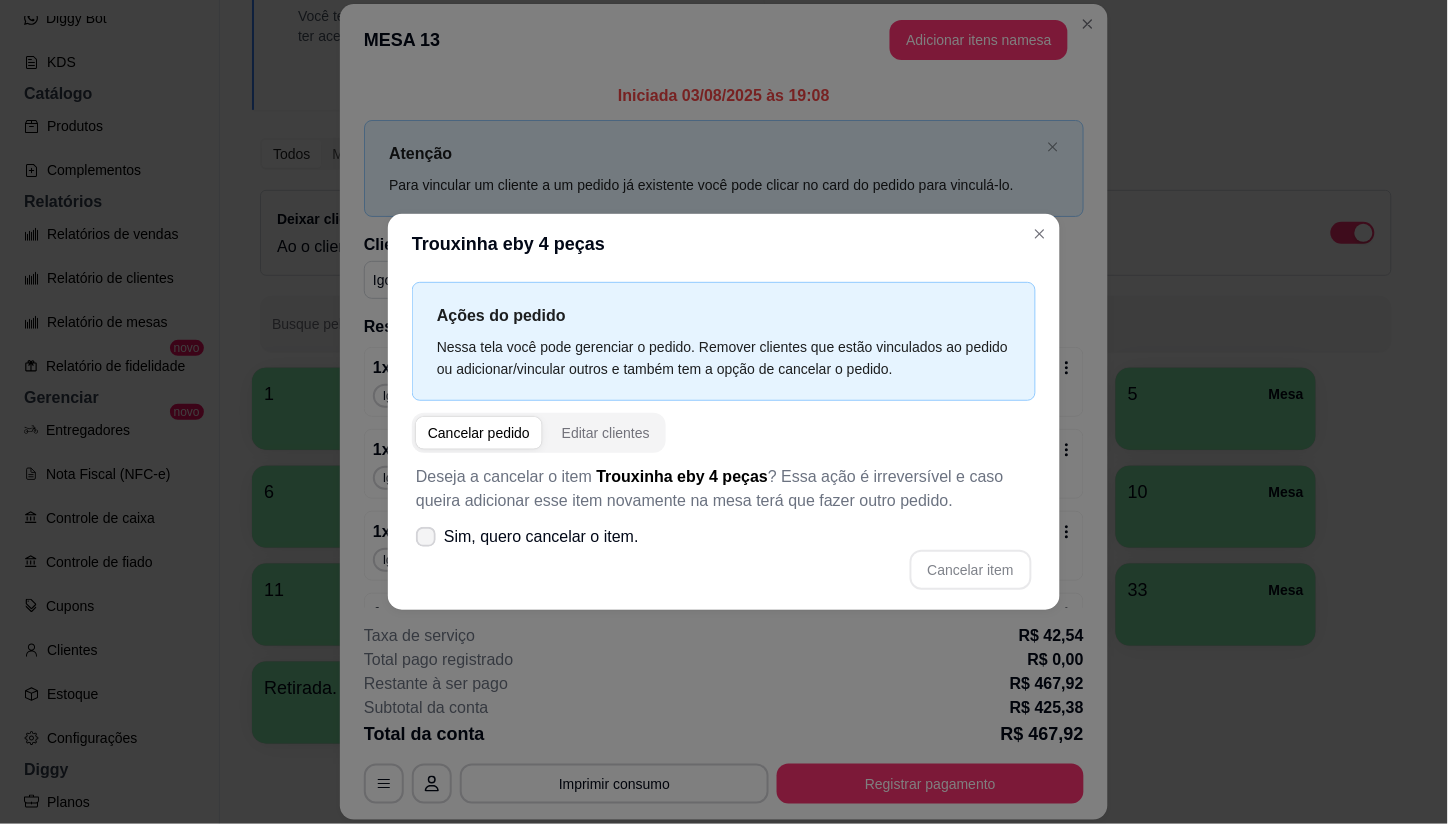 click 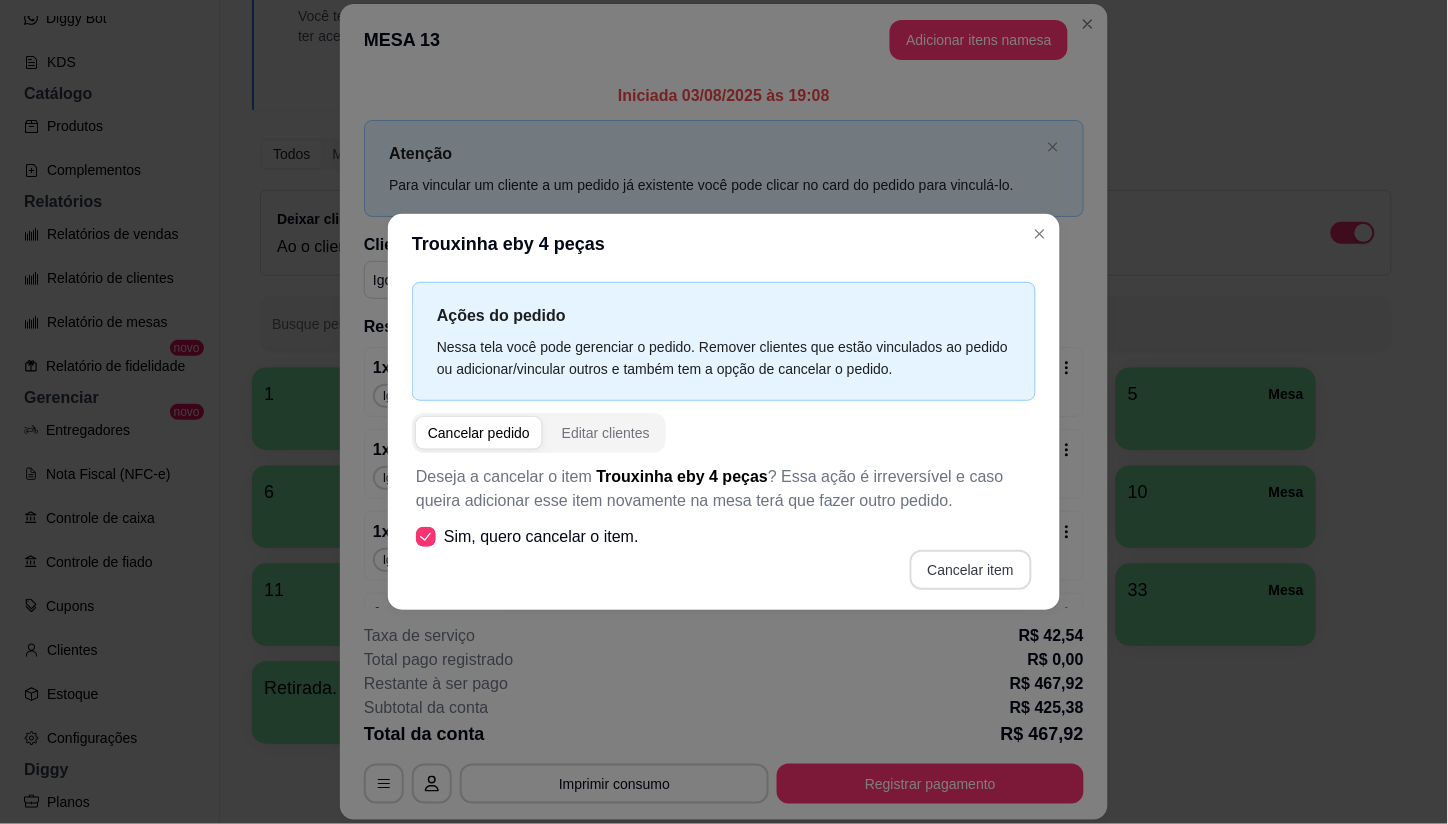 click on "Cancelar item" at bounding box center [971, 570] 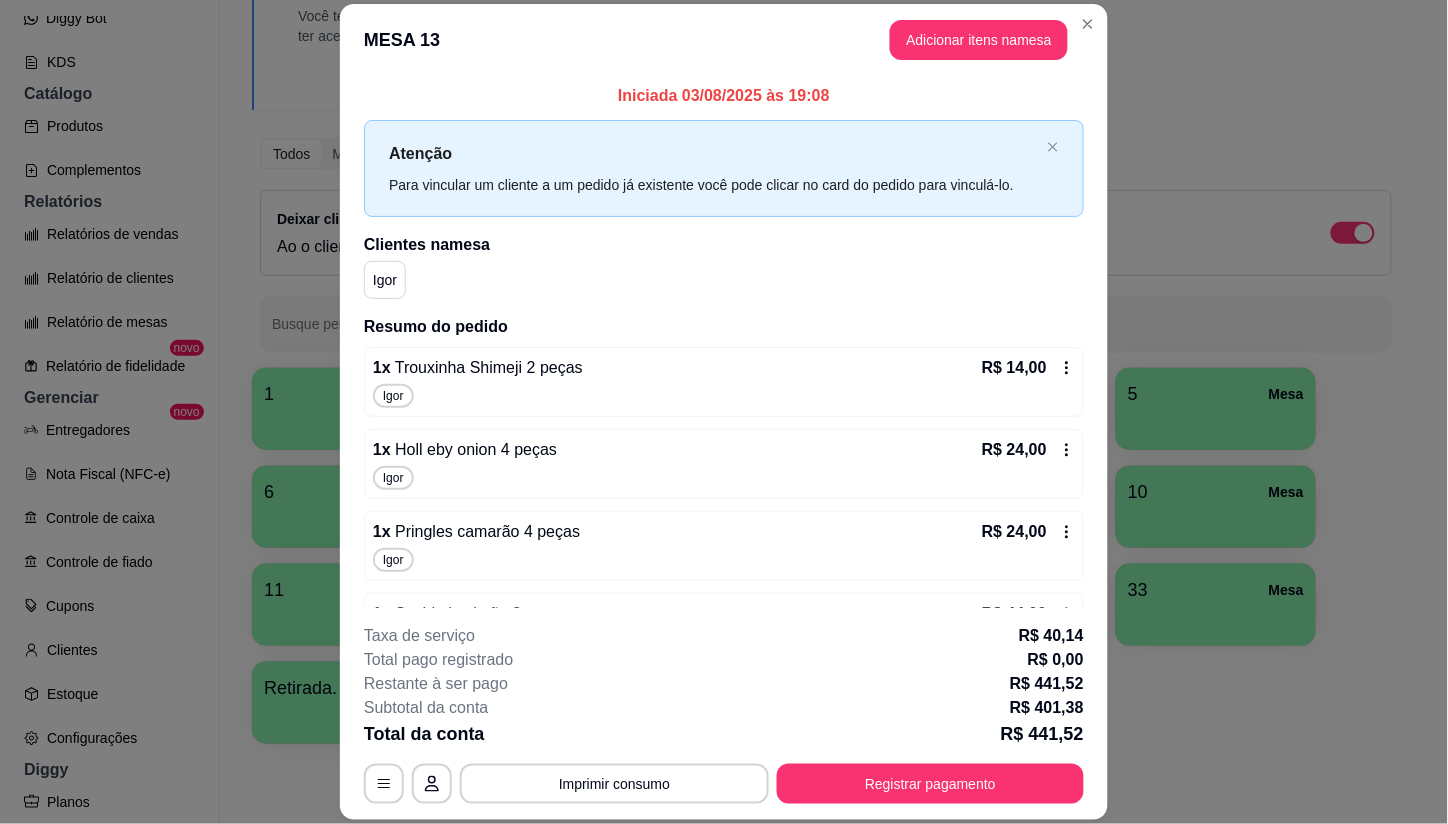 click 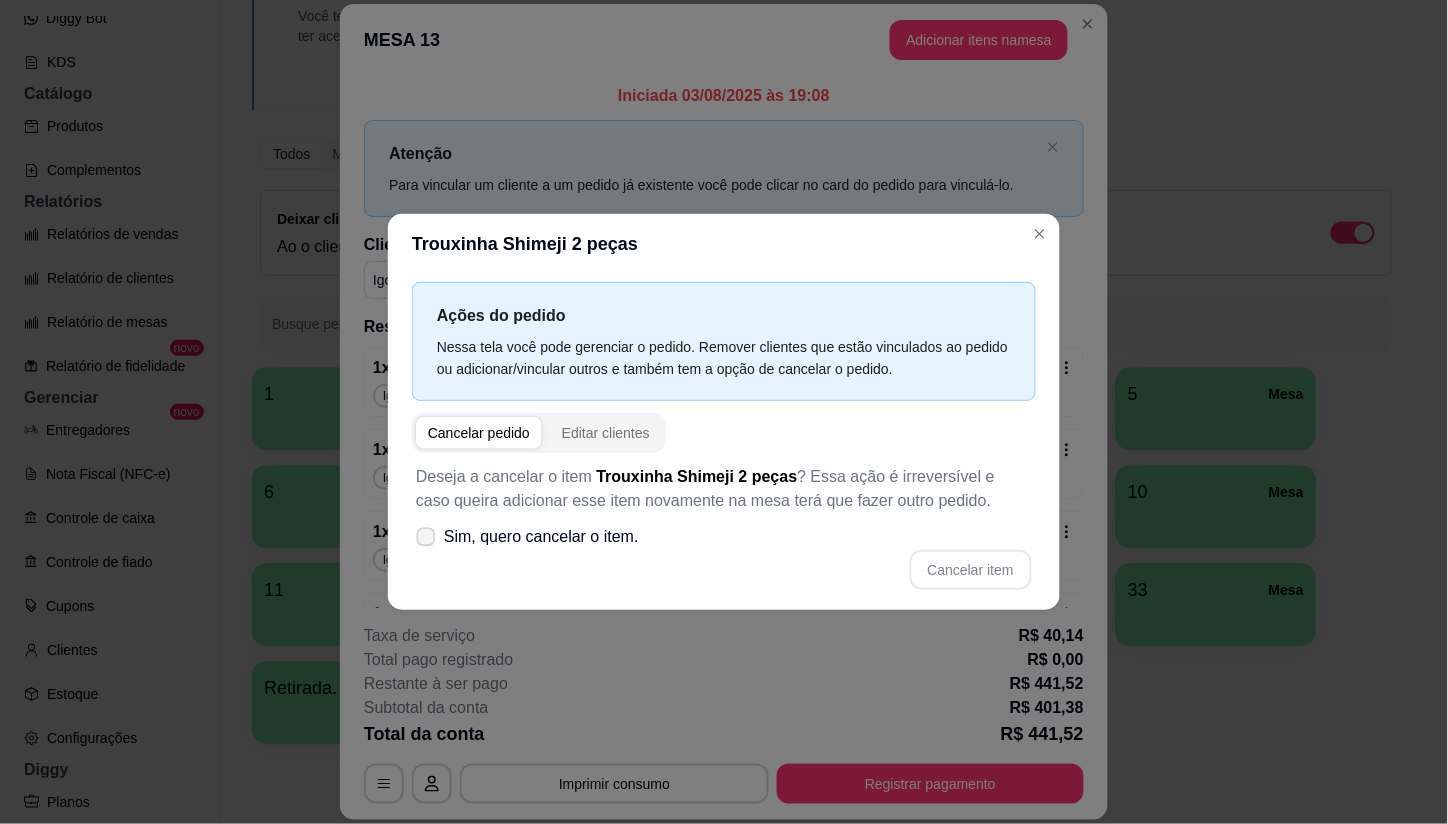 click 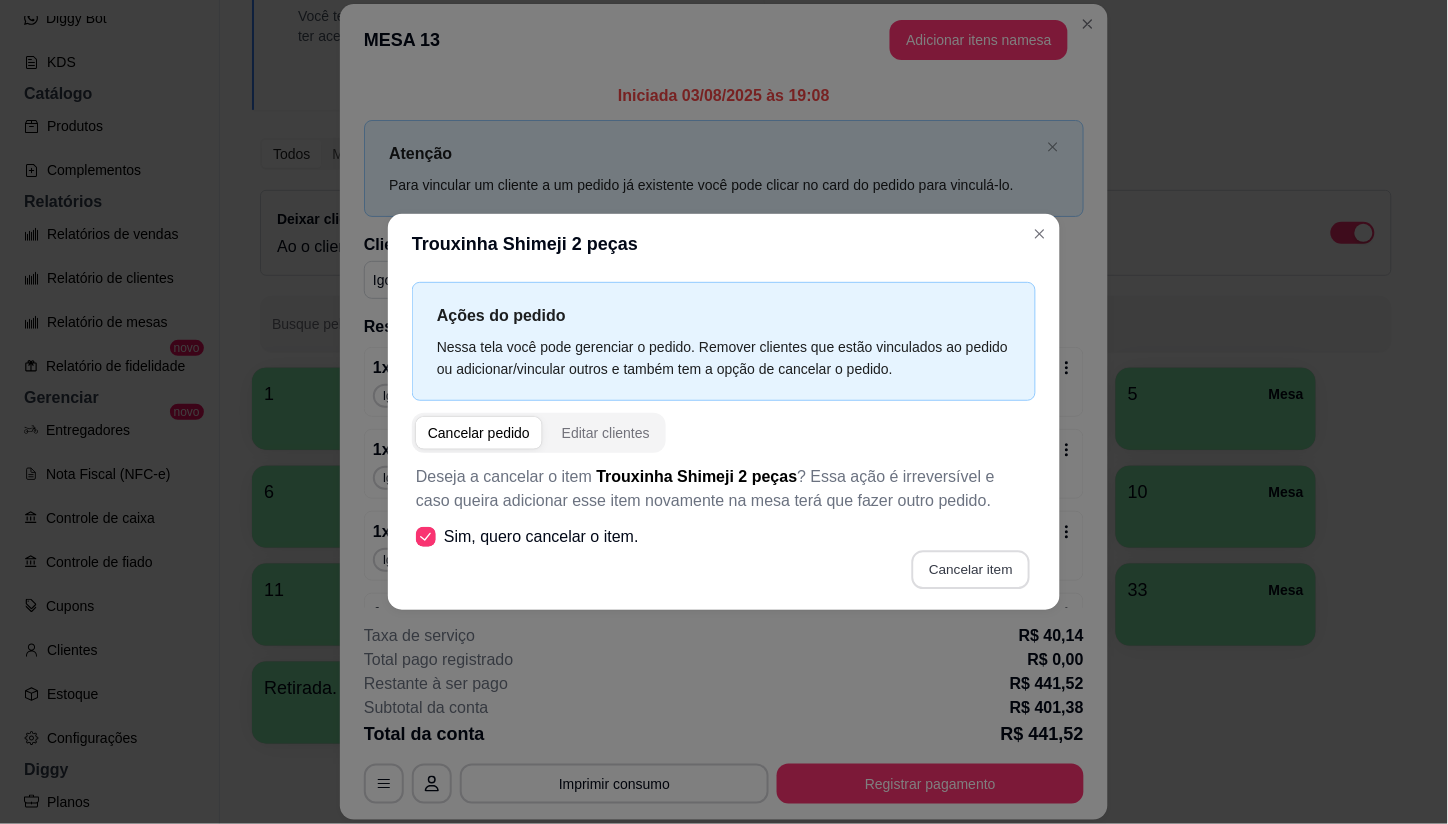 click on "Cancelar item" at bounding box center [970, 570] 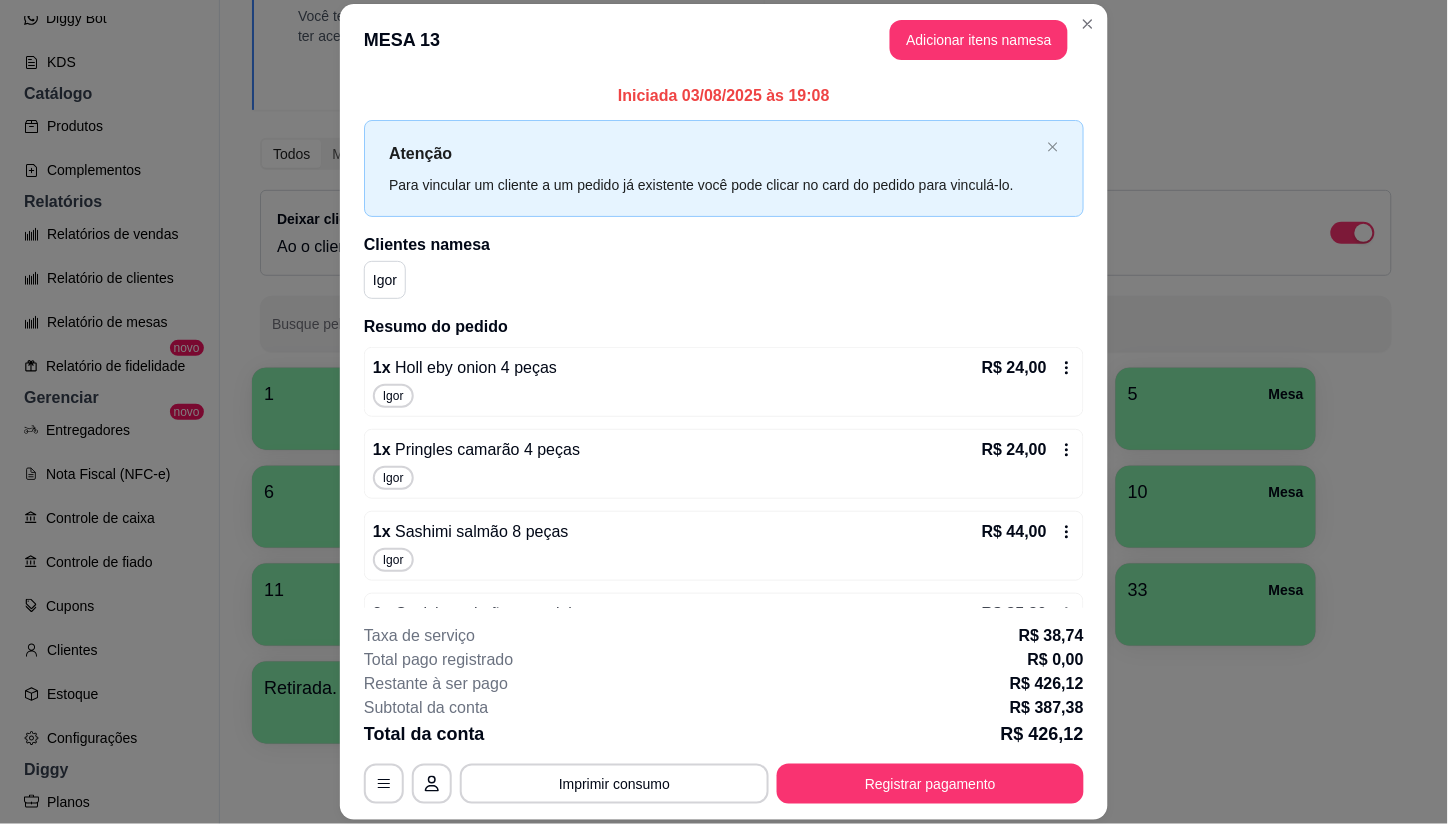 click 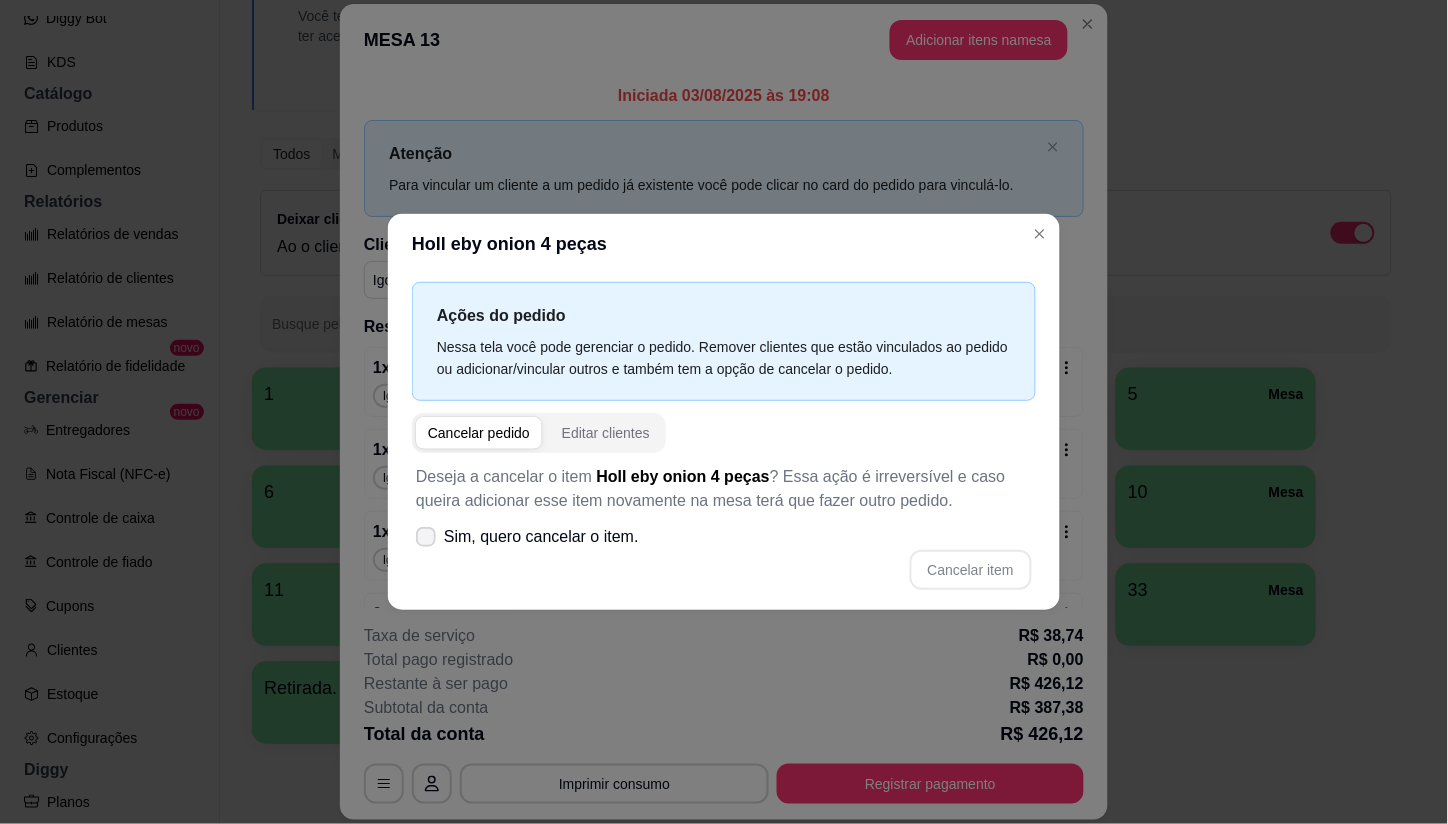 click 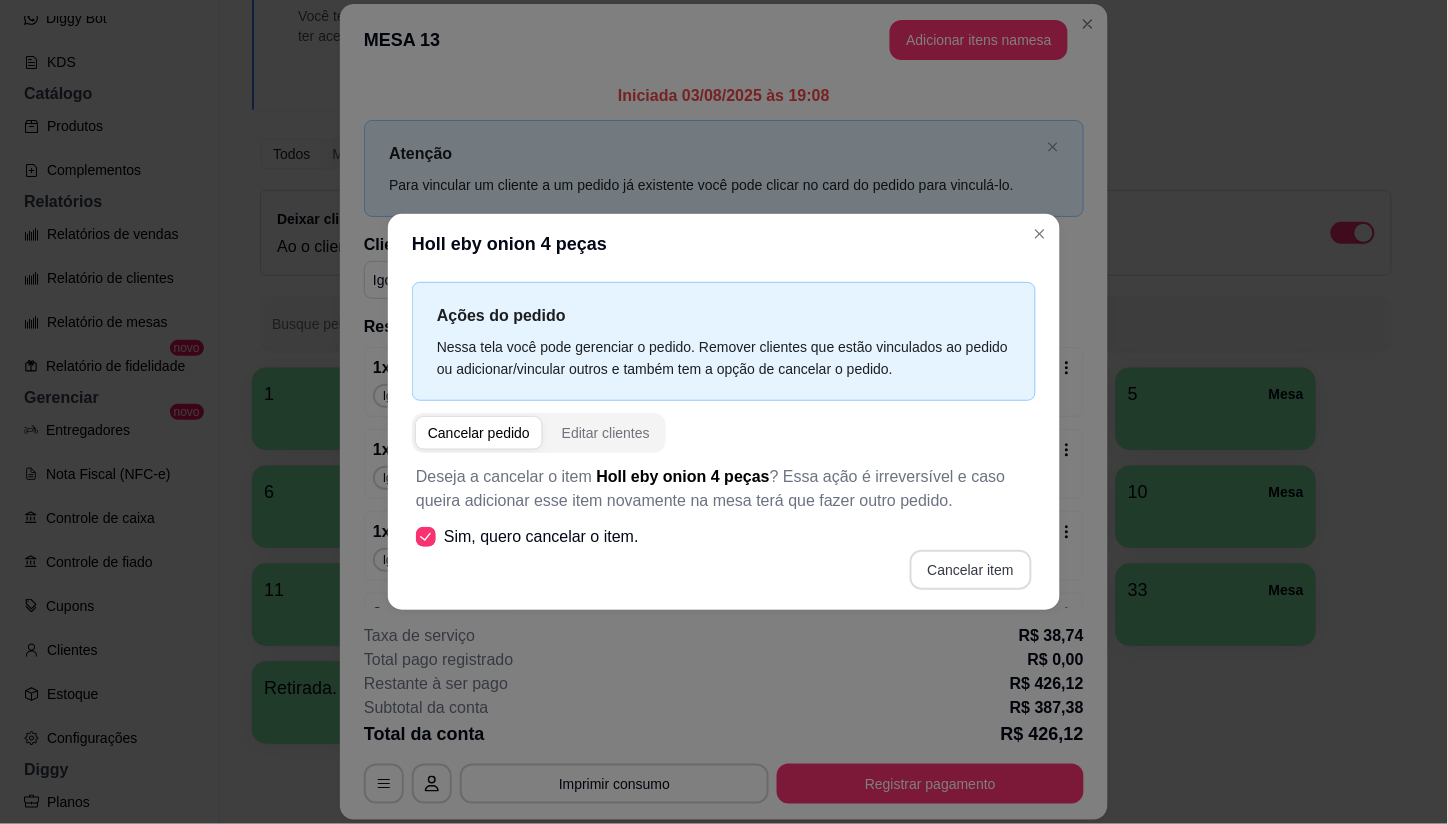 click on "Cancelar item" at bounding box center [971, 570] 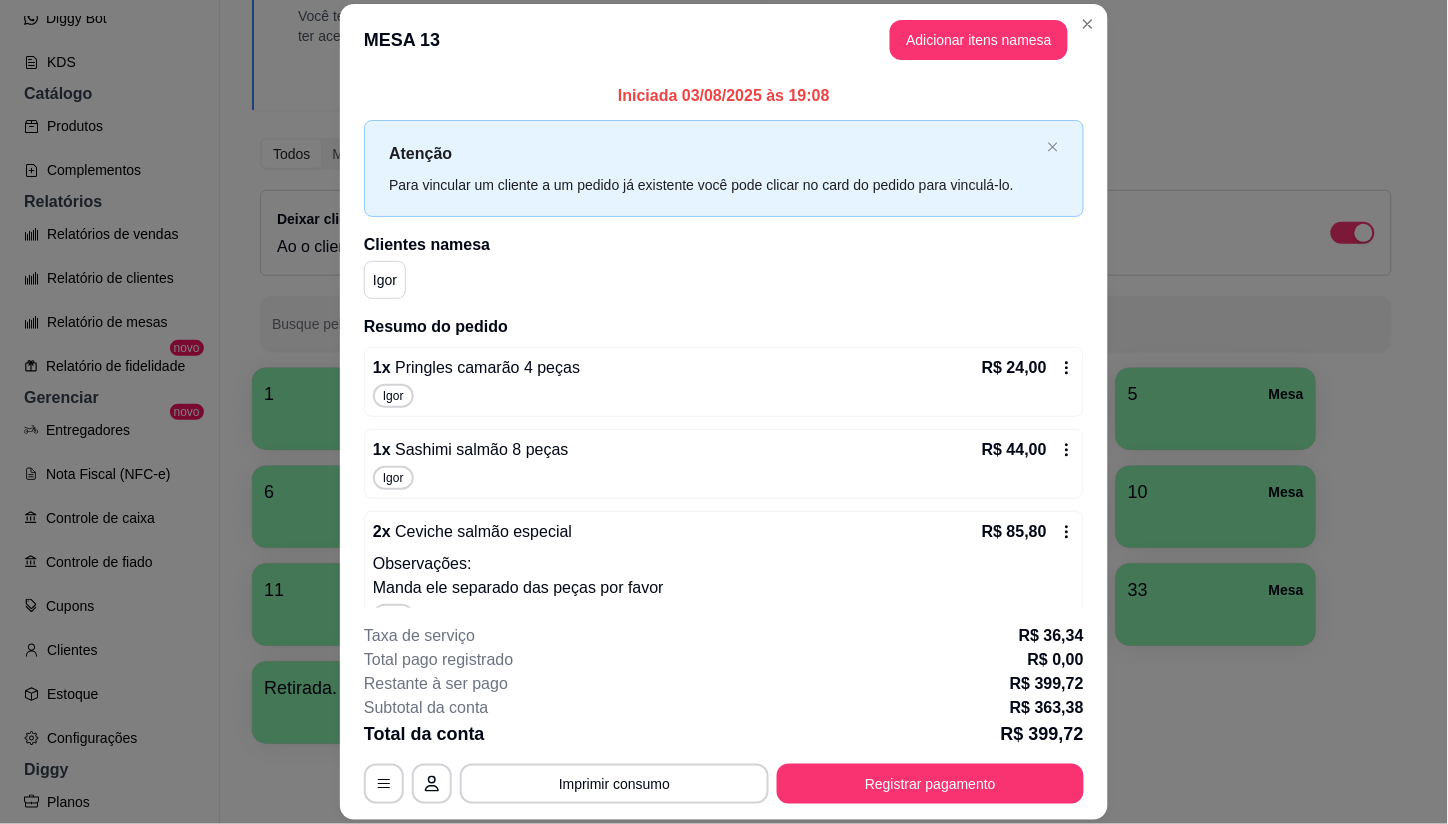 click 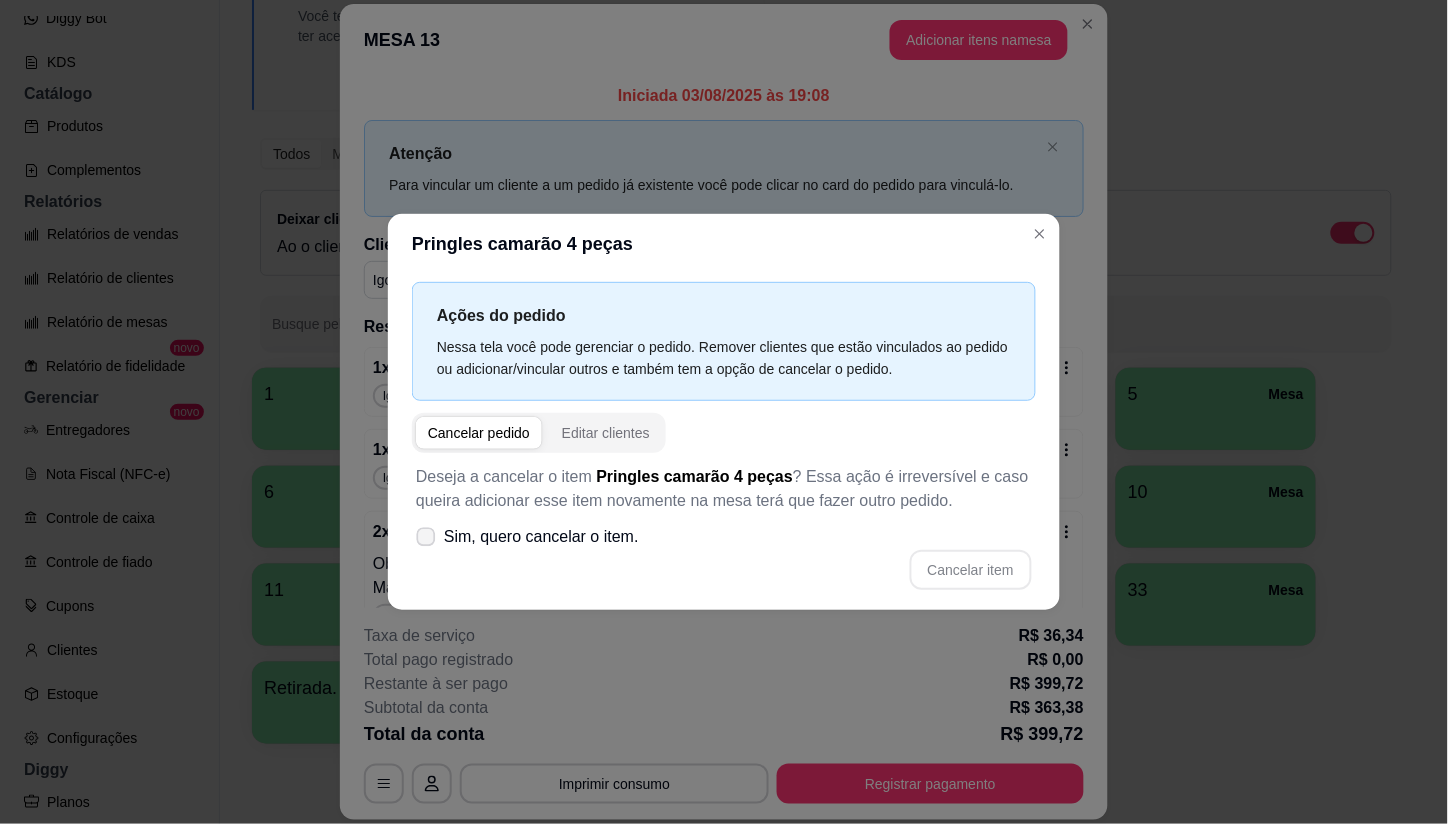 click 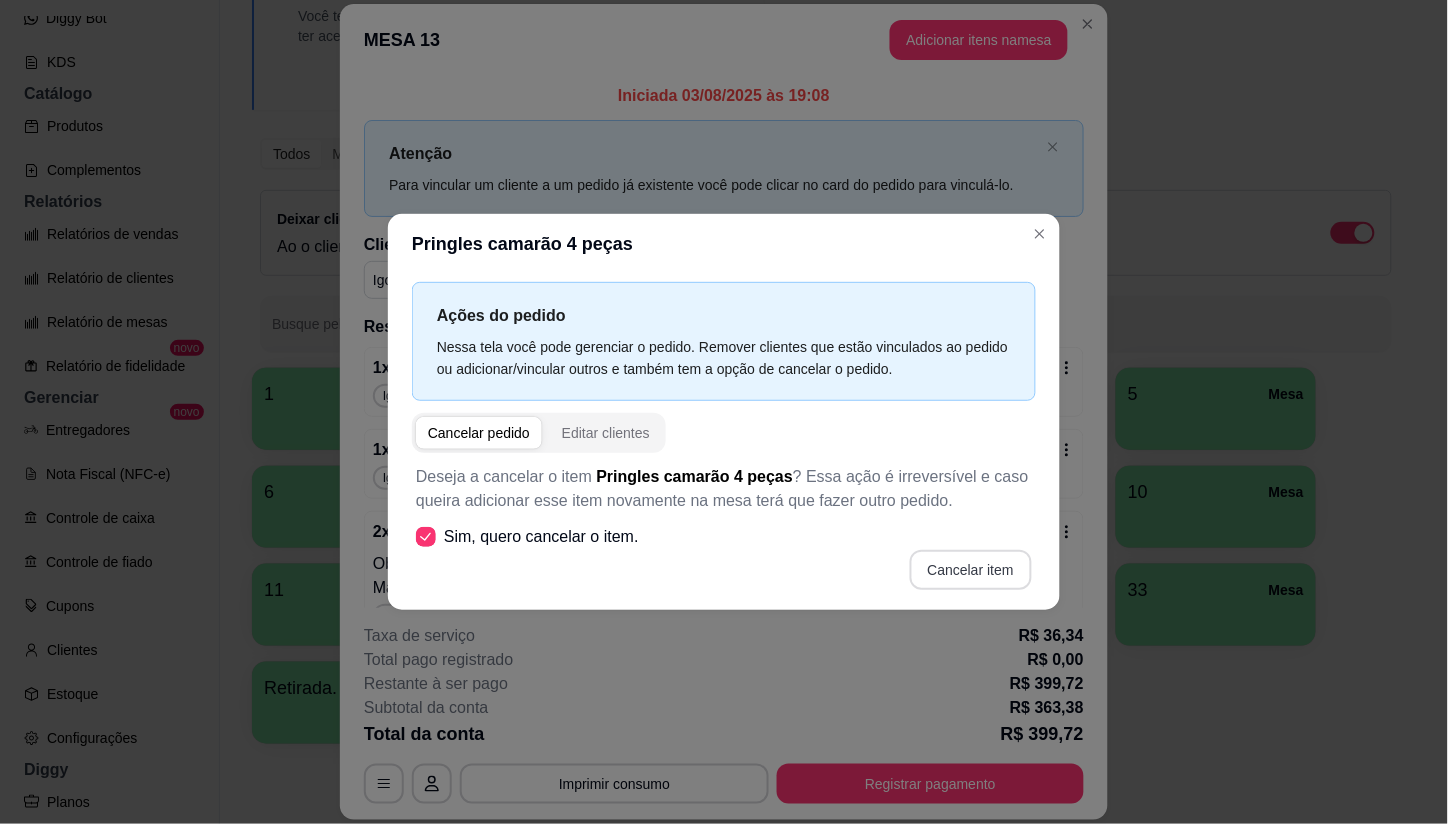 click on "Cancelar item" at bounding box center (971, 570) 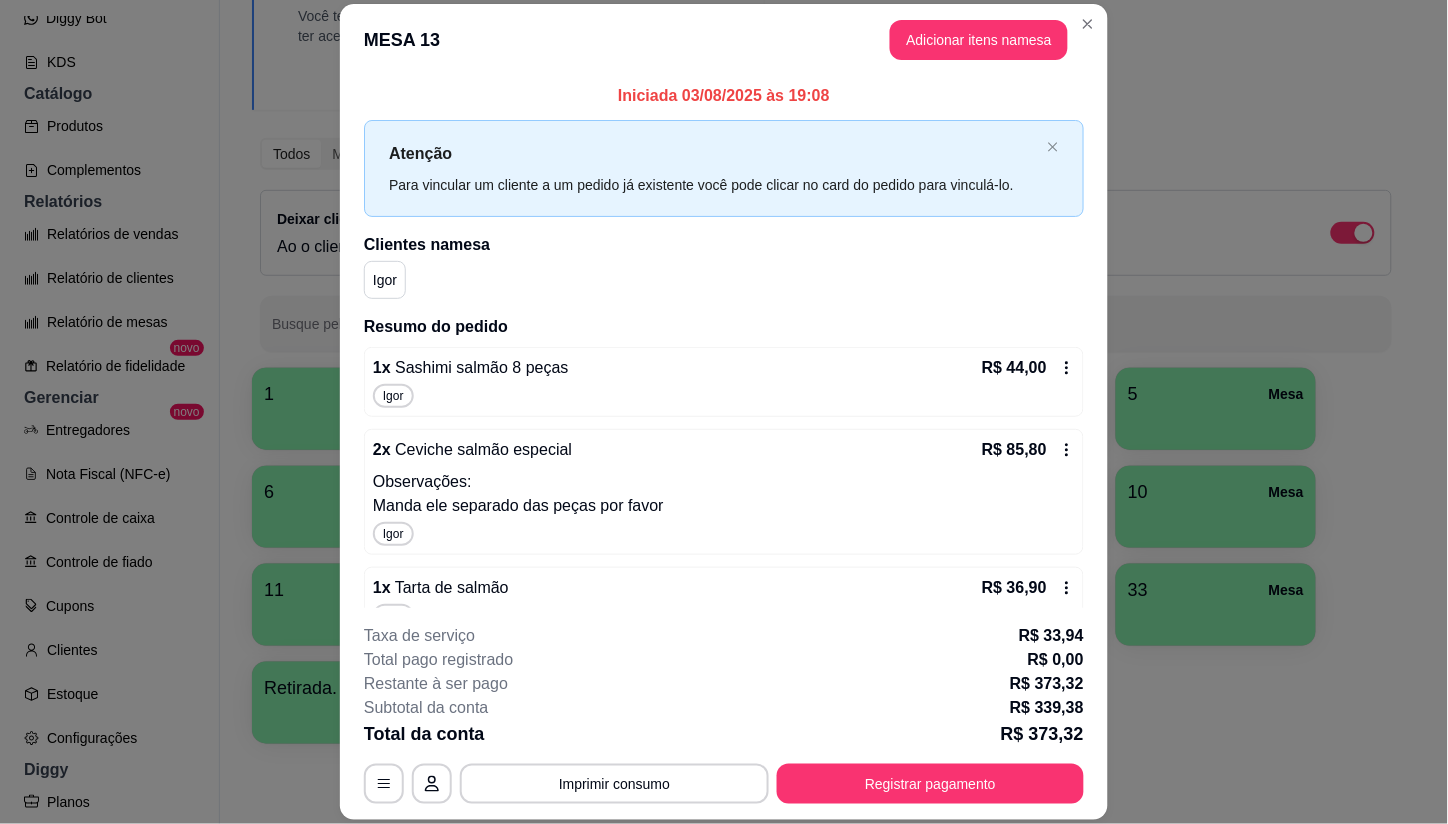 click 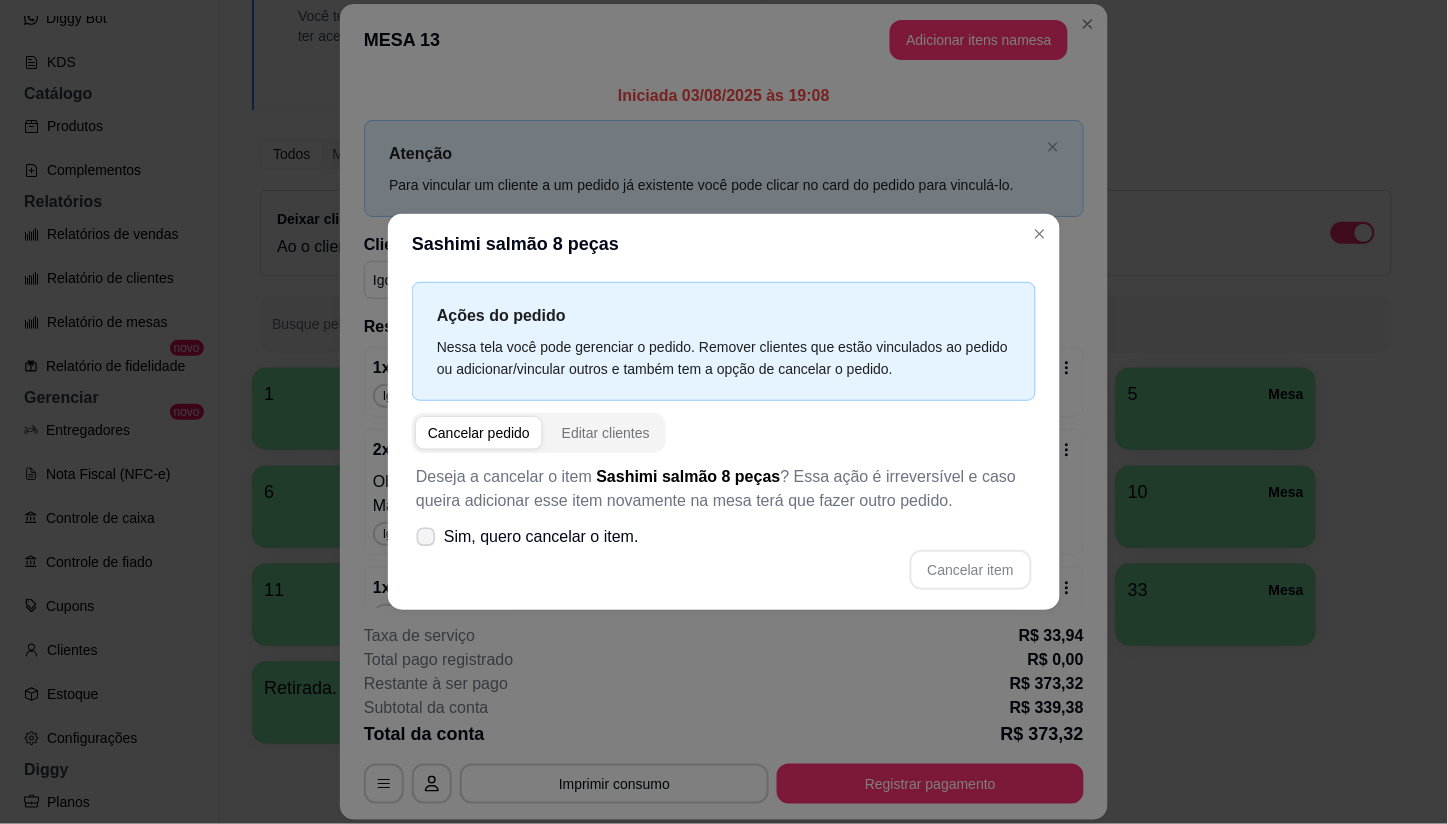 click 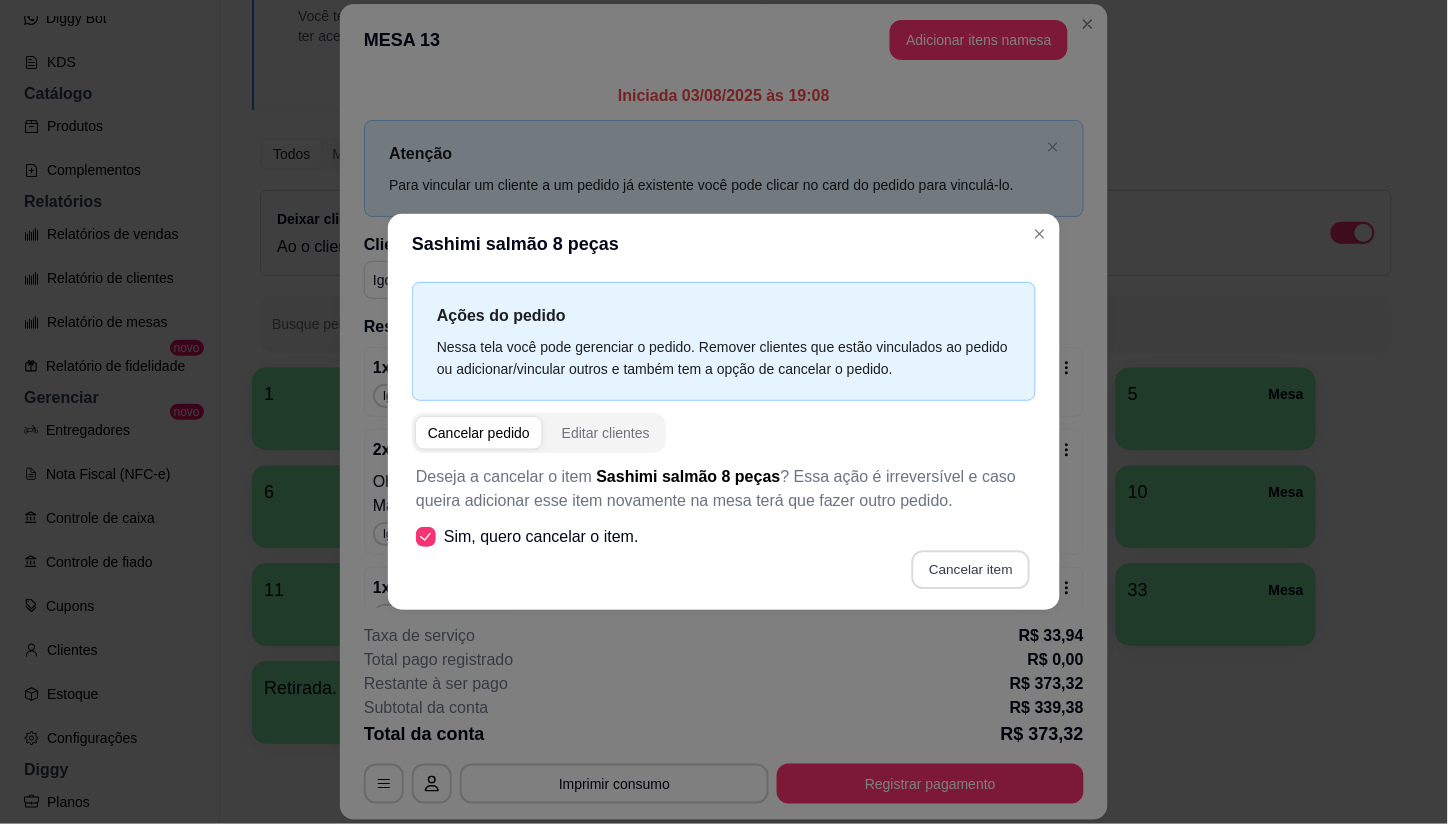 click on "Cancelar item" at bounding box center (970, 570) 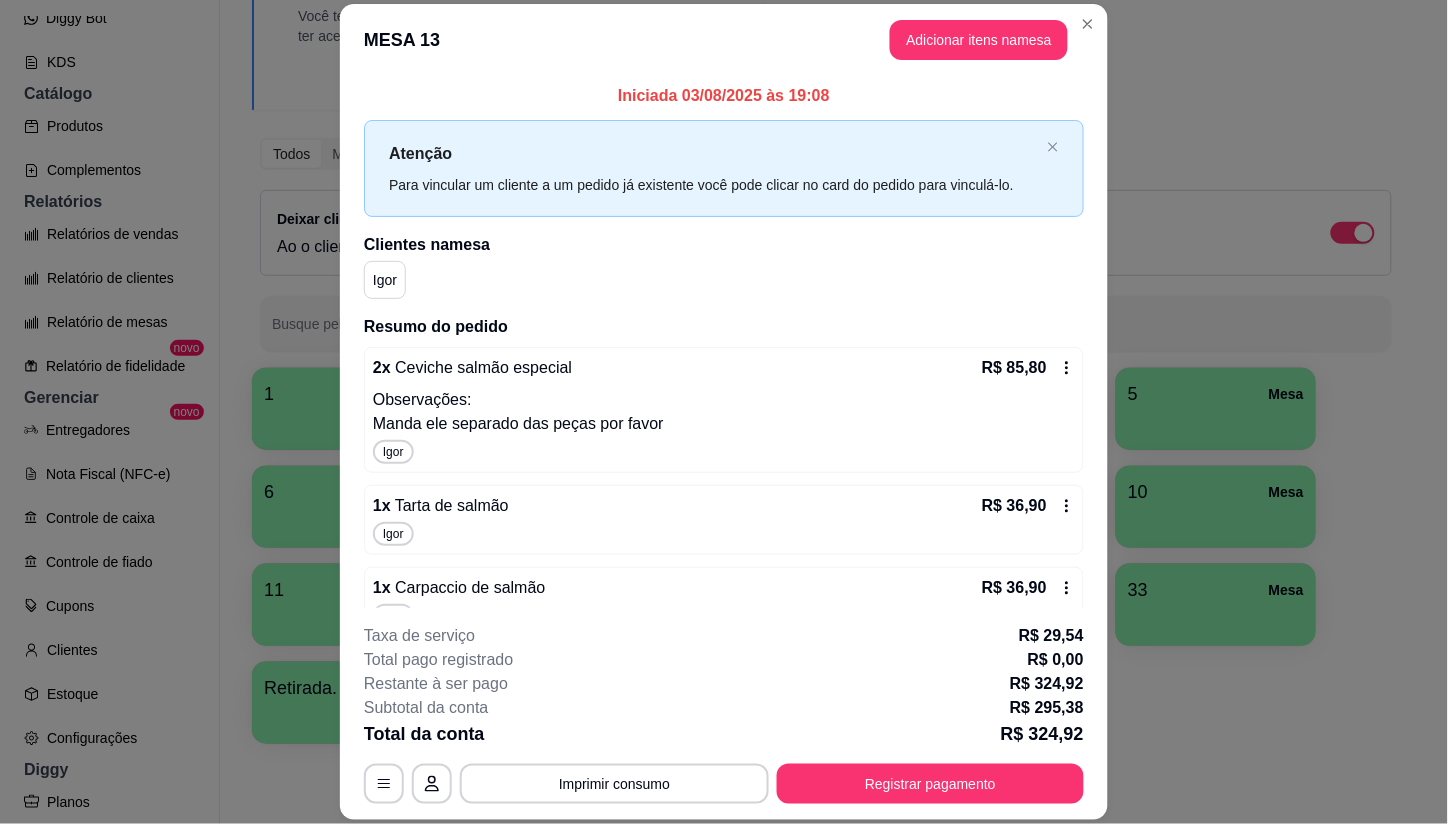 scroll, scrollTop: 60, scrollLeft: 0, axis: vertical 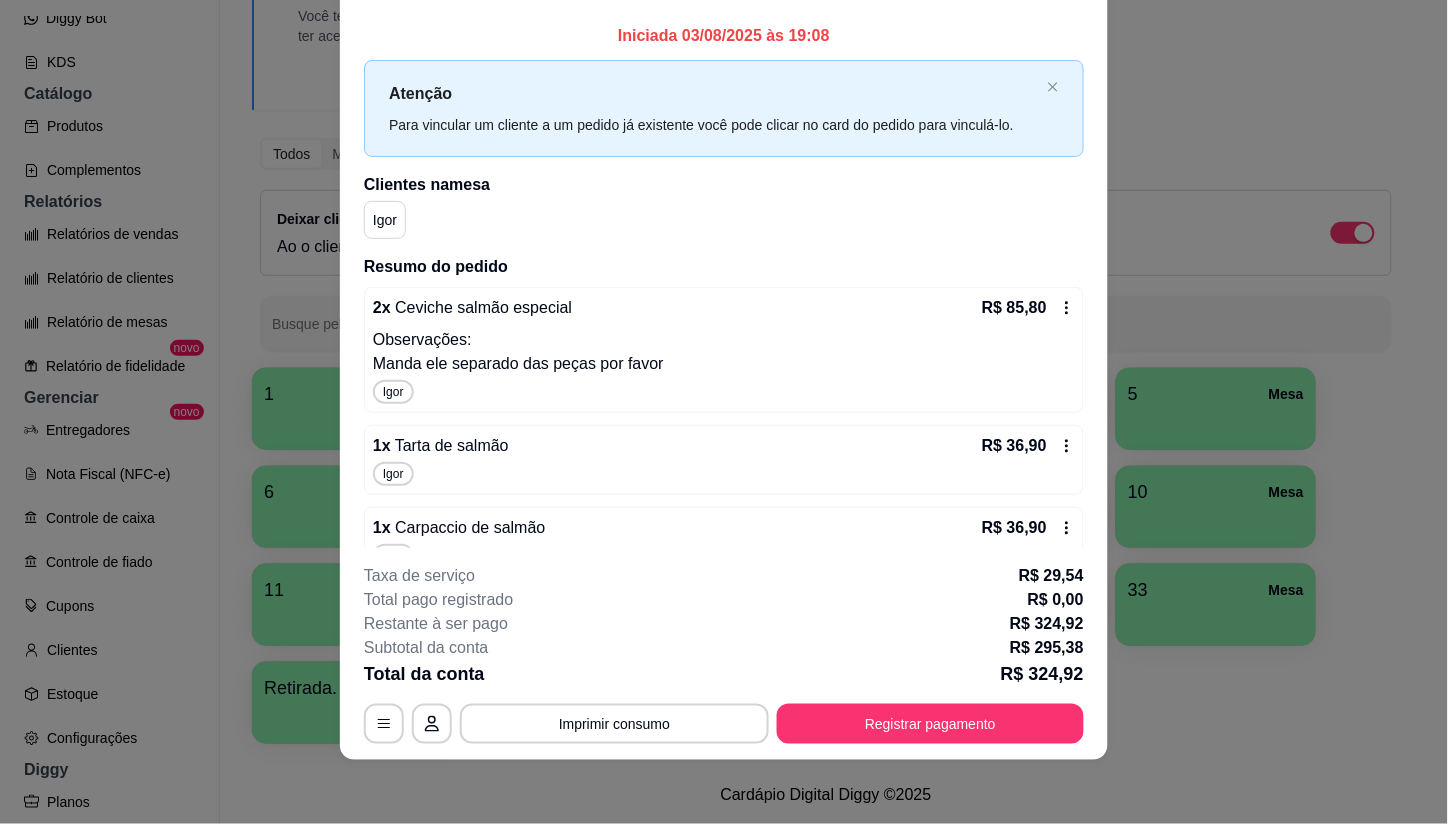 click 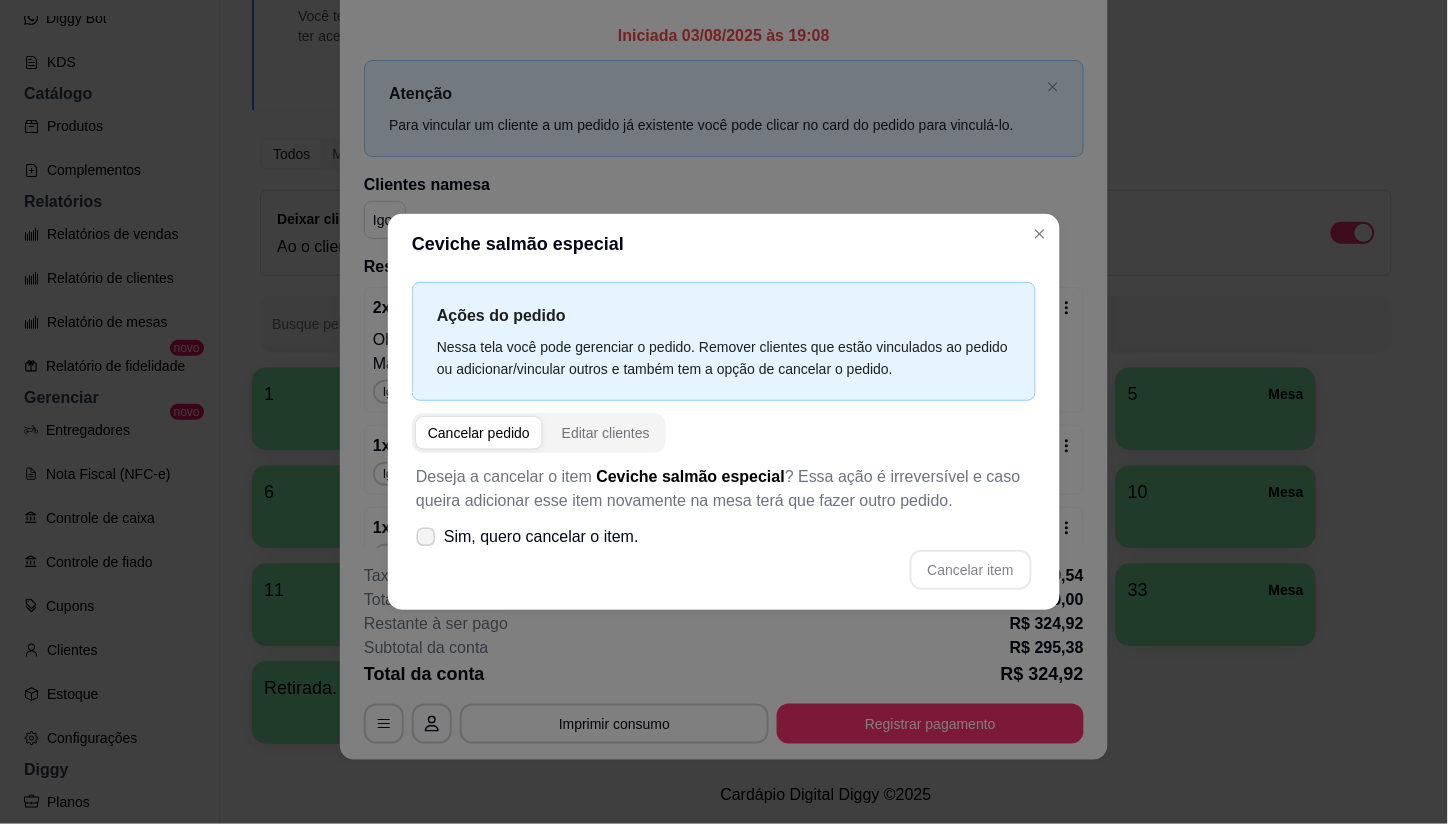 click 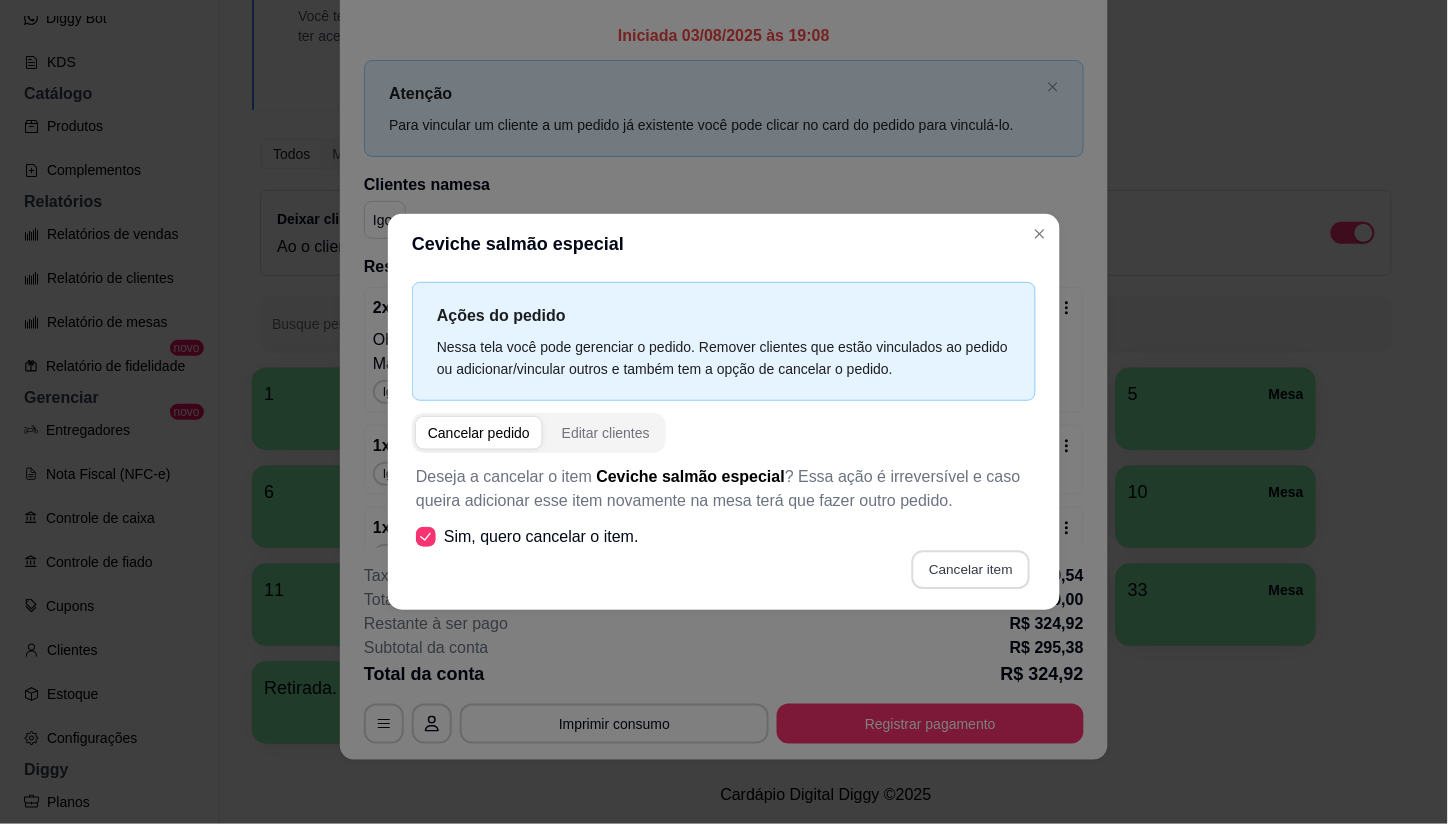 click on "Cancelar item" at bounding box center (970, 570) 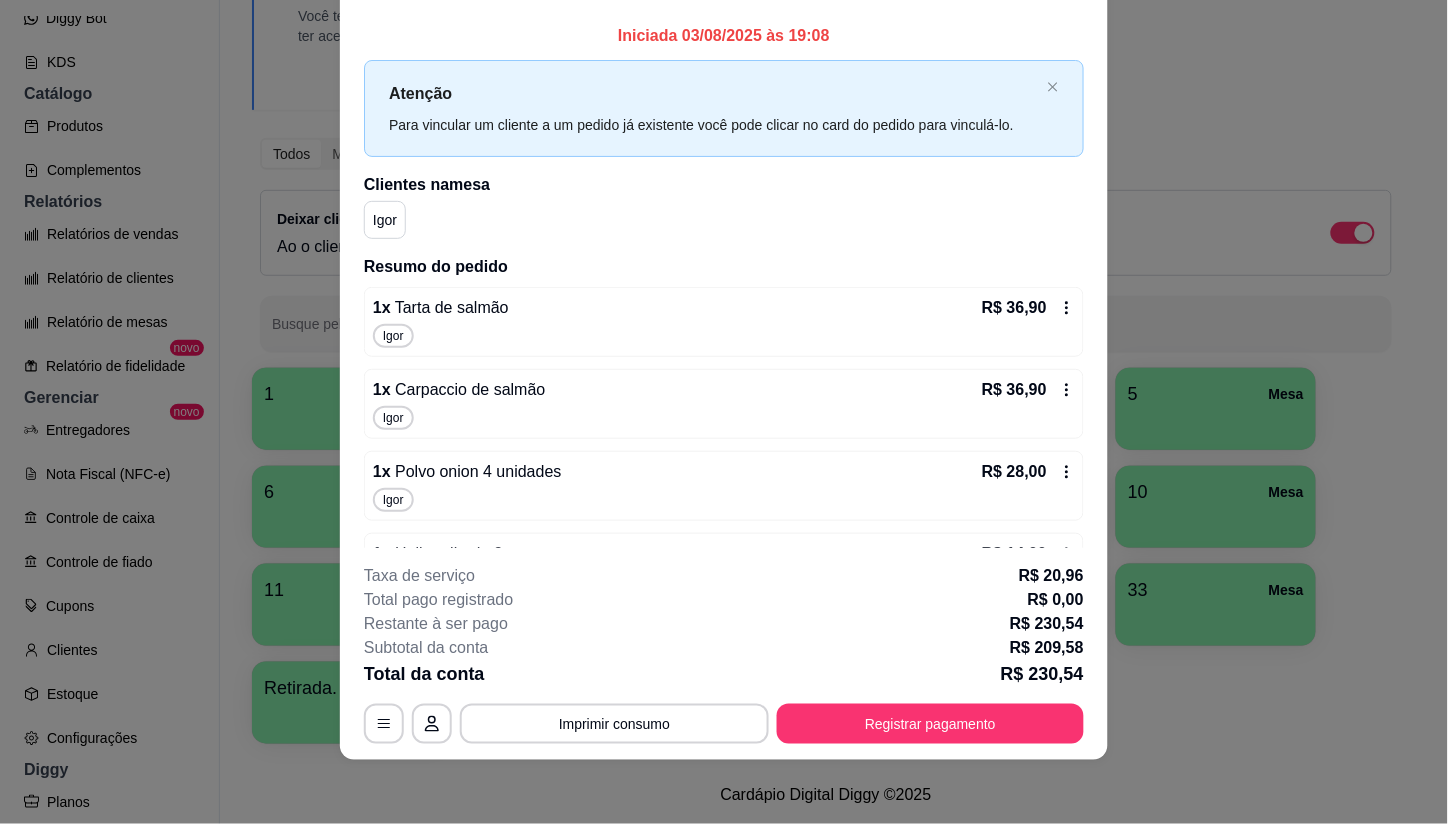 click 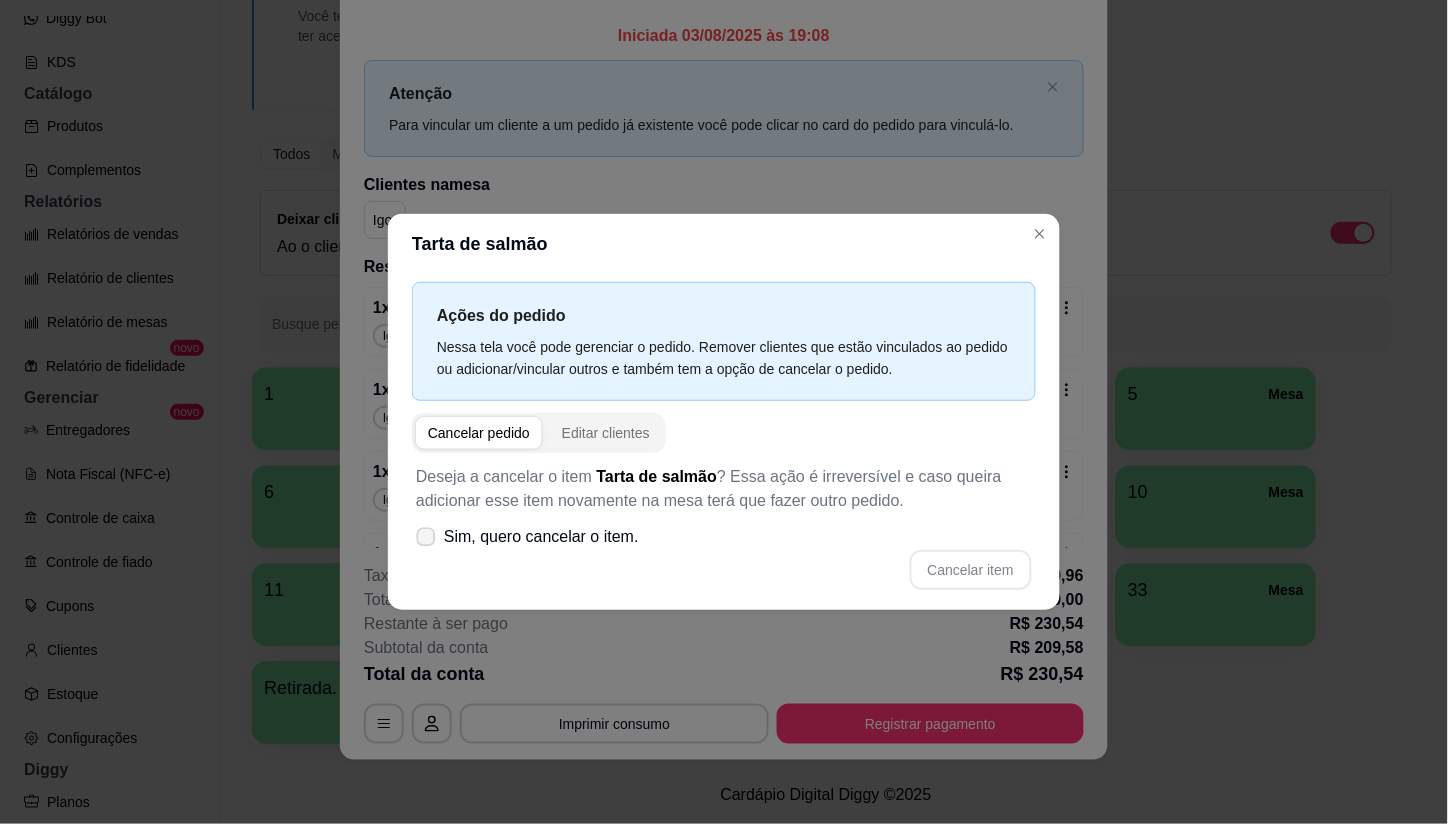 click 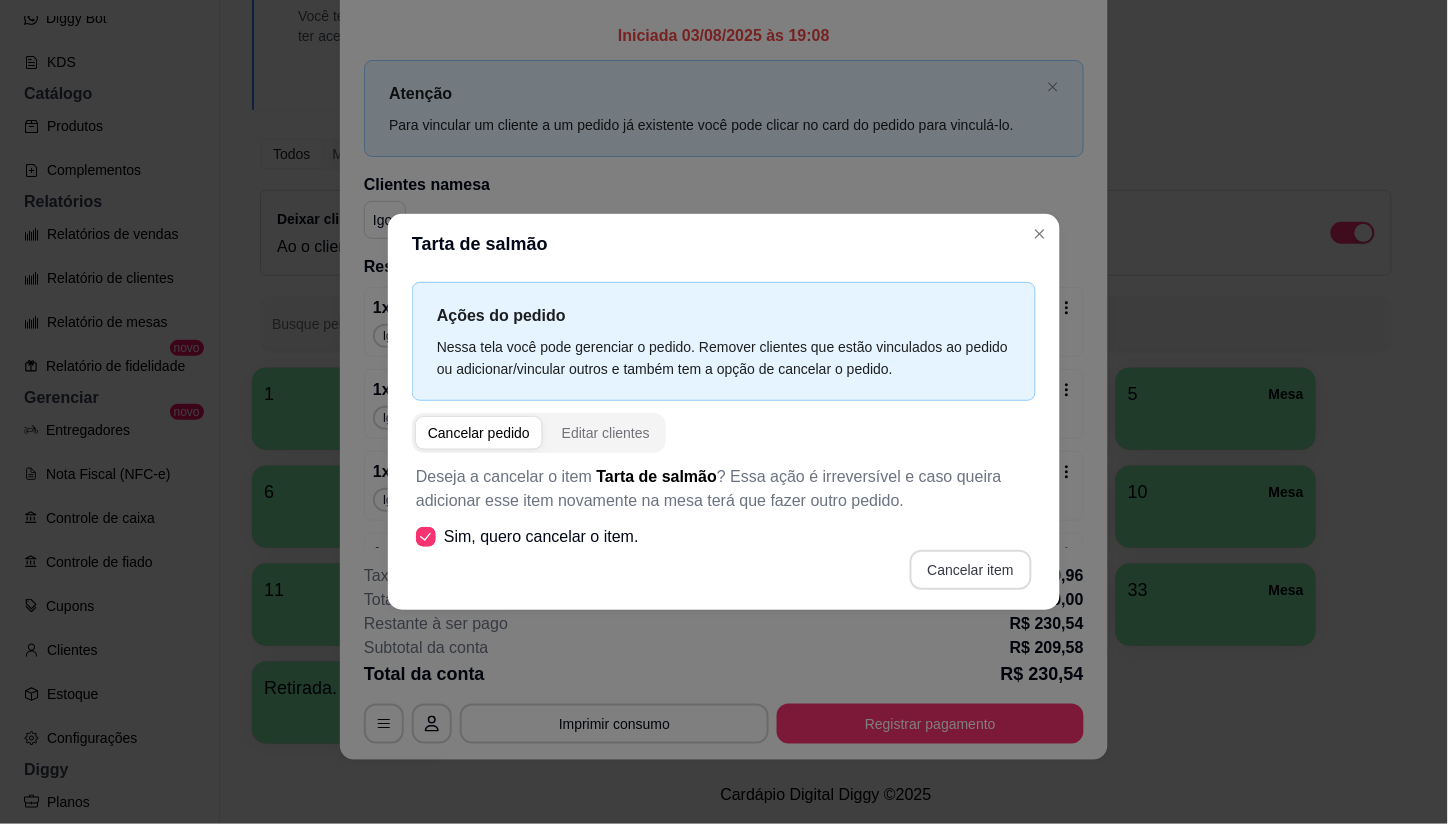 click on "Cancelar item" at bounding box center [971, 570] 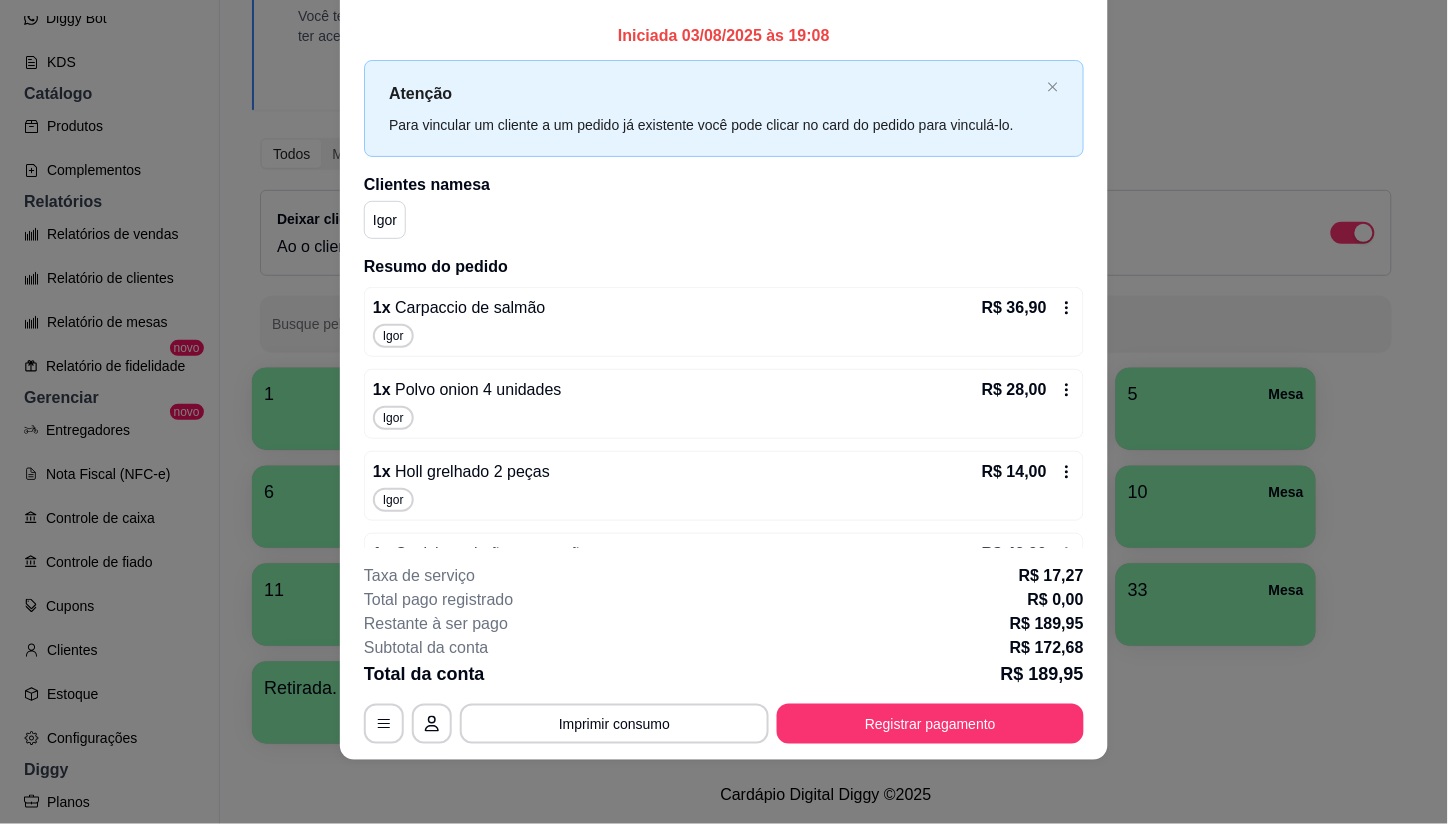 click 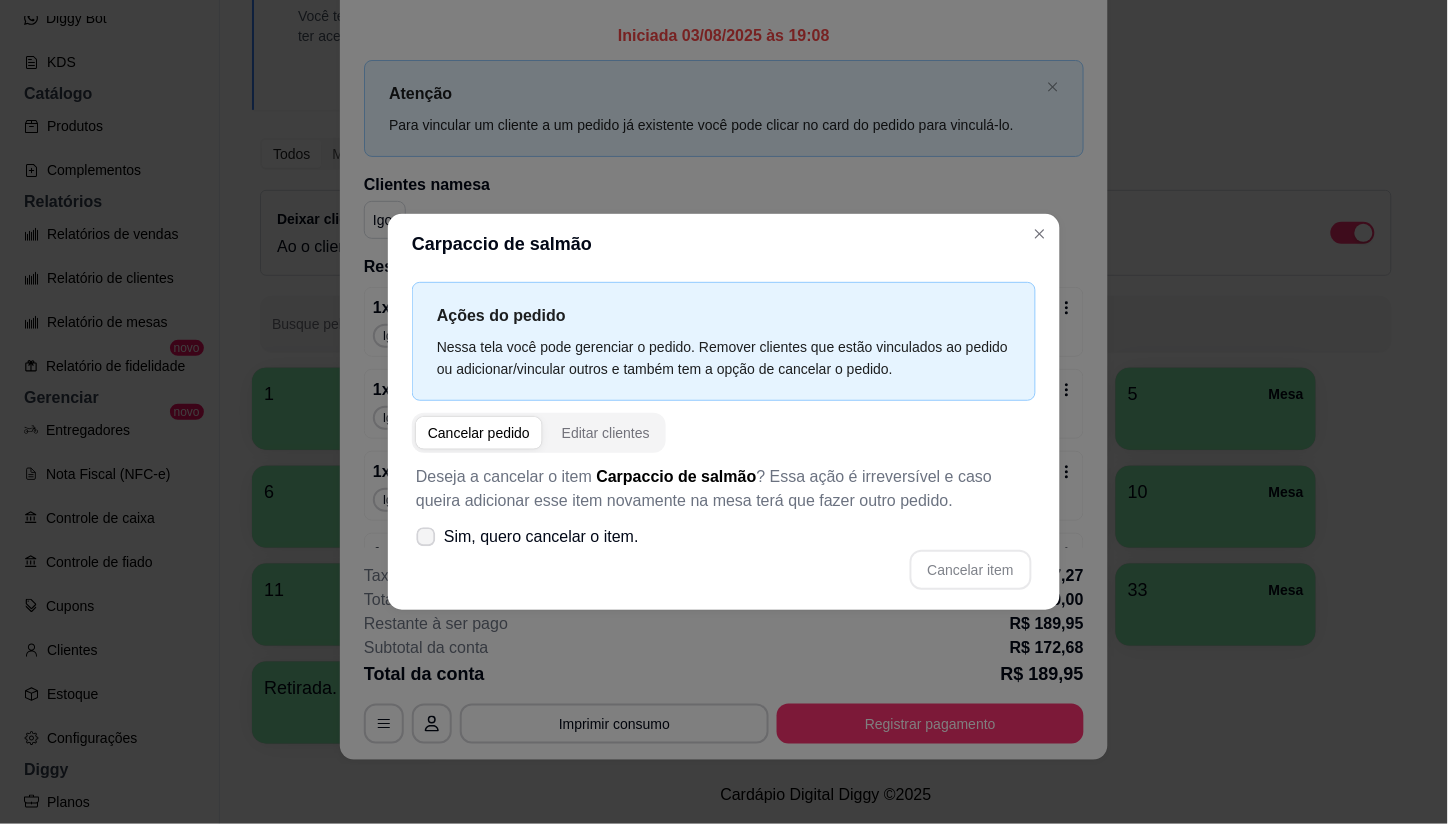 click at bounding box center (426, 537) 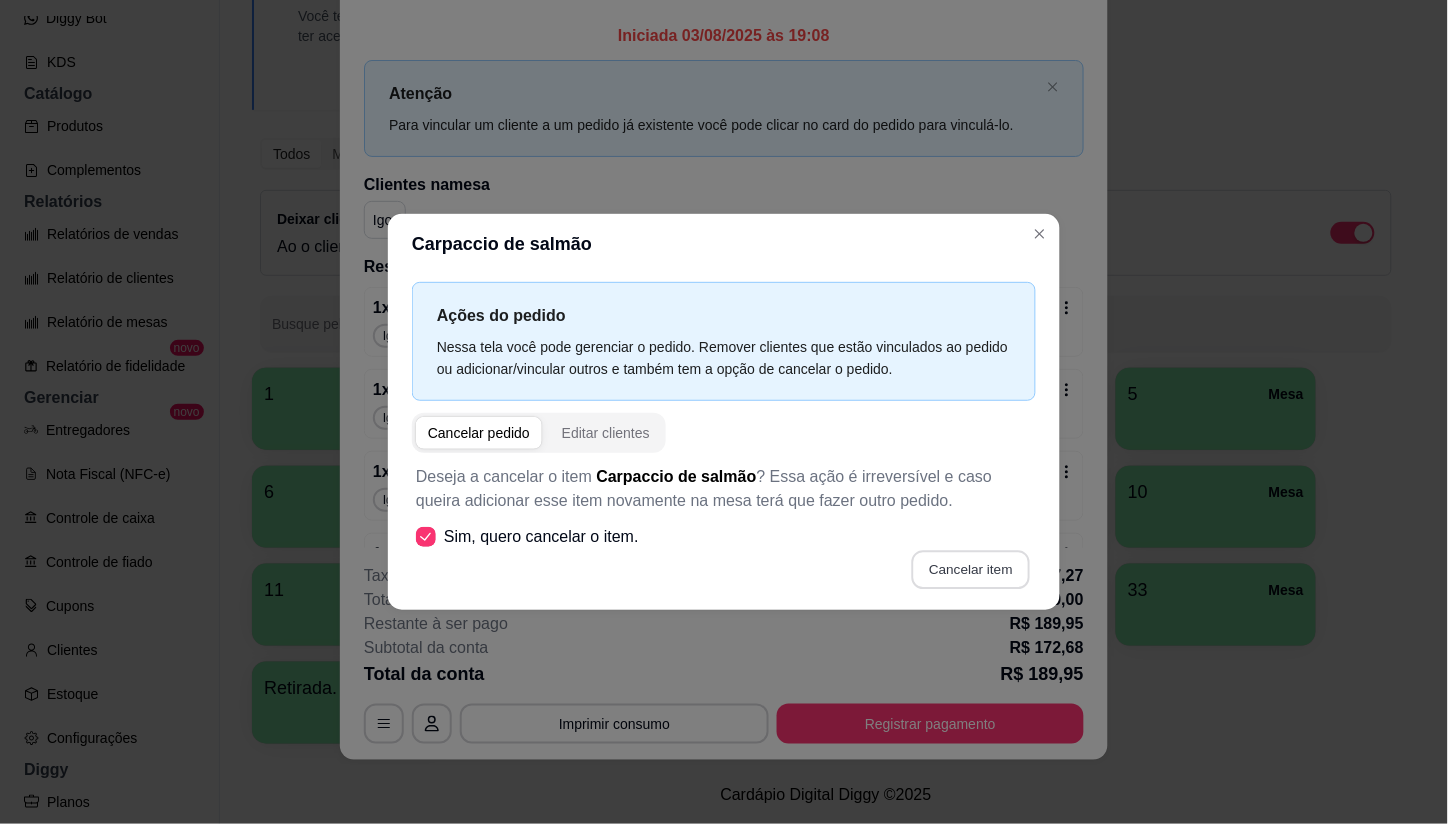 click on "Cancelar item" at bounding box center (970, 570) 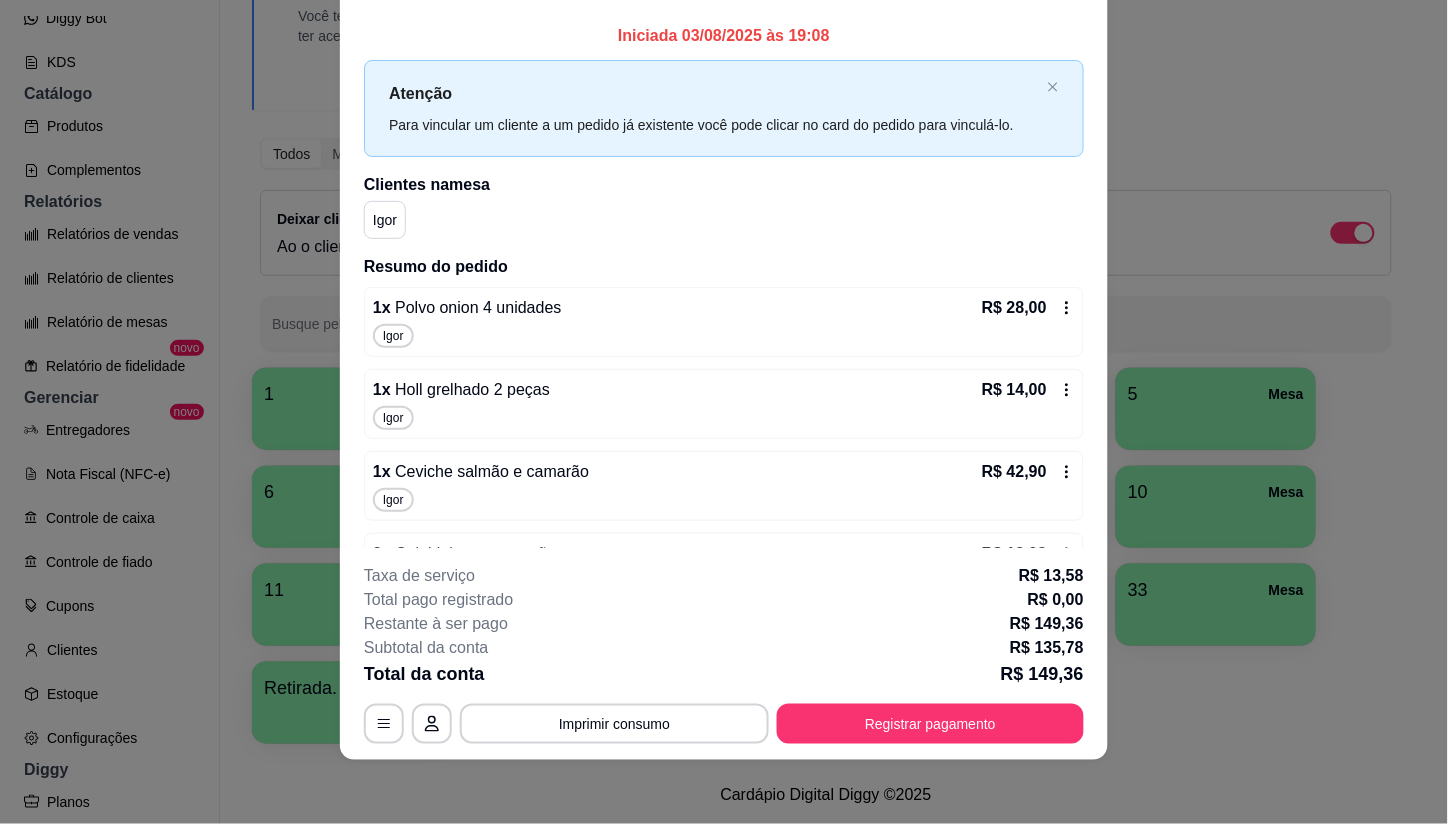 click 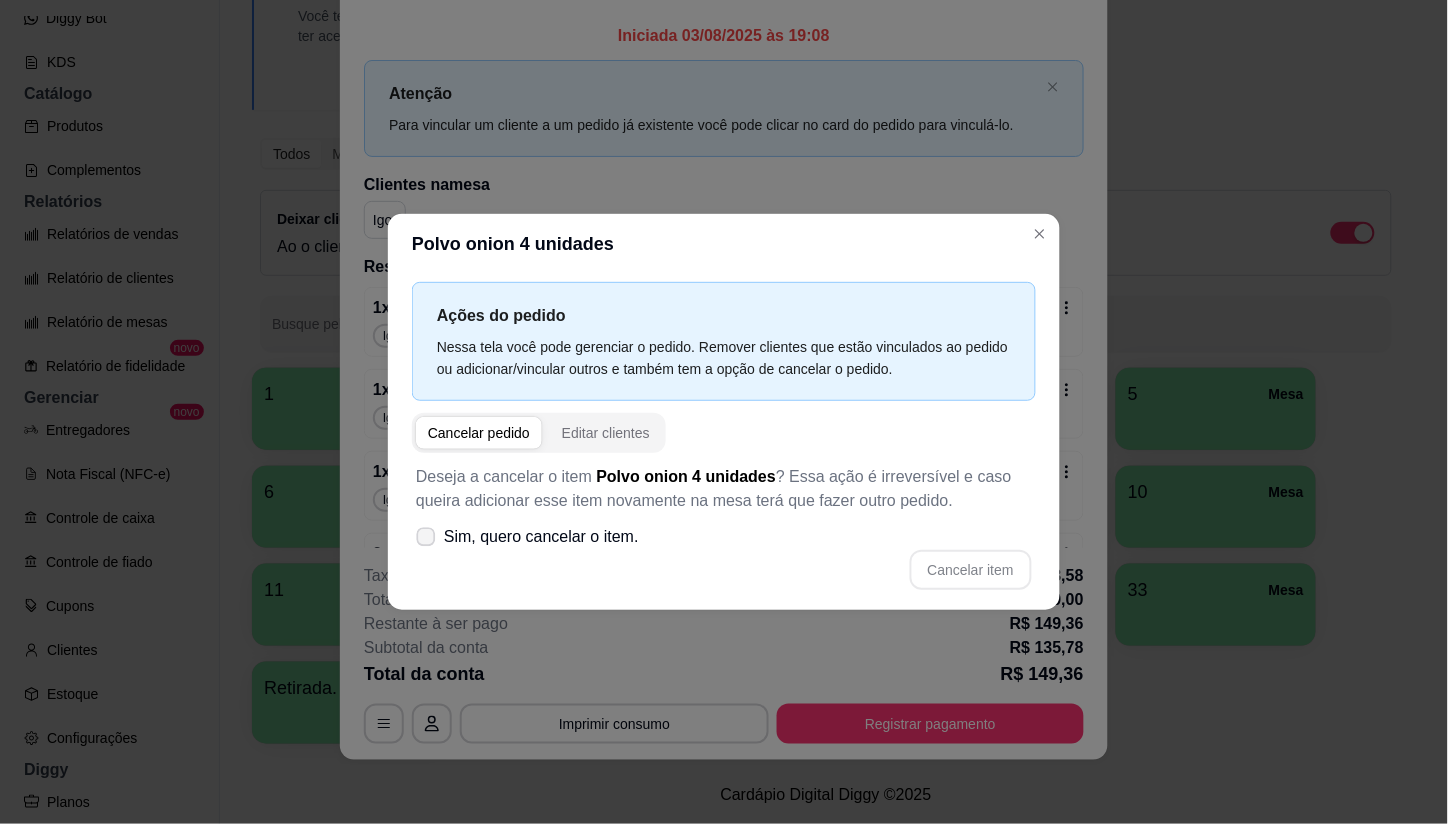 click 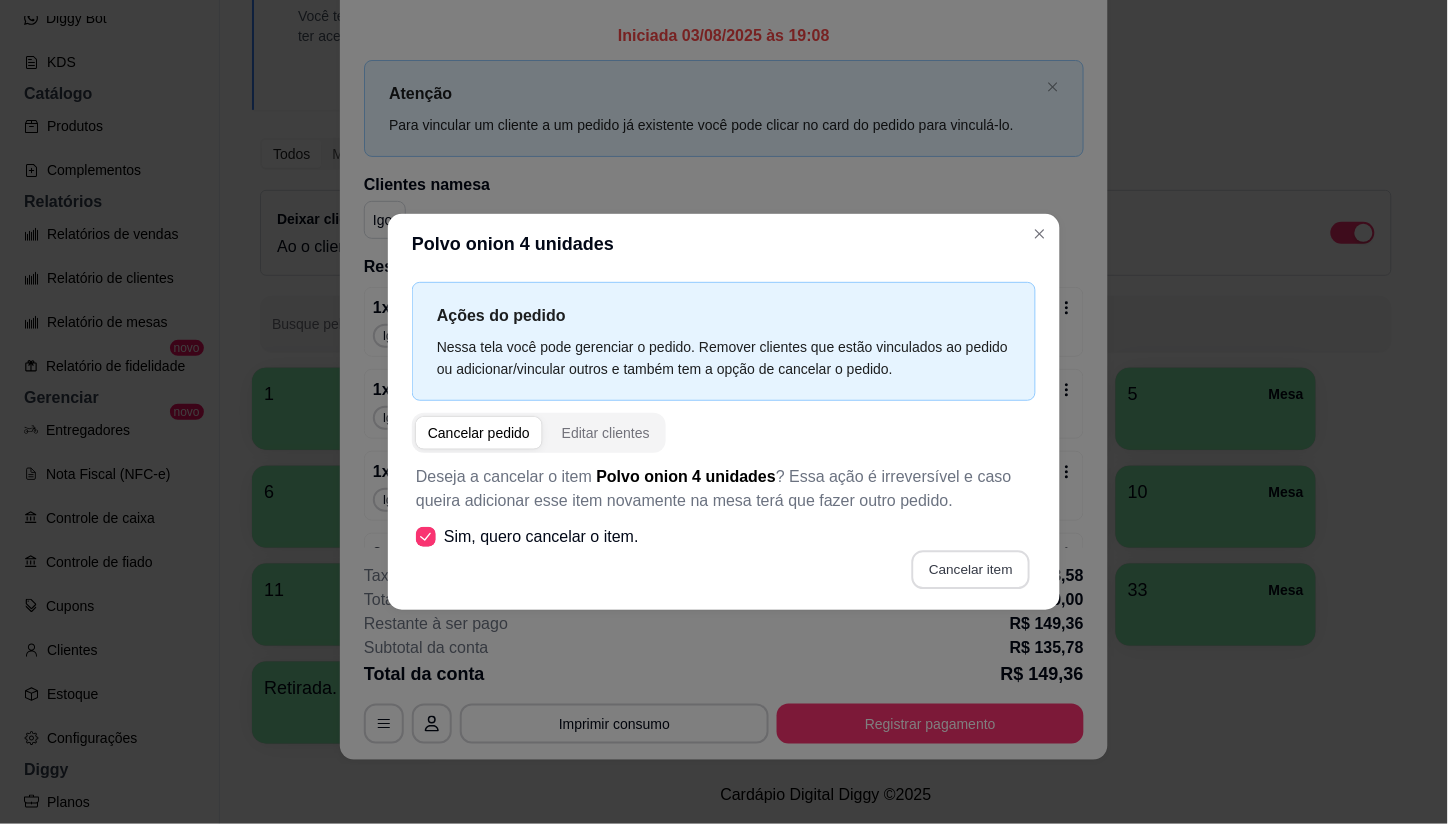 click on "Cancelar item" at bounding box center [970, 570] 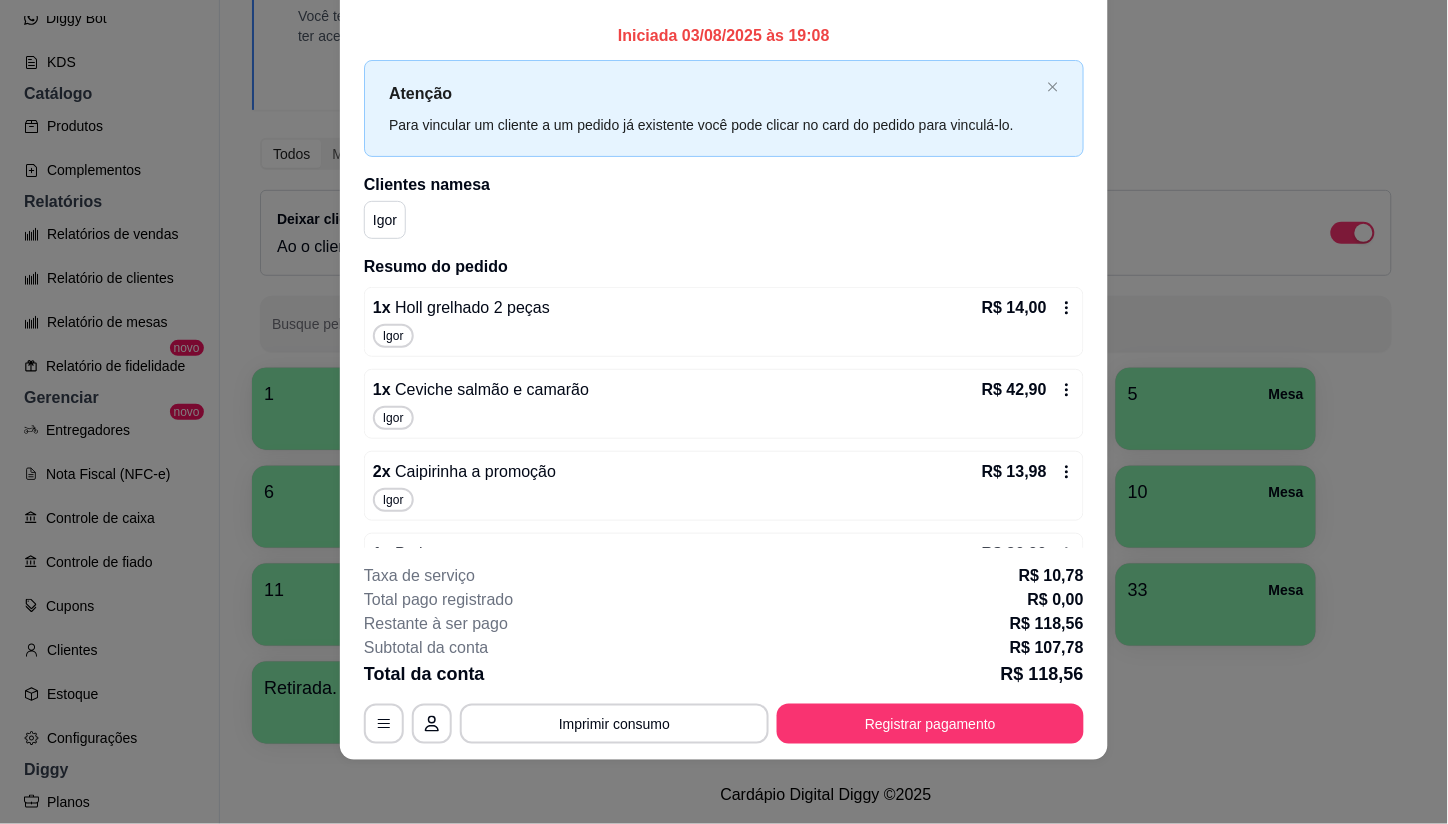 click 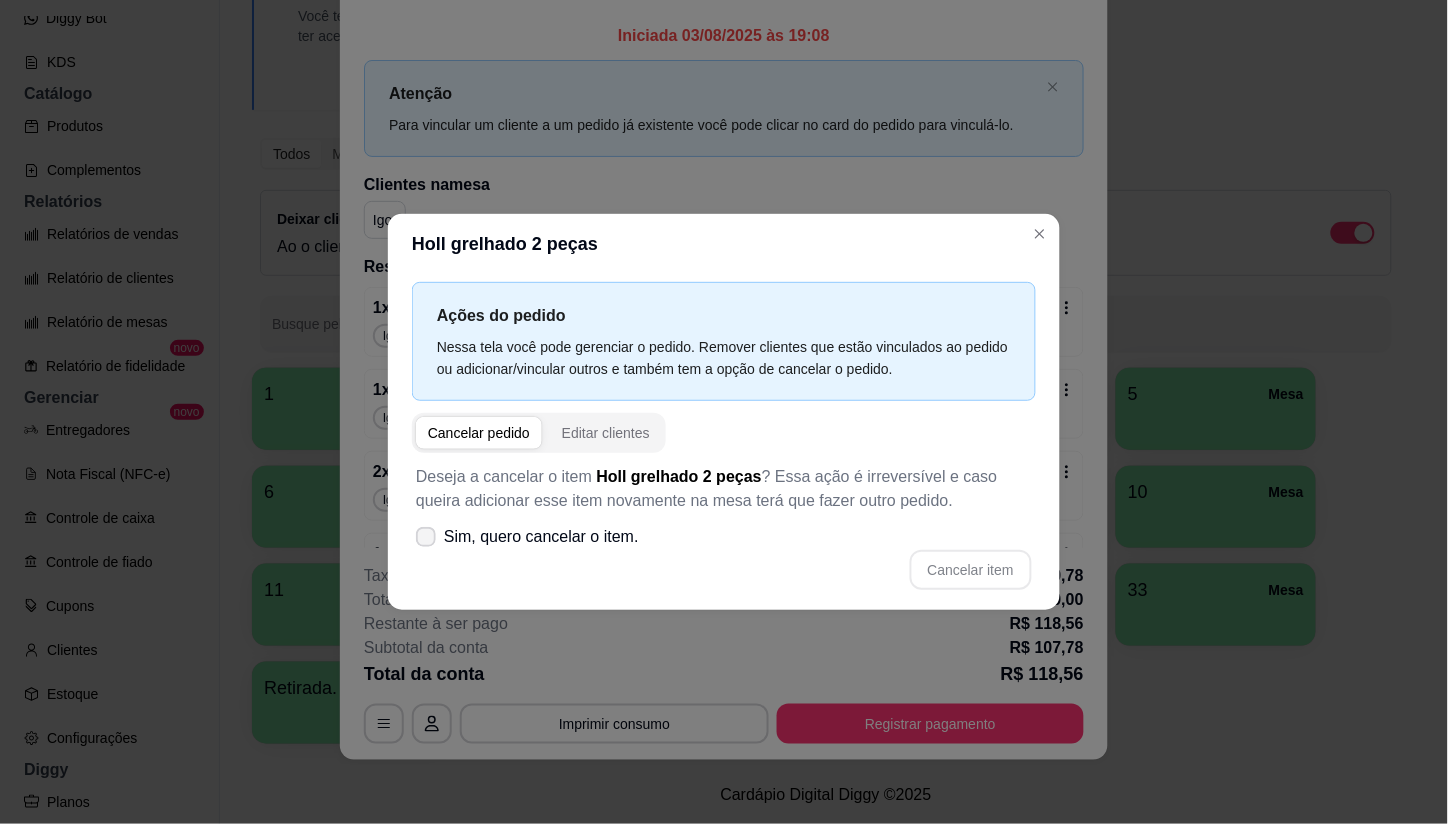 click 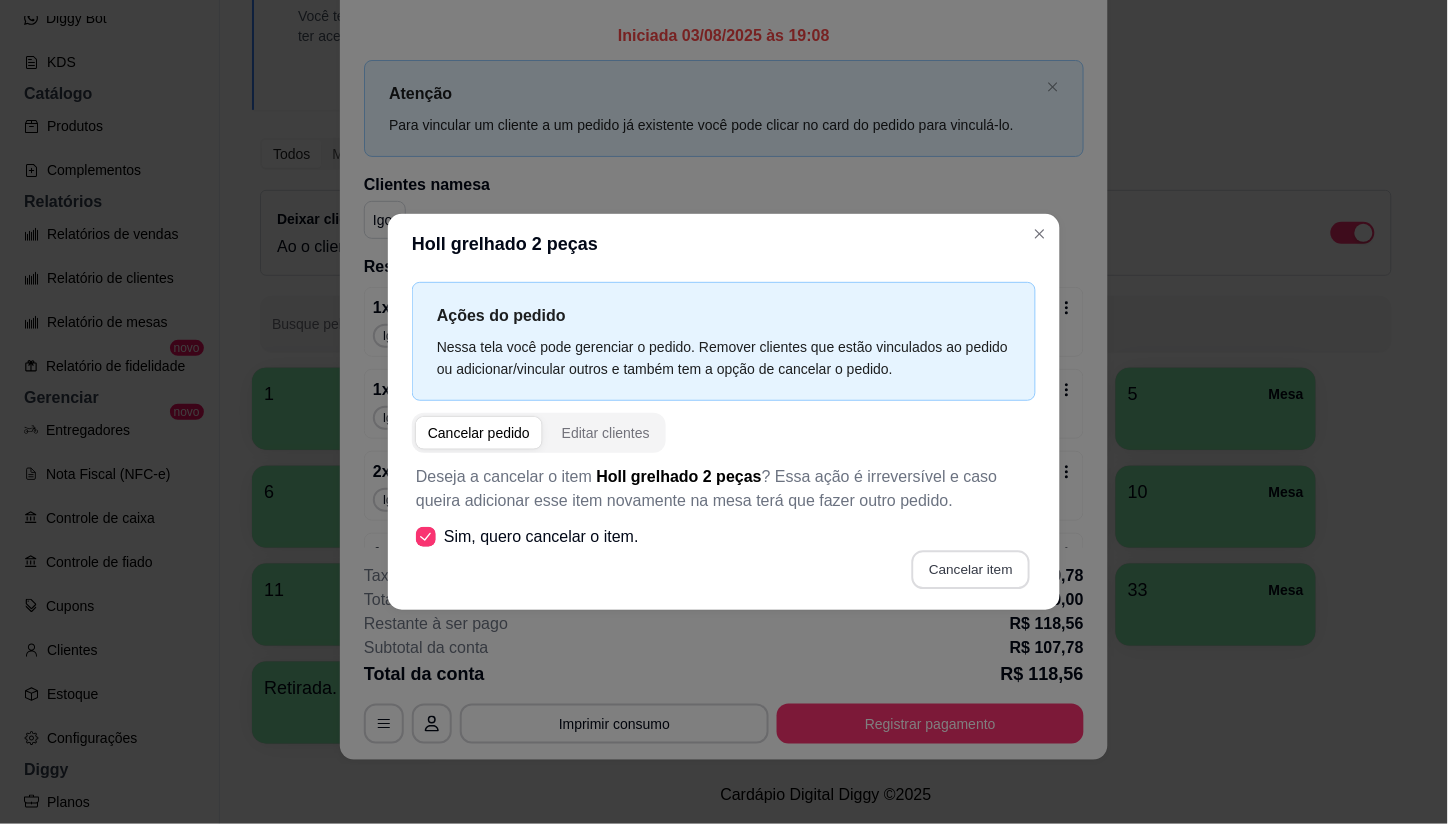 click on "Cancelar item" at bounding box center (970, 570) 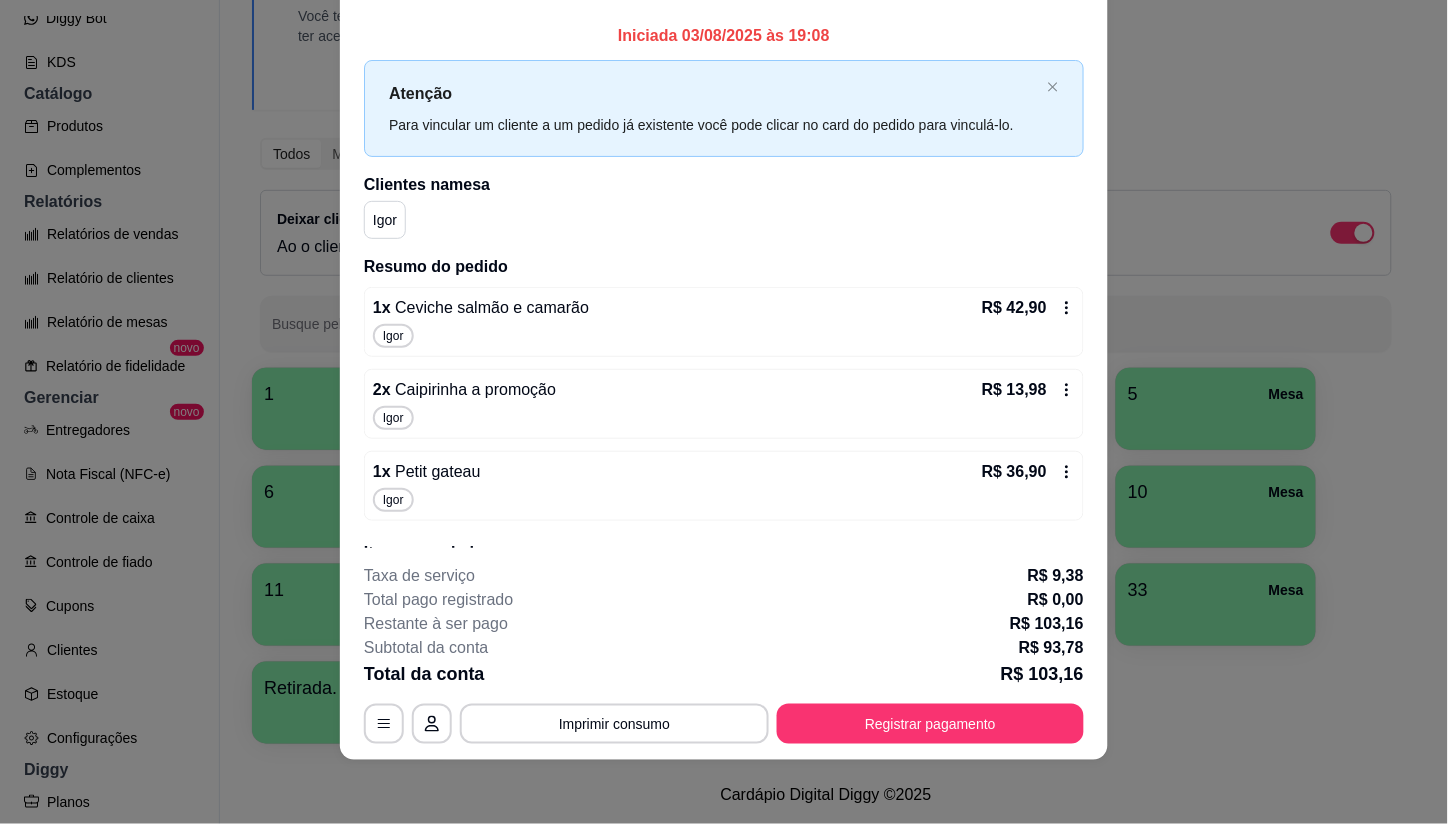click 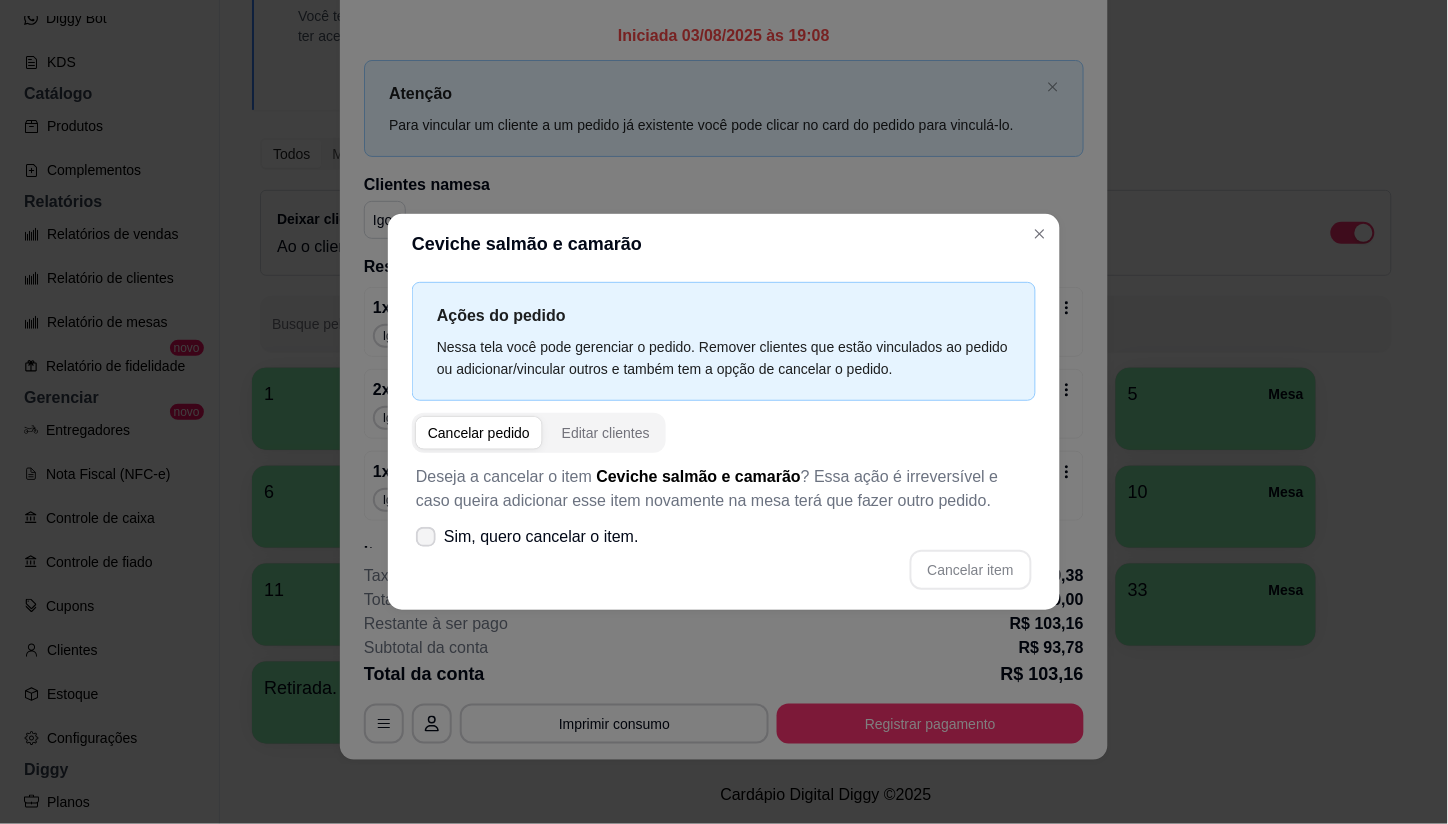 click 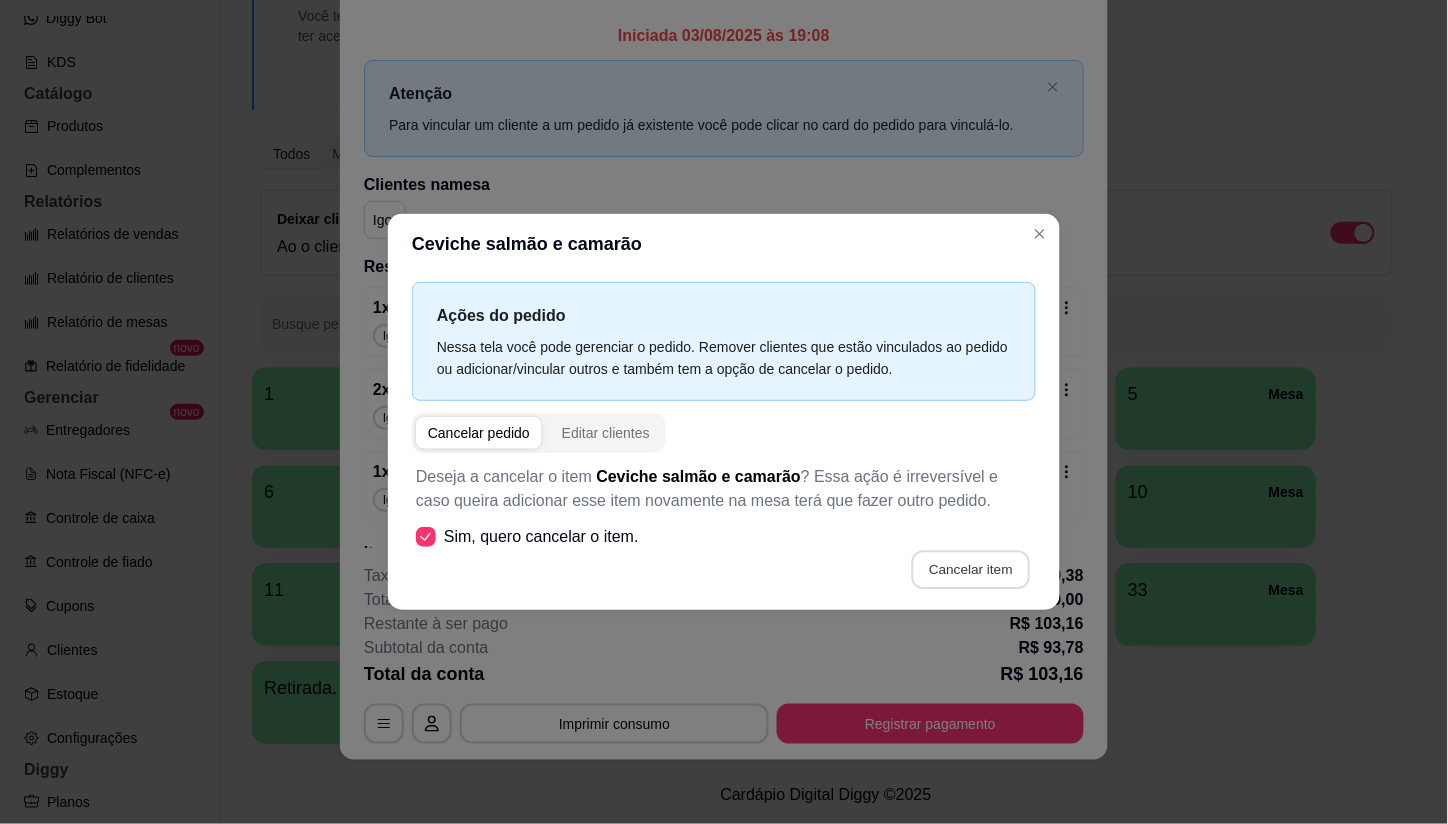 click on "Cancelar item" at bounding box center (970, 570) 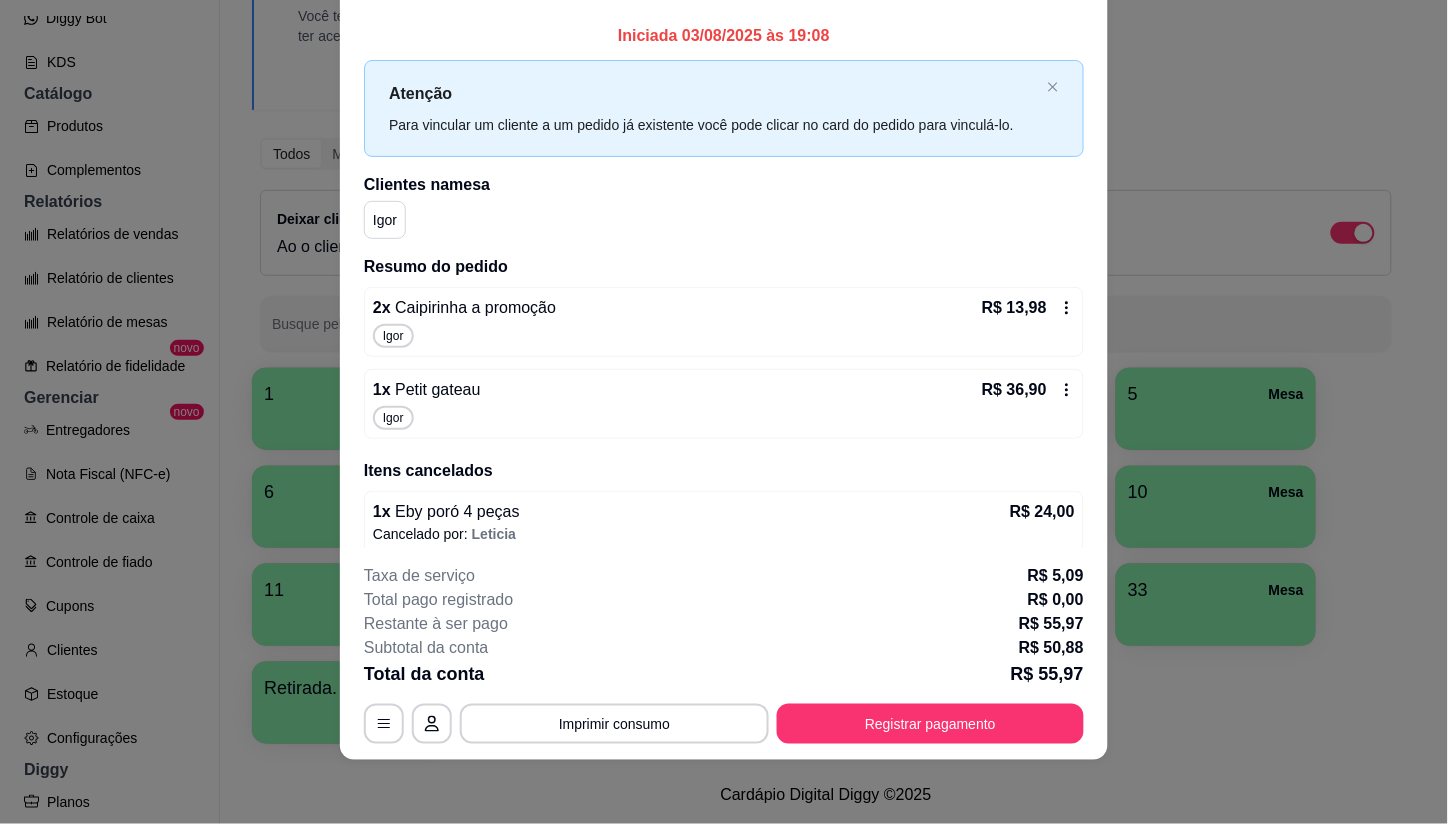 click 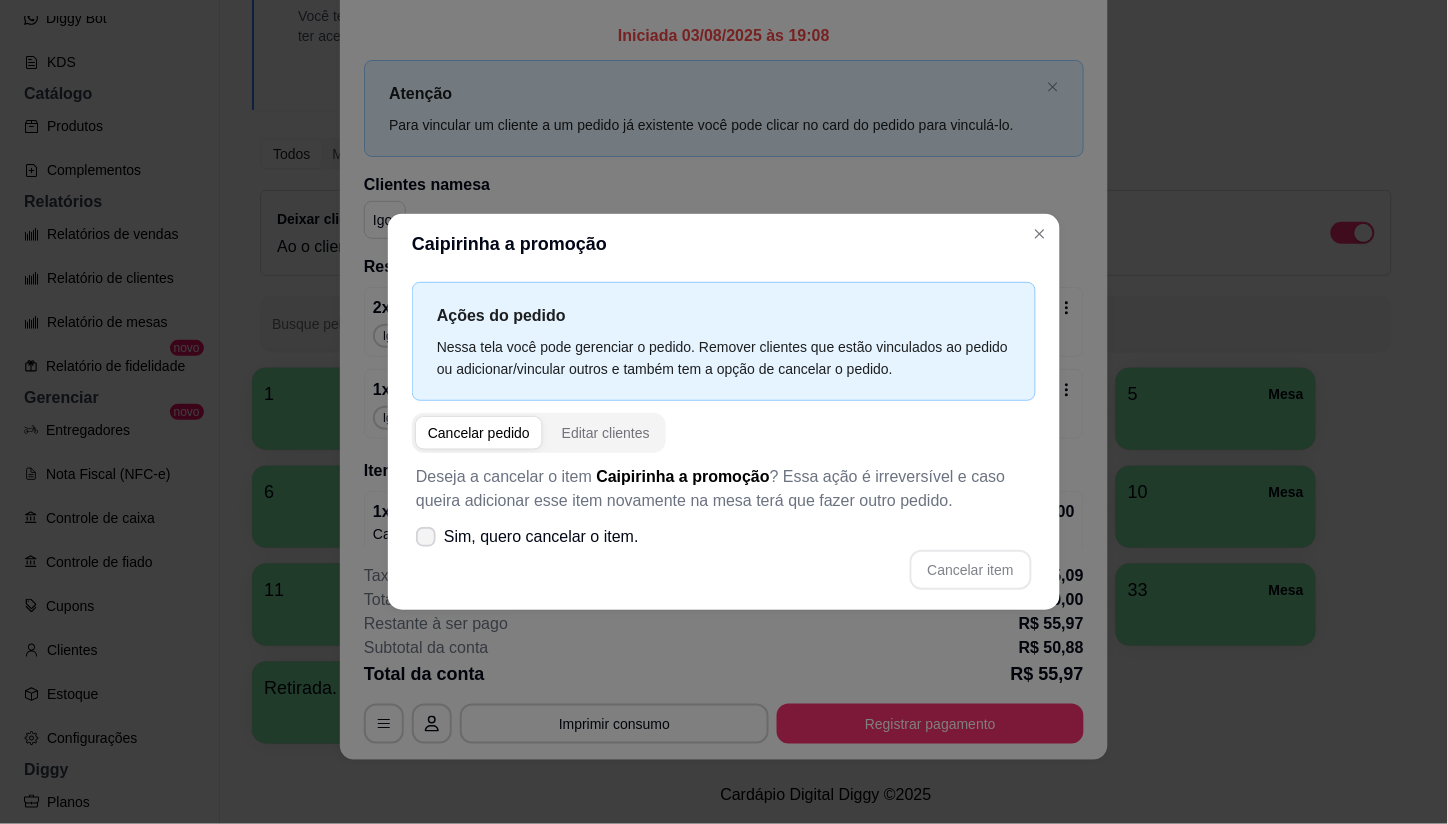 click 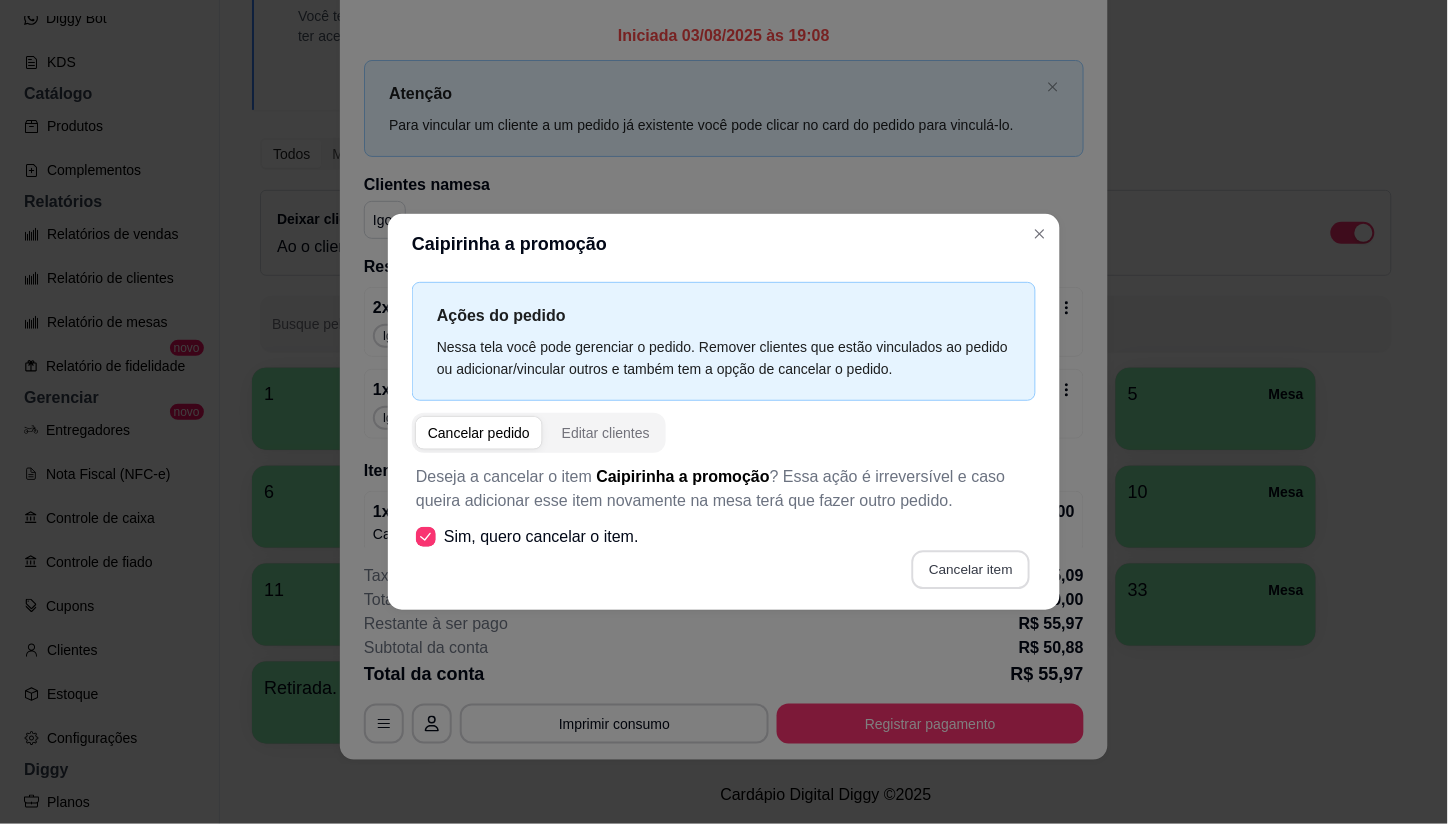 click on "Cancelar item" at bounding box center [970, 570] 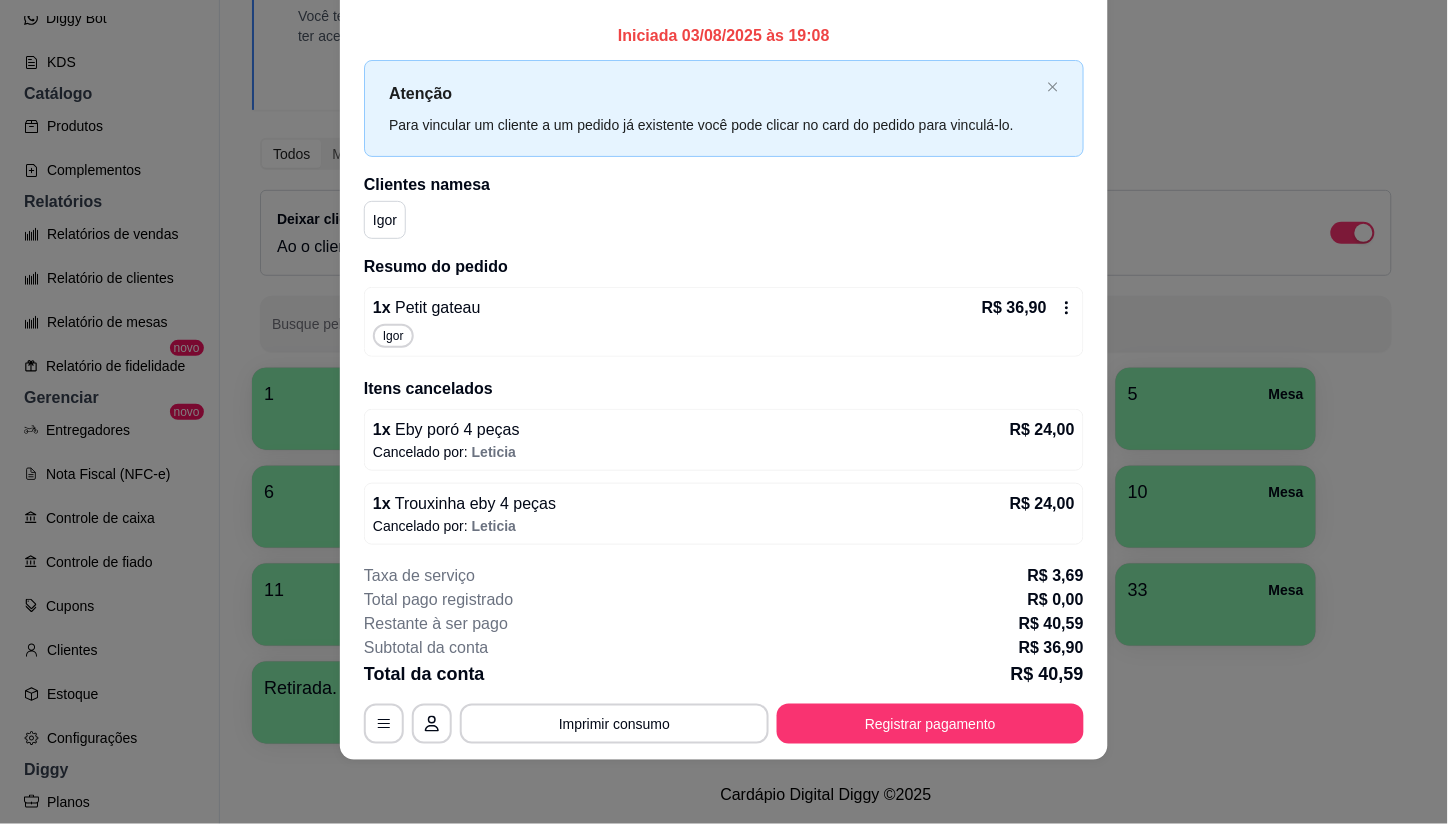 click 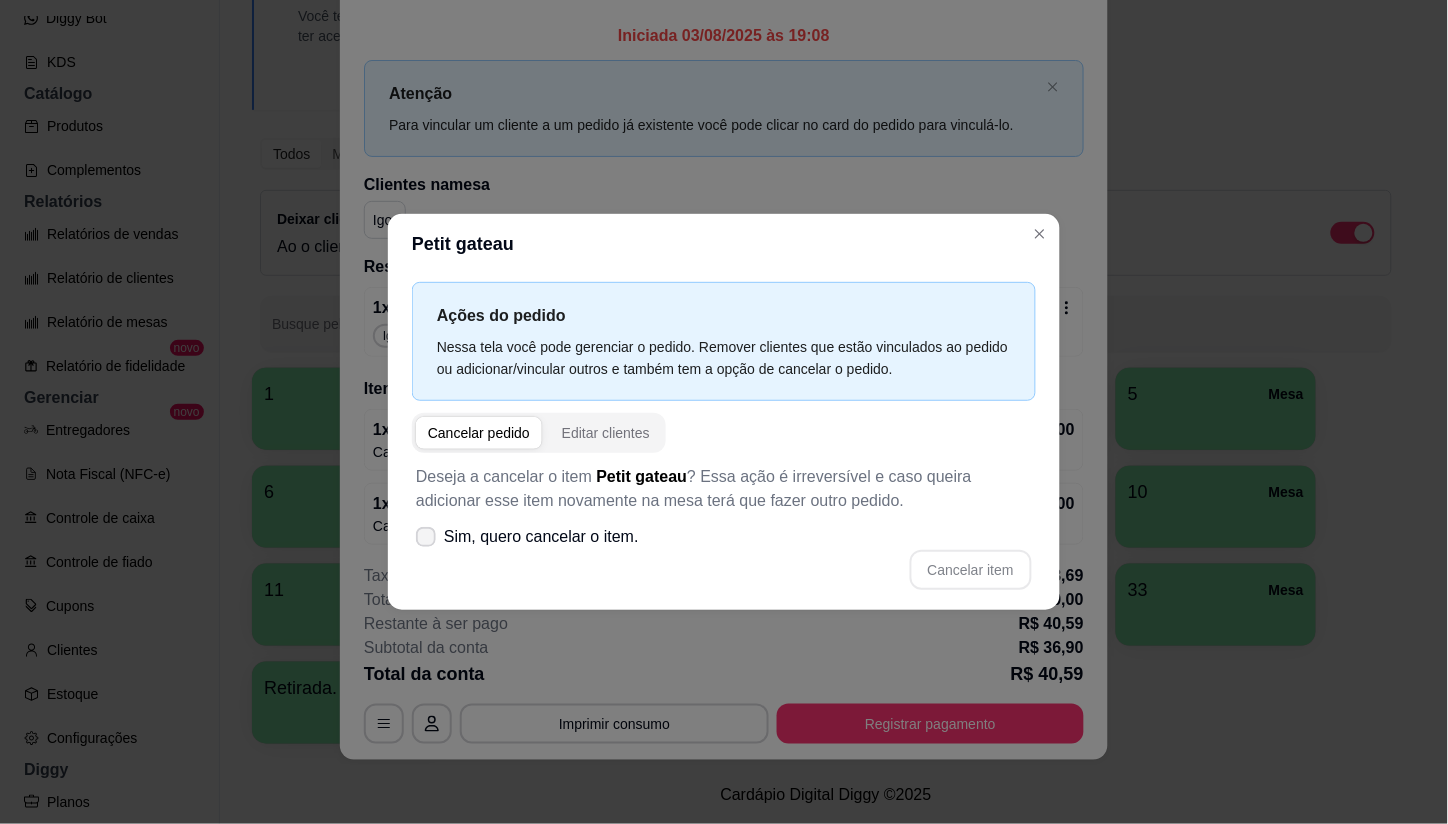 click 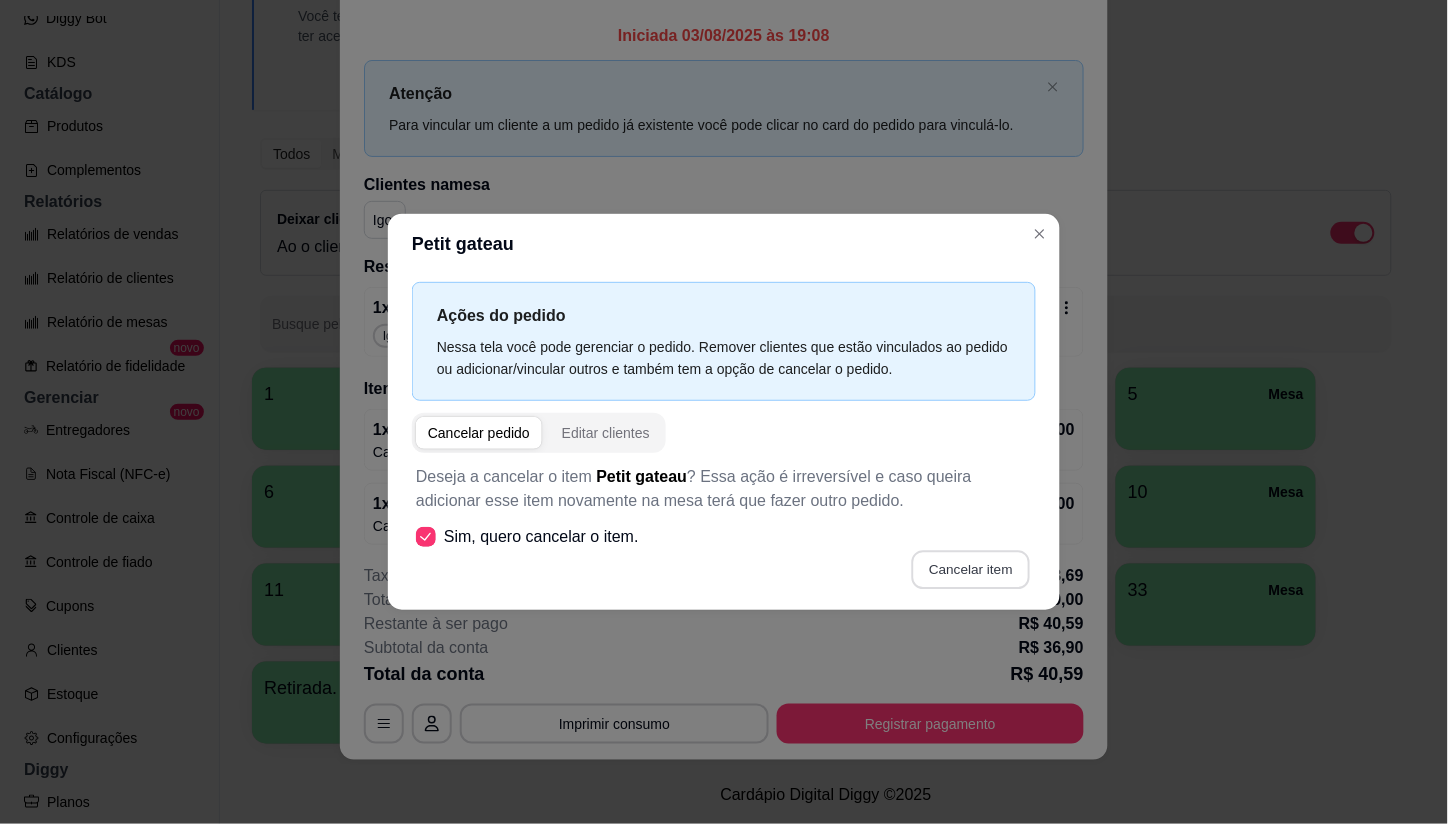 click on "Cancelar item" at bounding box center (970, 570) 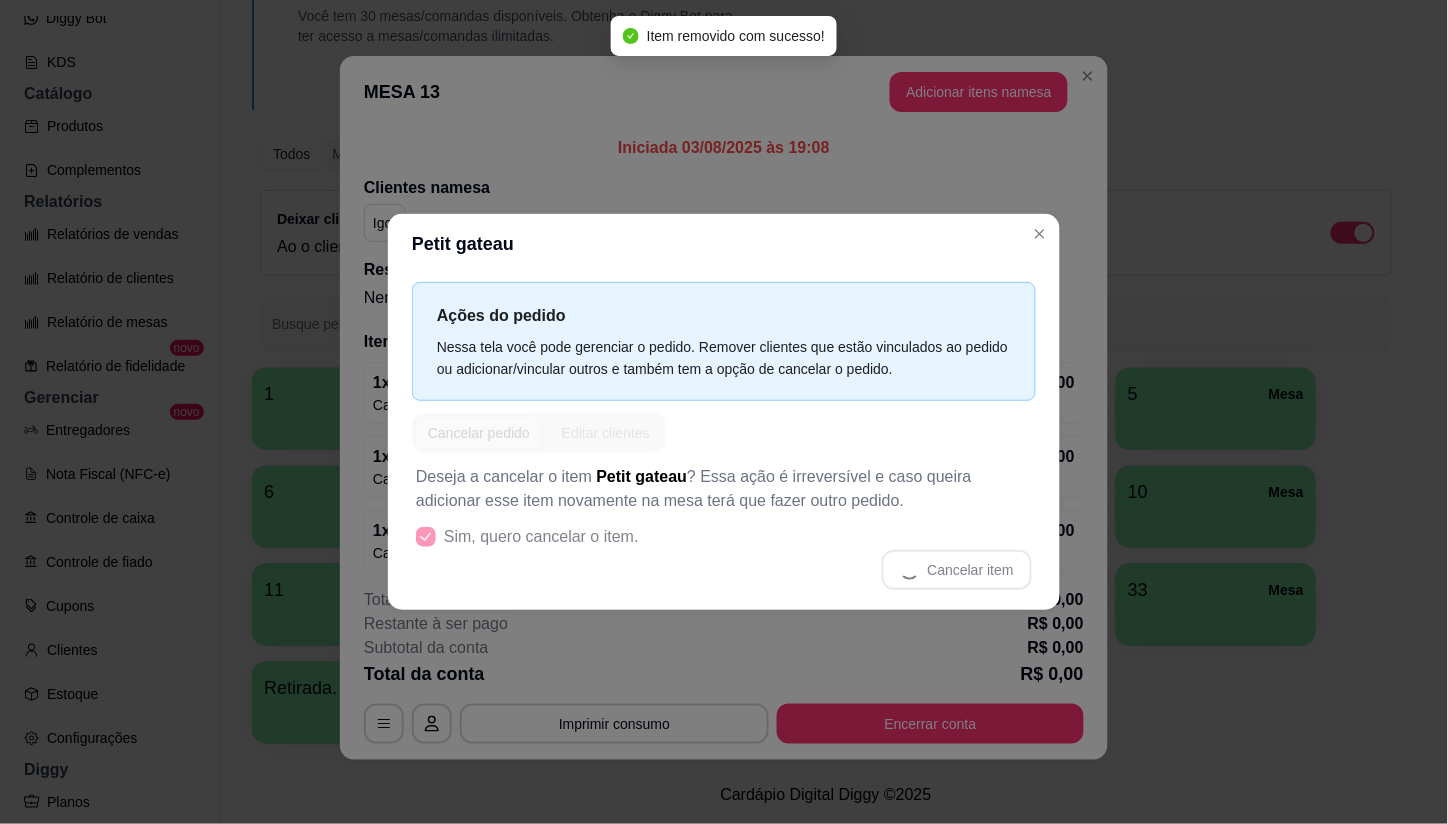 scroll, scrollTop: 4, scrollLeft: 0, axis: vertical 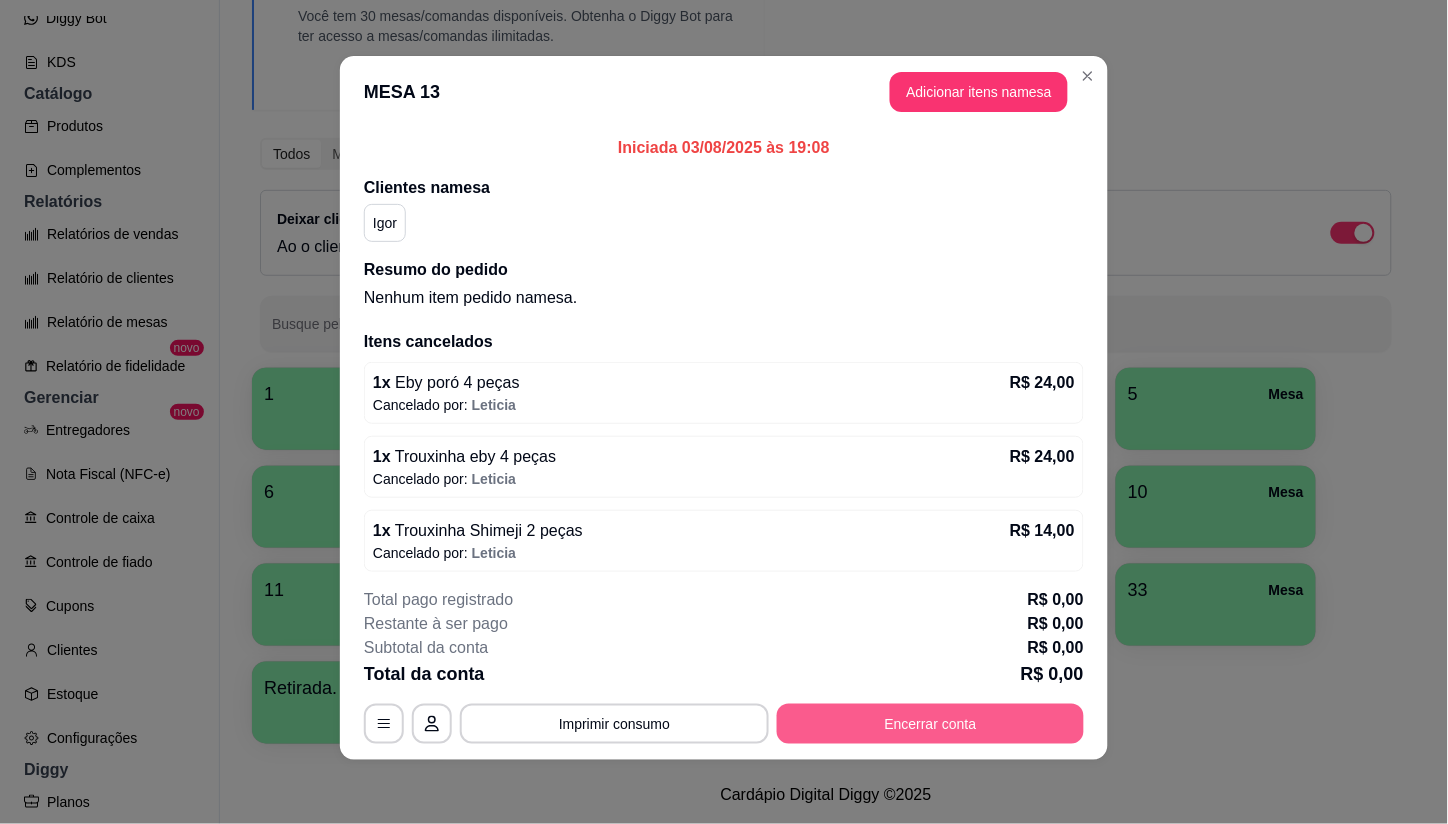 click on "Encerrar conta" at bounding box center [930, 724] 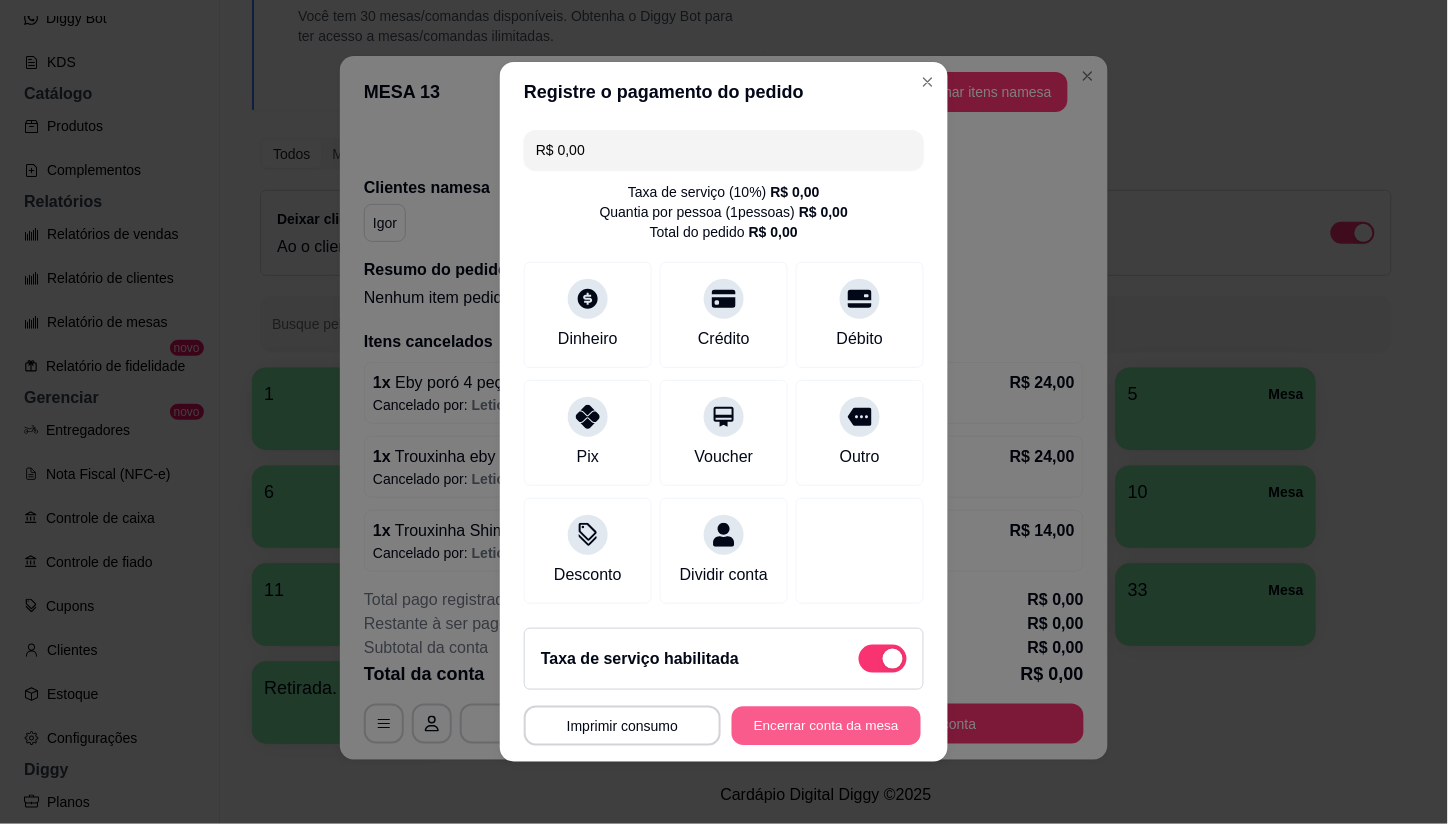 click on "Encerrar conta da mesa" at bounding box center [826, 726] 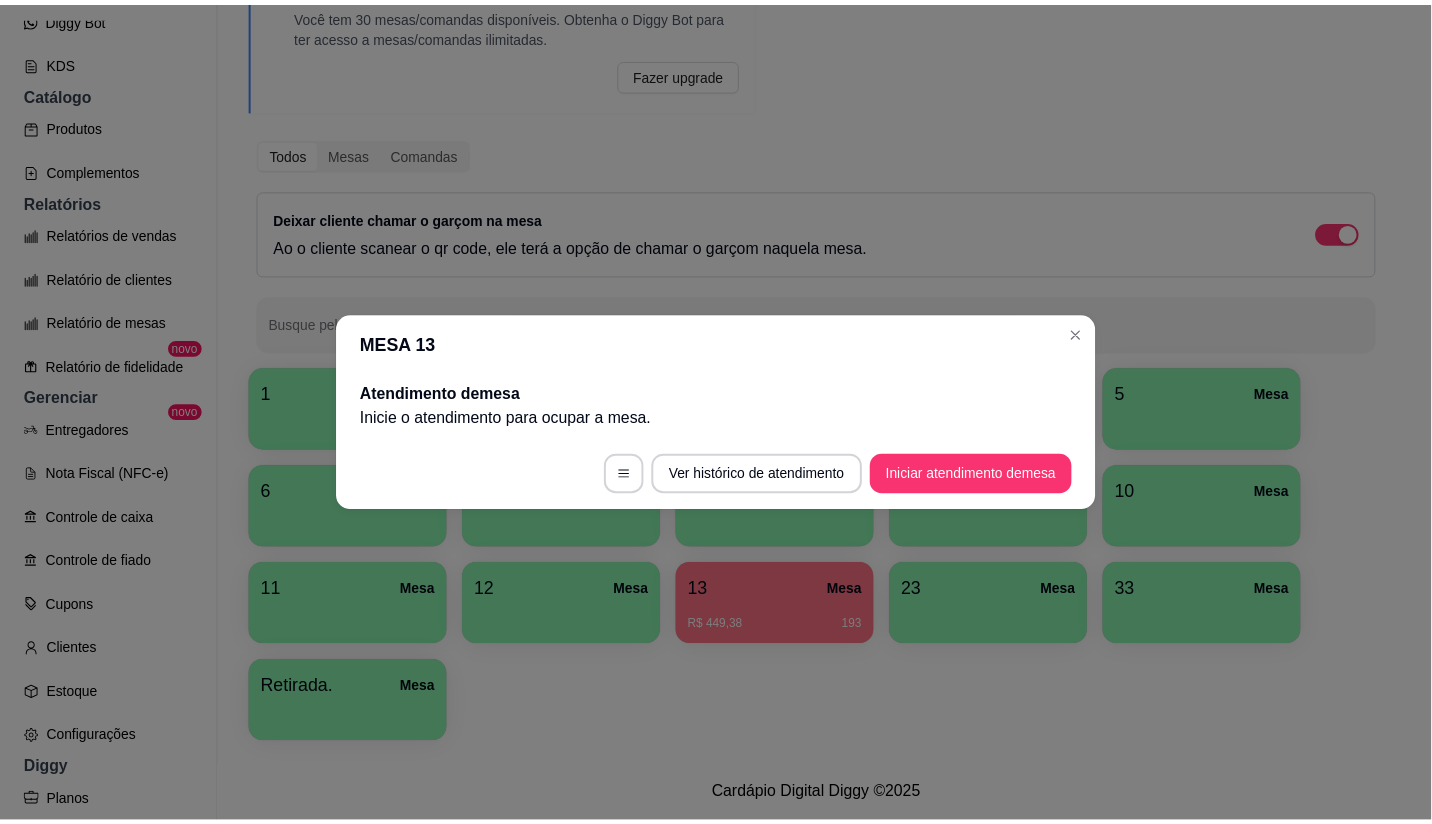 scroll, scrollTop: 0, scrollLeft: 0, axis: both 